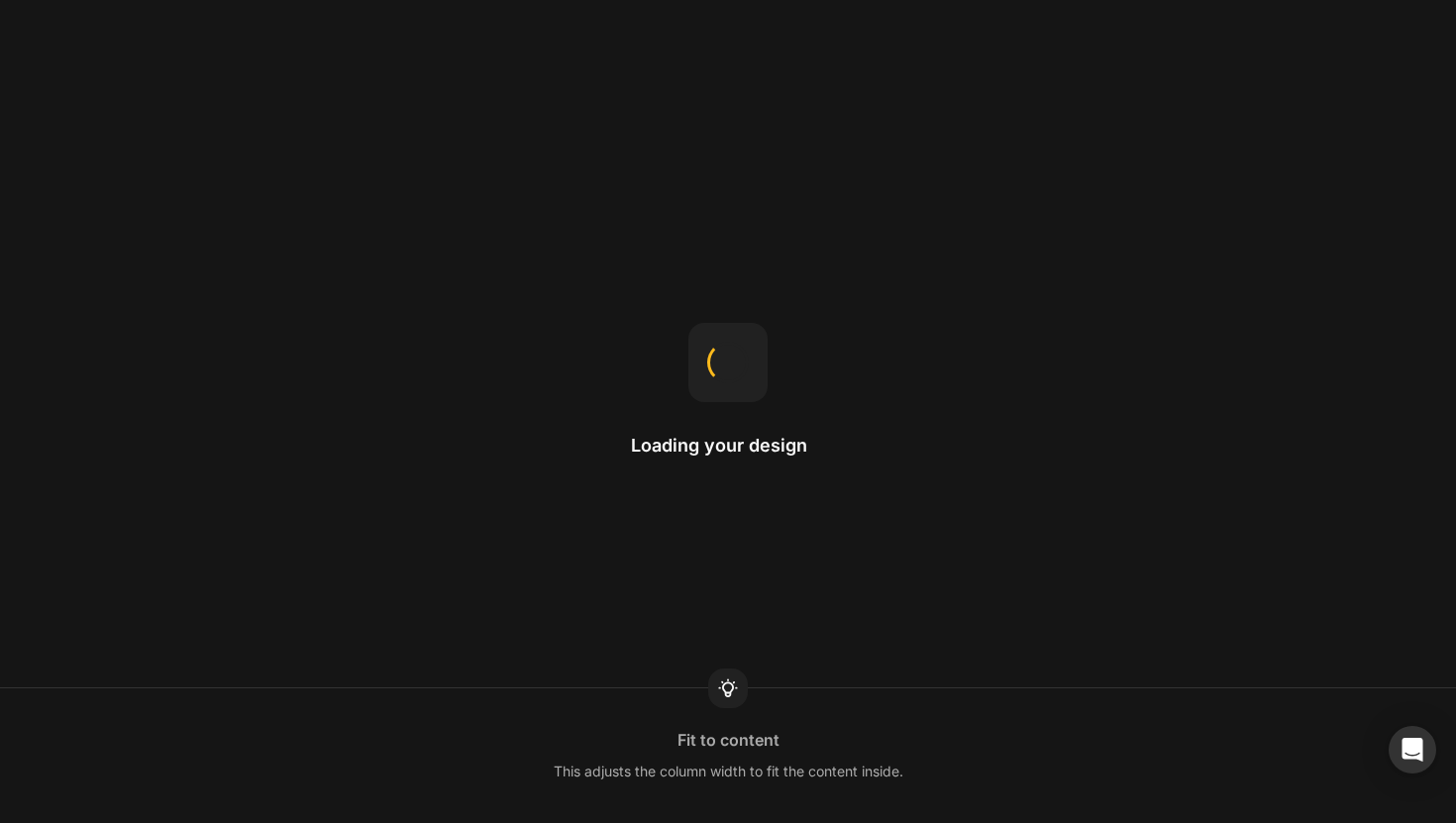 scroll, scrollTop: 0, scrollLeft: 0, axis: both 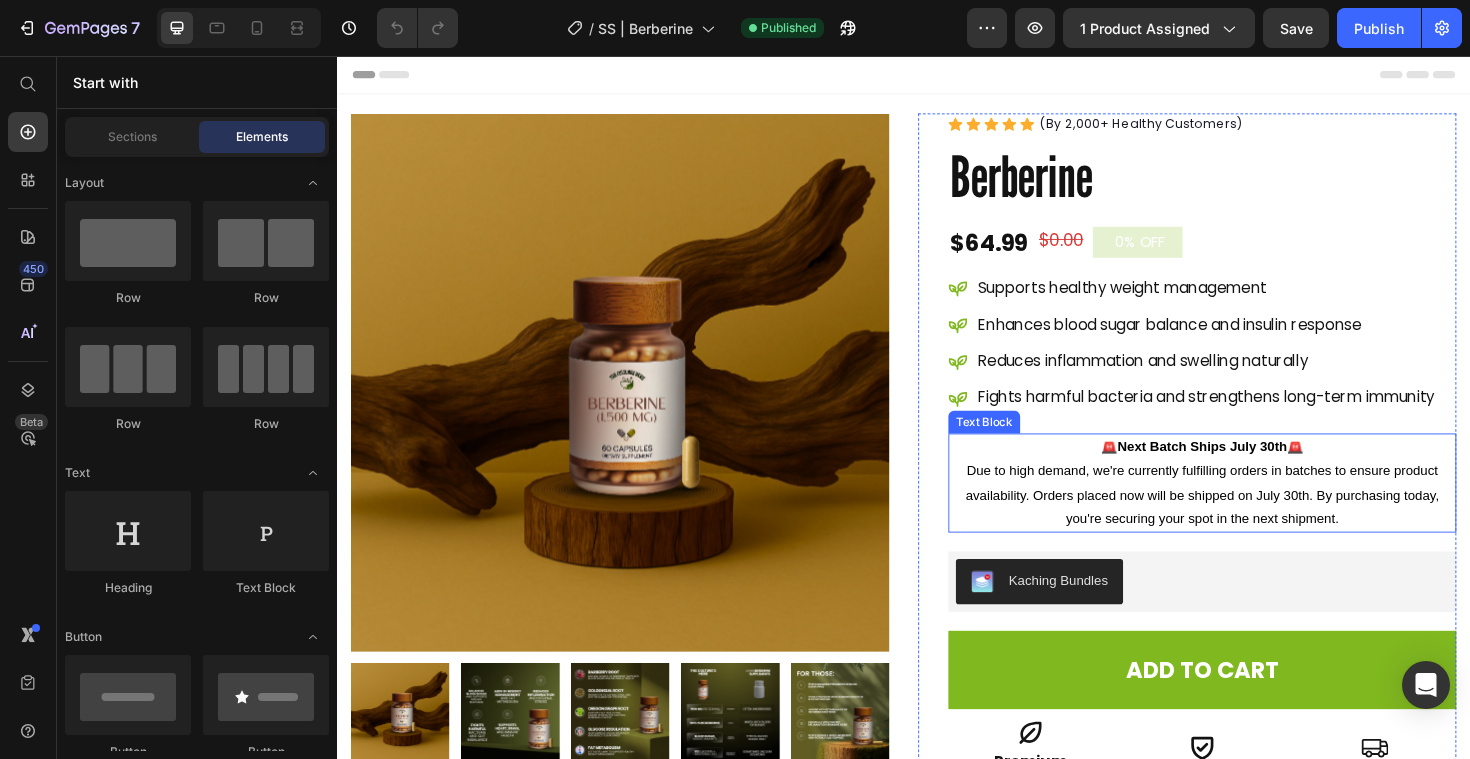 click on "Due to high demand, we're currently fulfilling orders in batches to ensure product availability. Orders placed now will be shipped on July 30th. By purchasing today, you're securing your spot in the next shipment." at bounding box center [1253, 521] 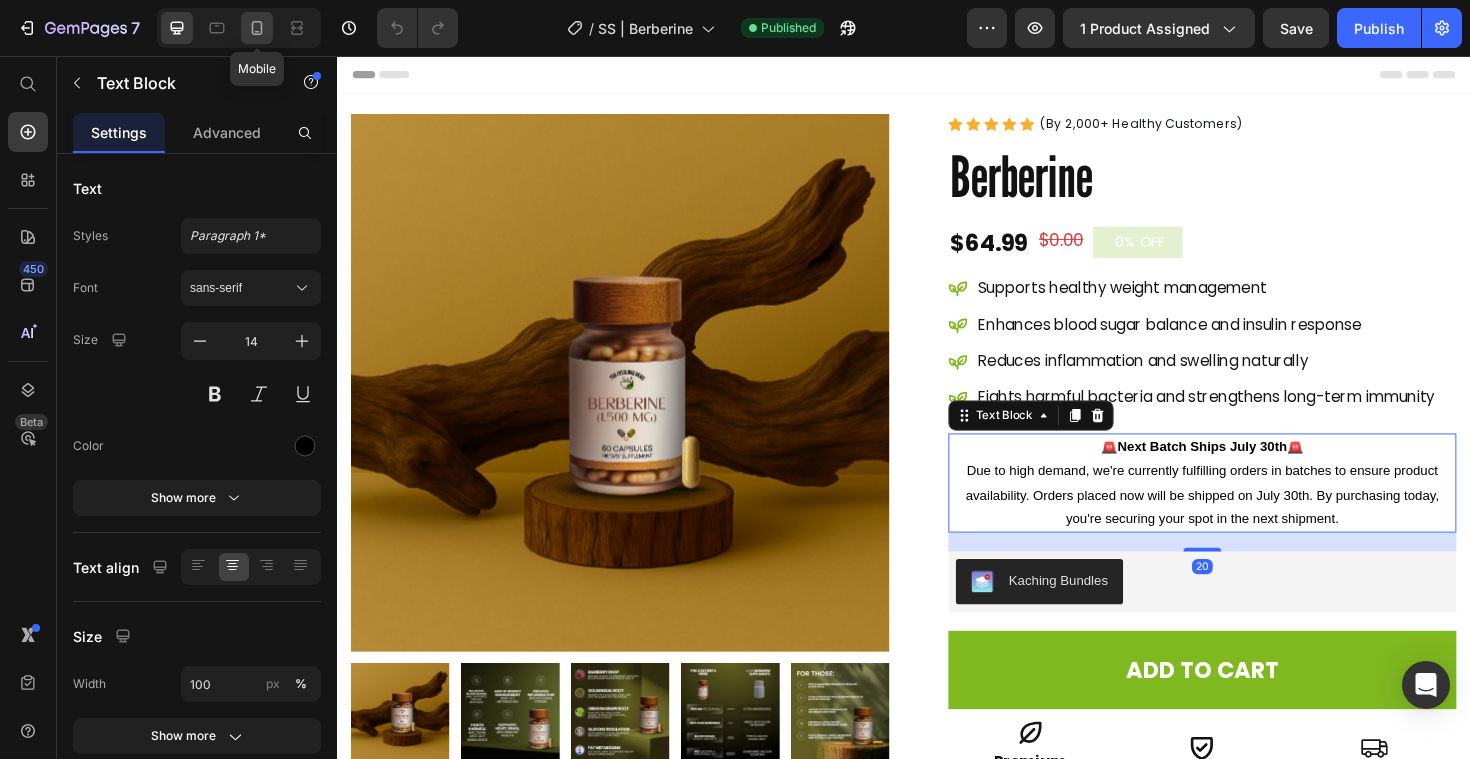 click 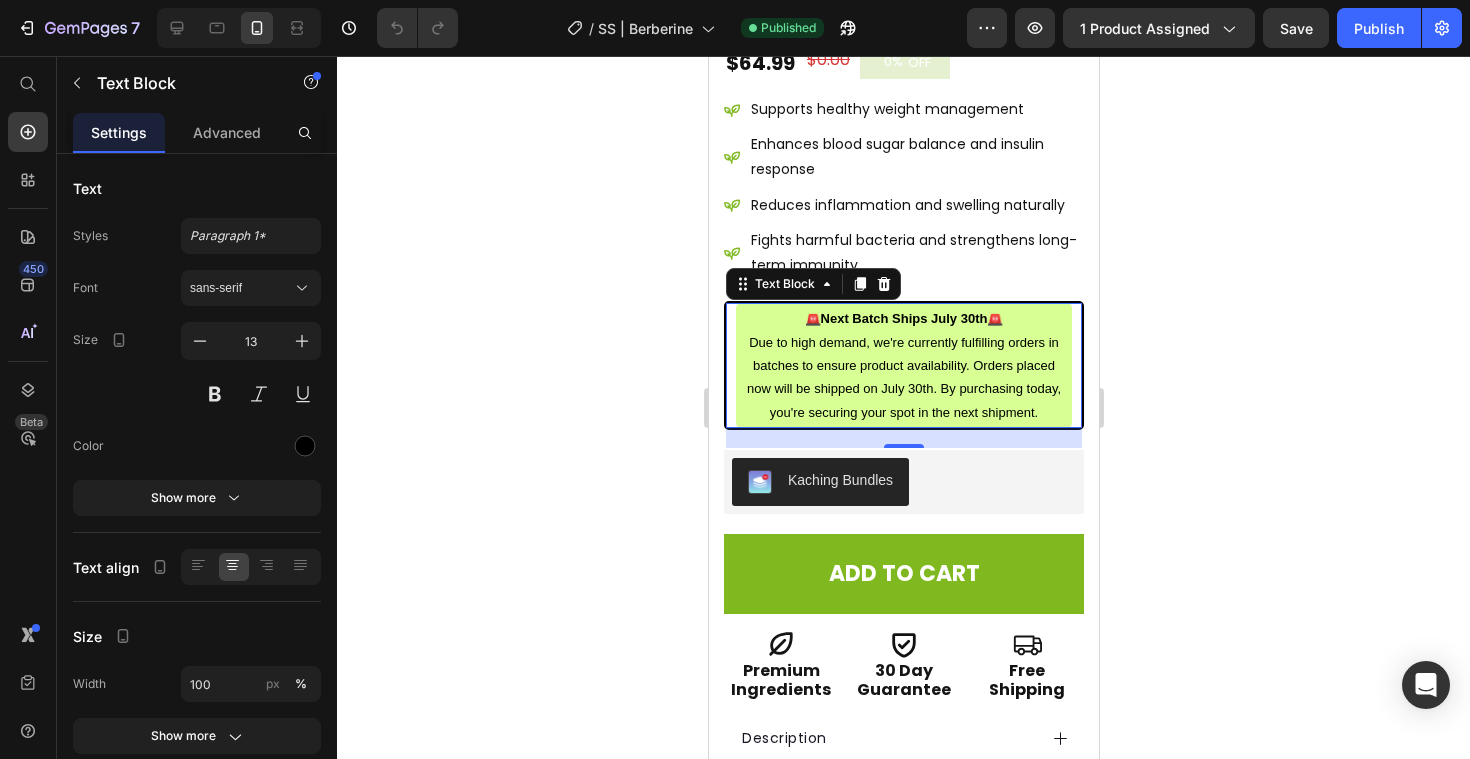 scroll, scrollTop: 757, scrollLeft: 0, axis: vertical 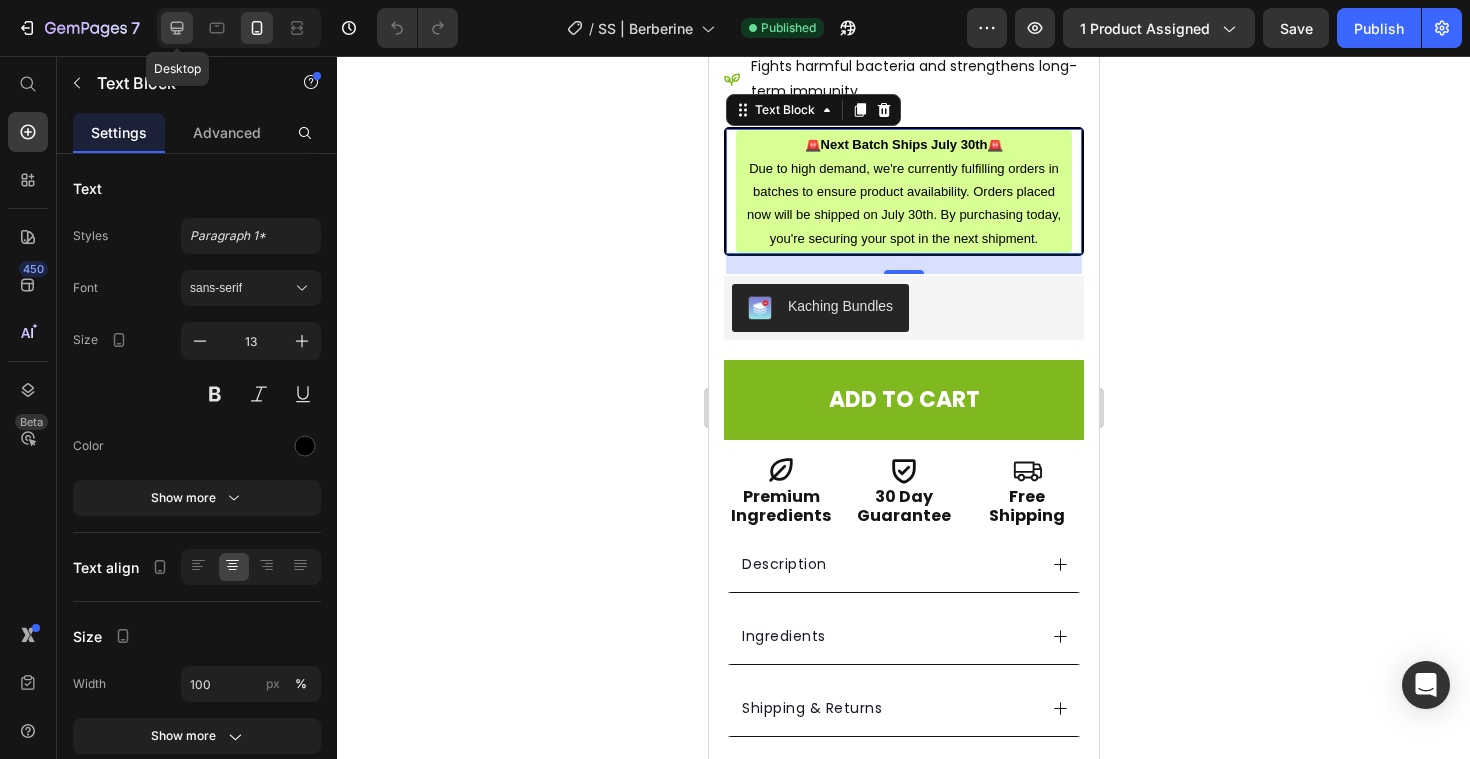 click 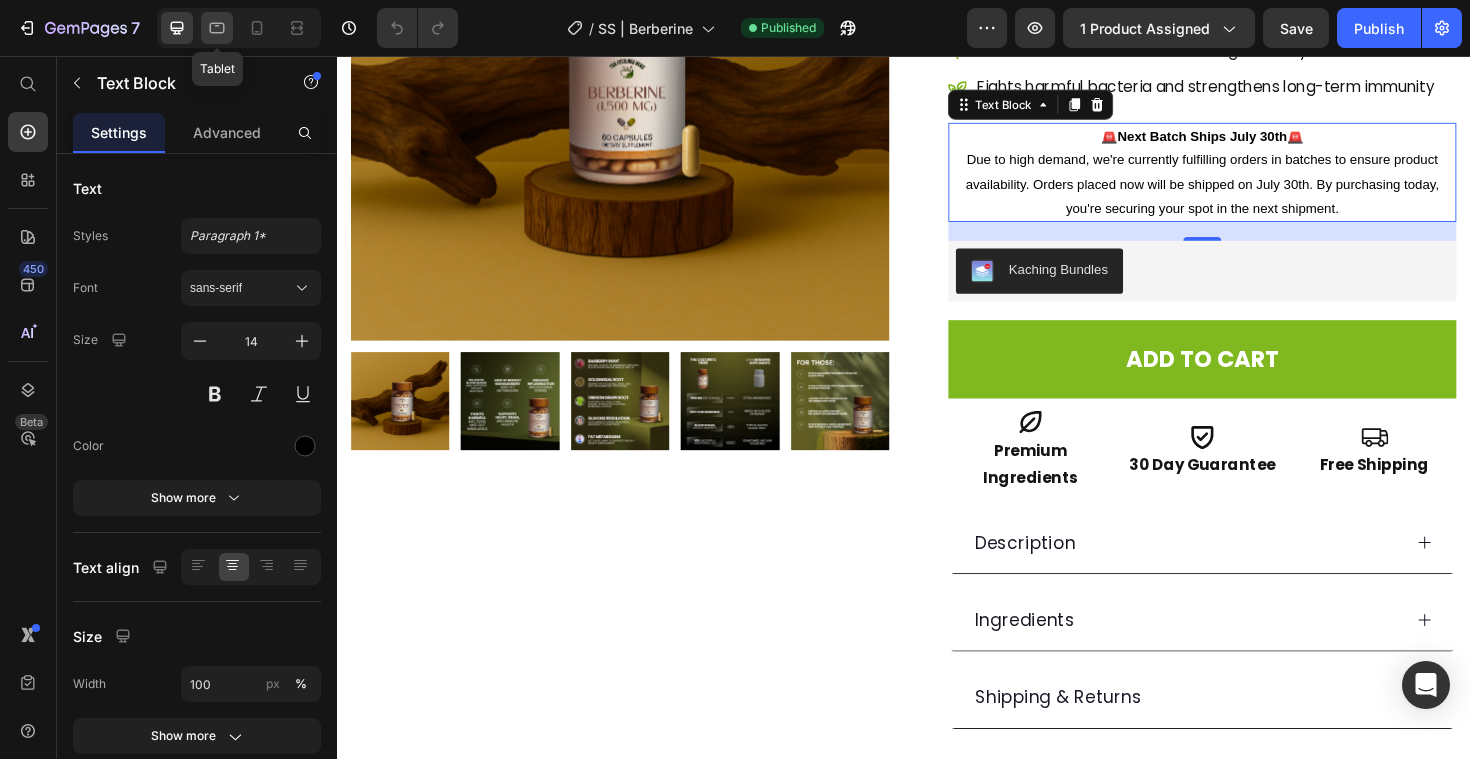 click 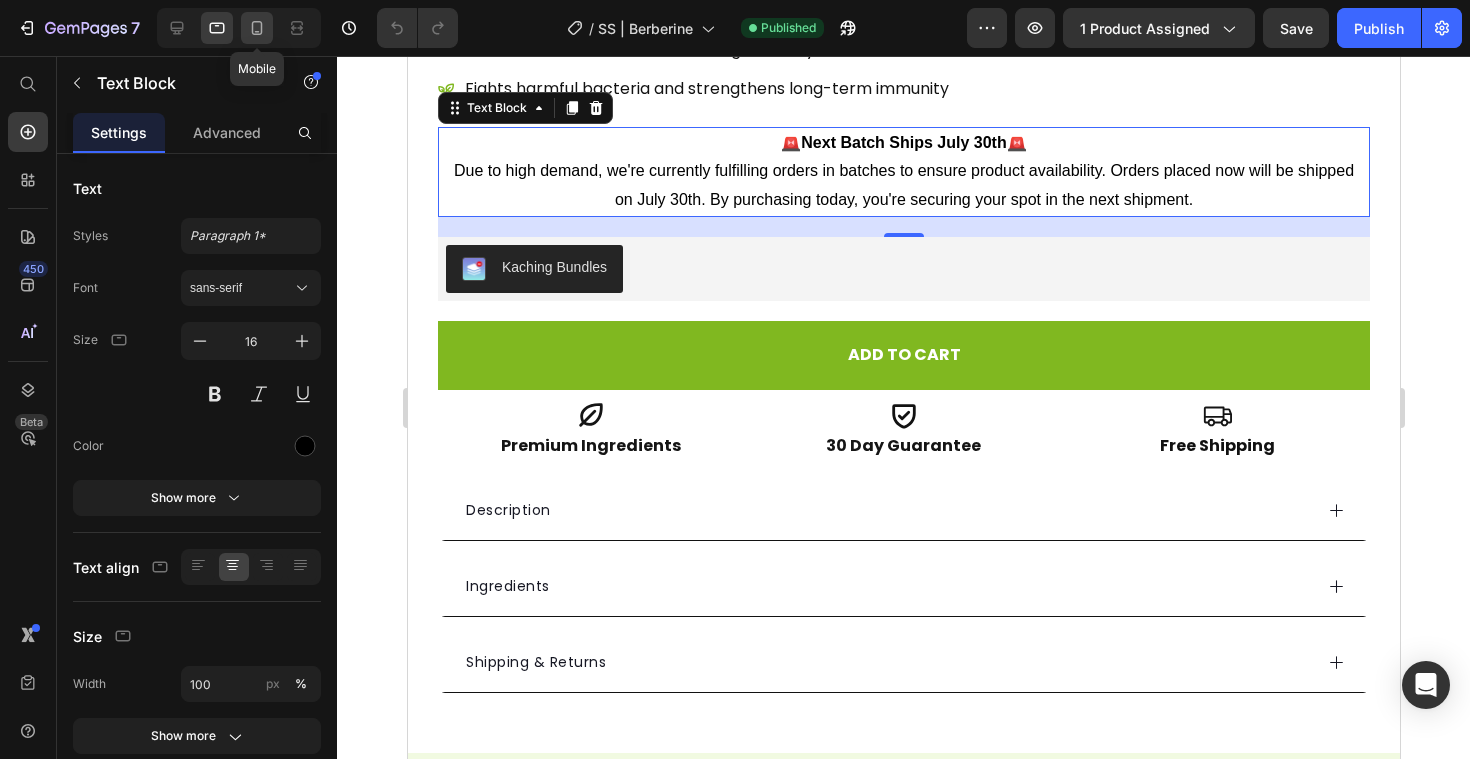 click 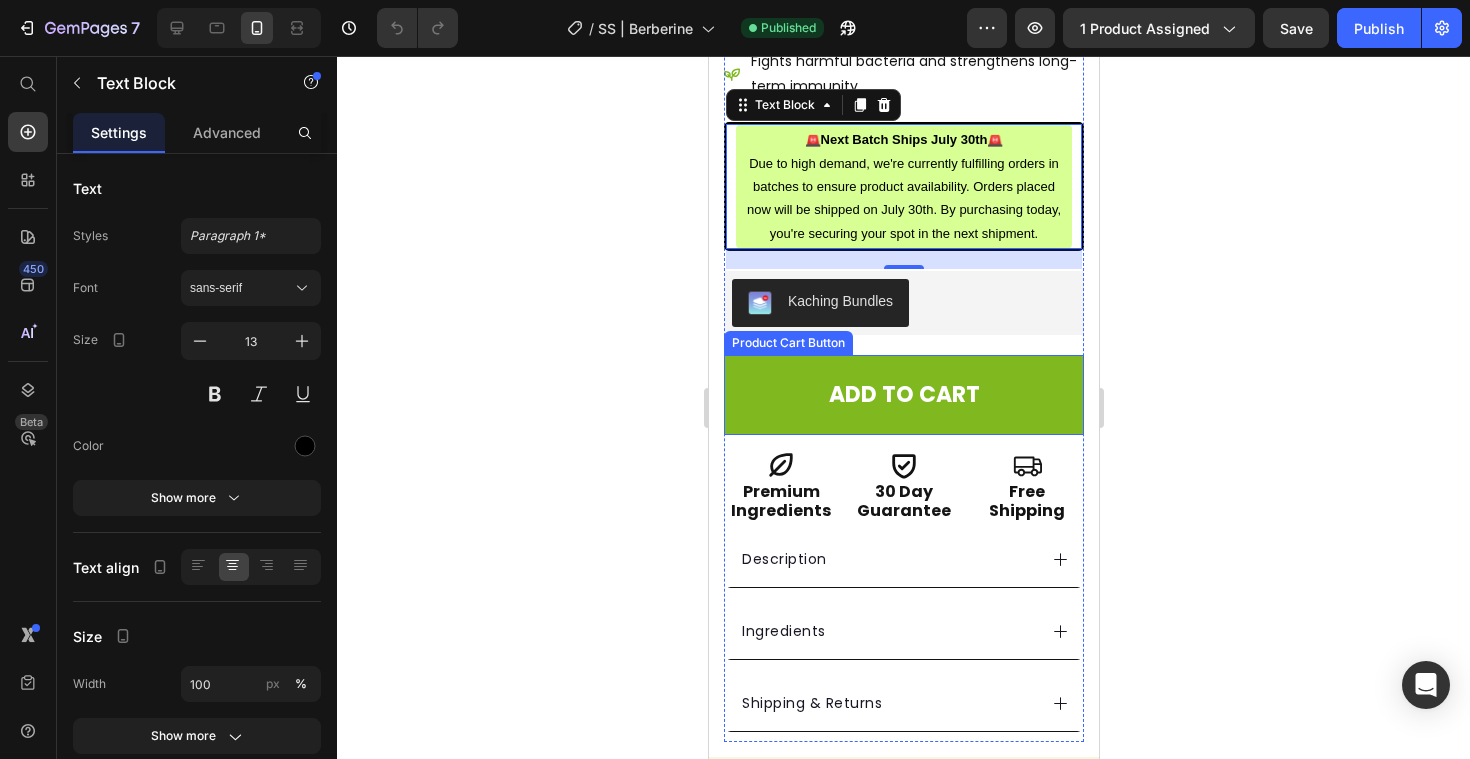 scroll, scrollTop: 757, scrollLeft: 0, axis: vertical 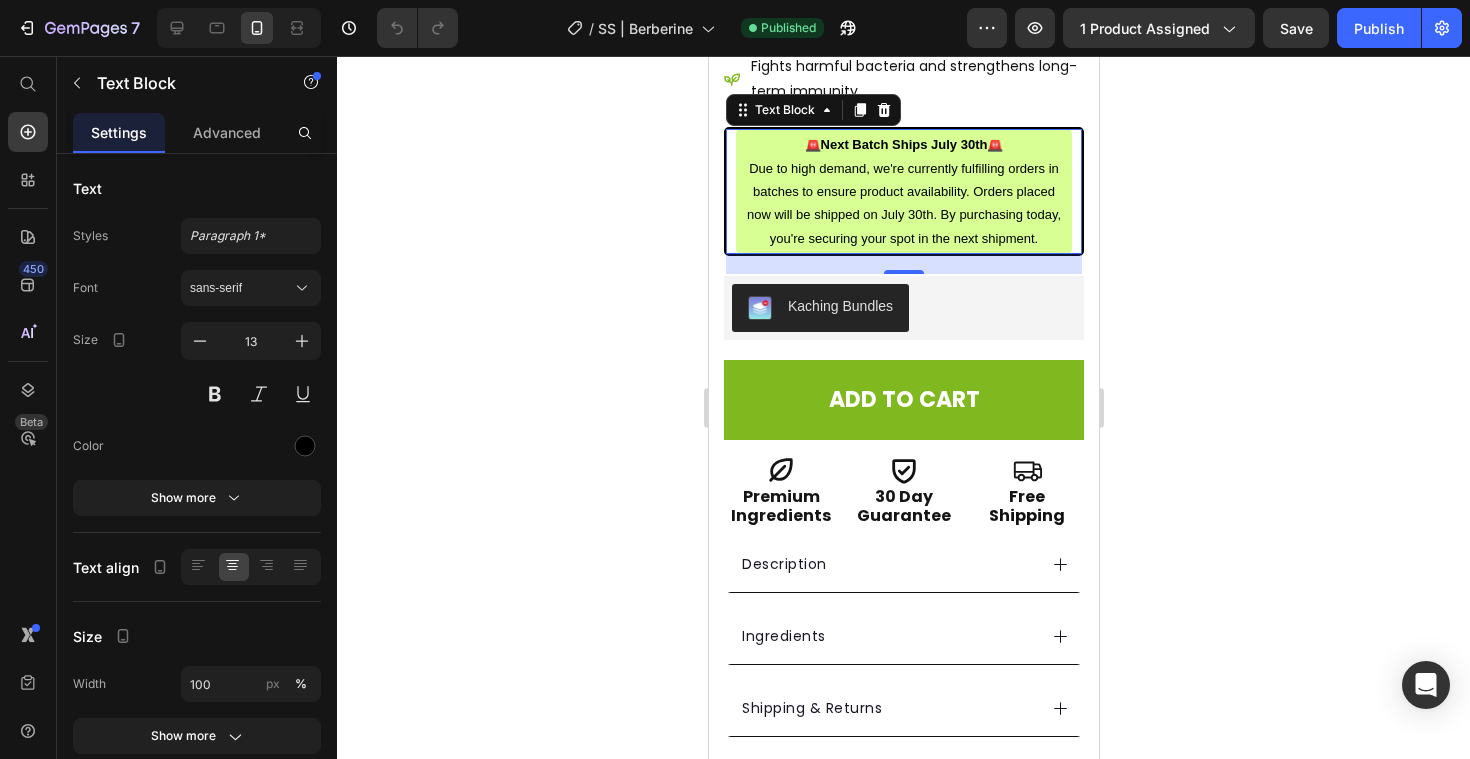 click on "🚨Next Batch Ships July 30th🚨" at bounding box center (903, 144) 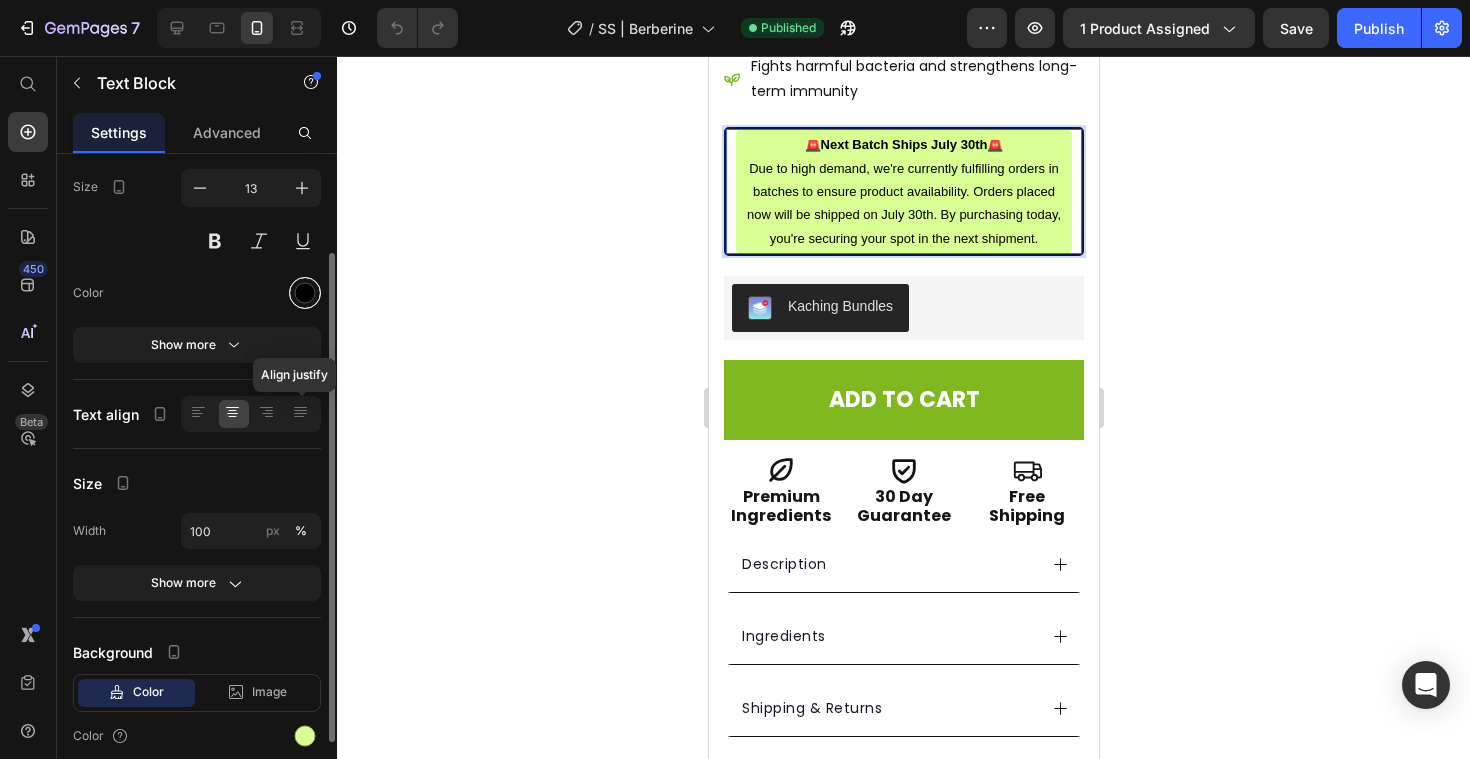 scroll, scrollTop: 233, scrollLeft: 0, axis: vertical 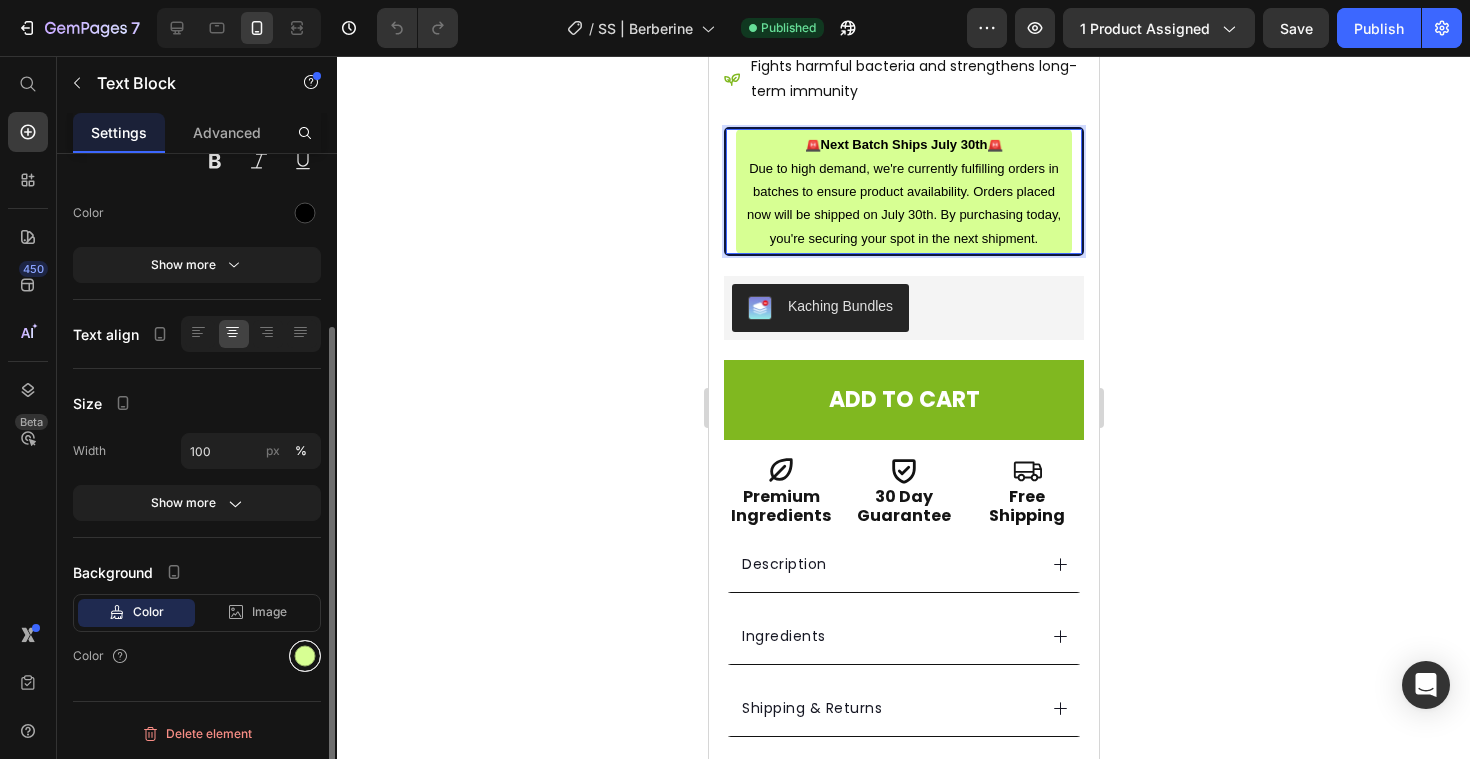 click at bounding box center [305, 656] 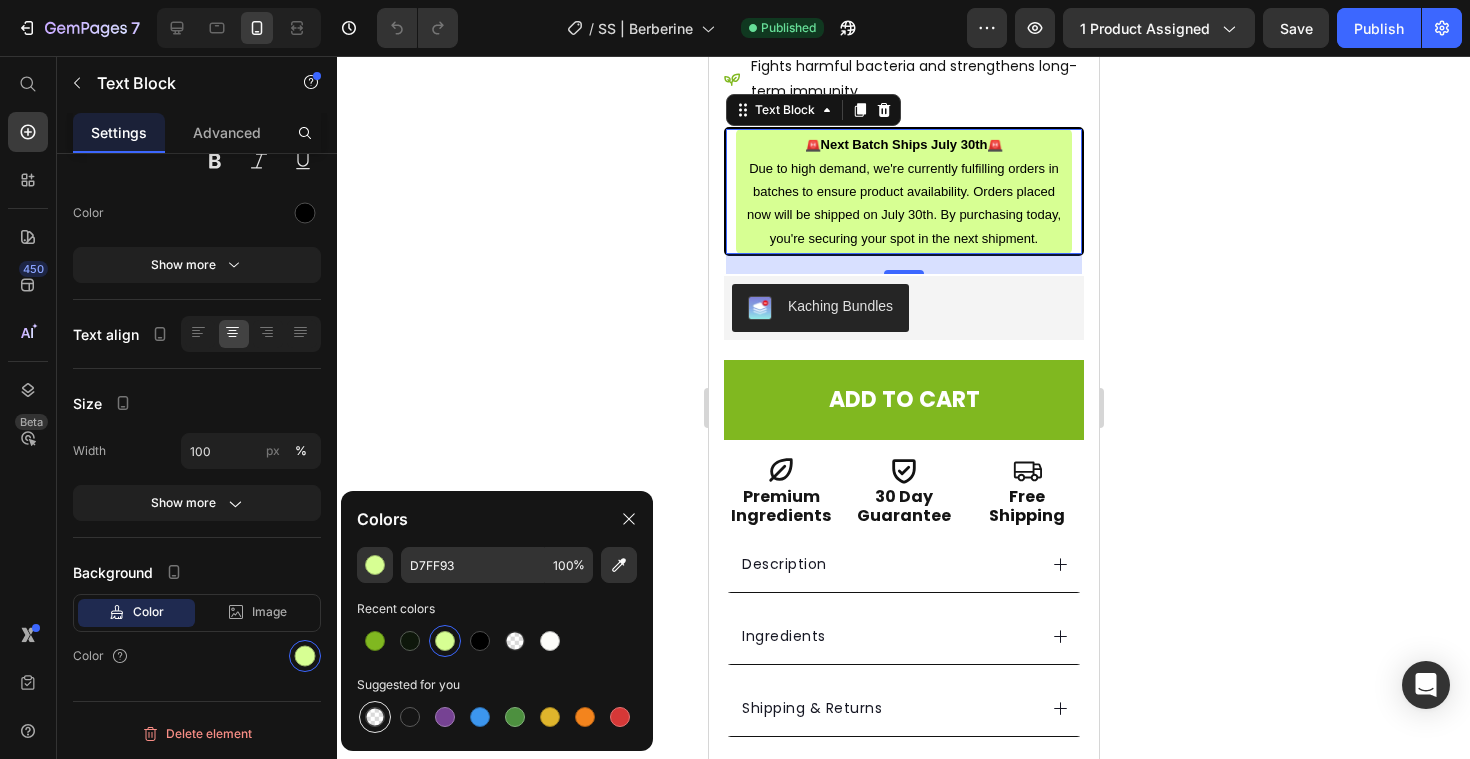 click at bounding box center [375, 717] 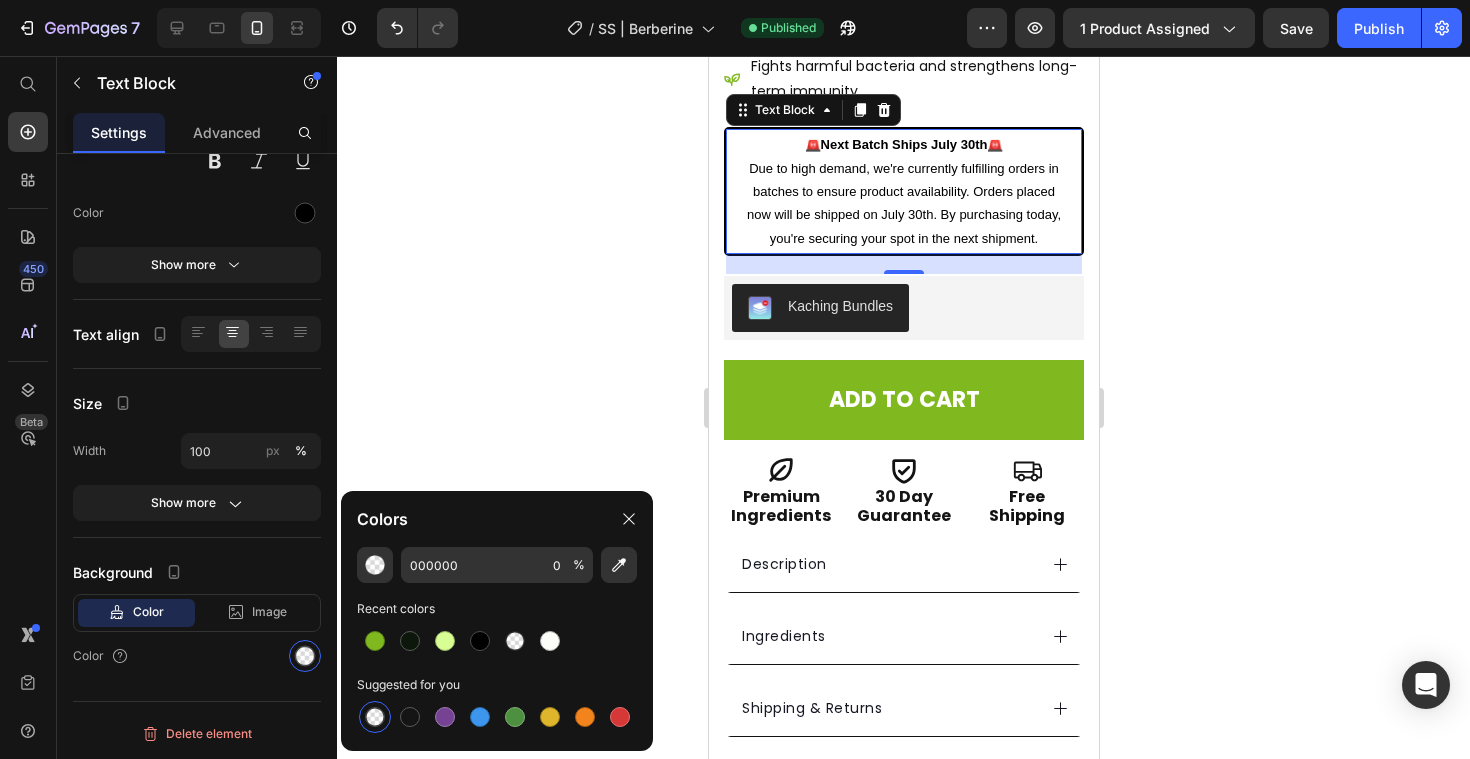 click on "20" at bounding box center (903, 264) 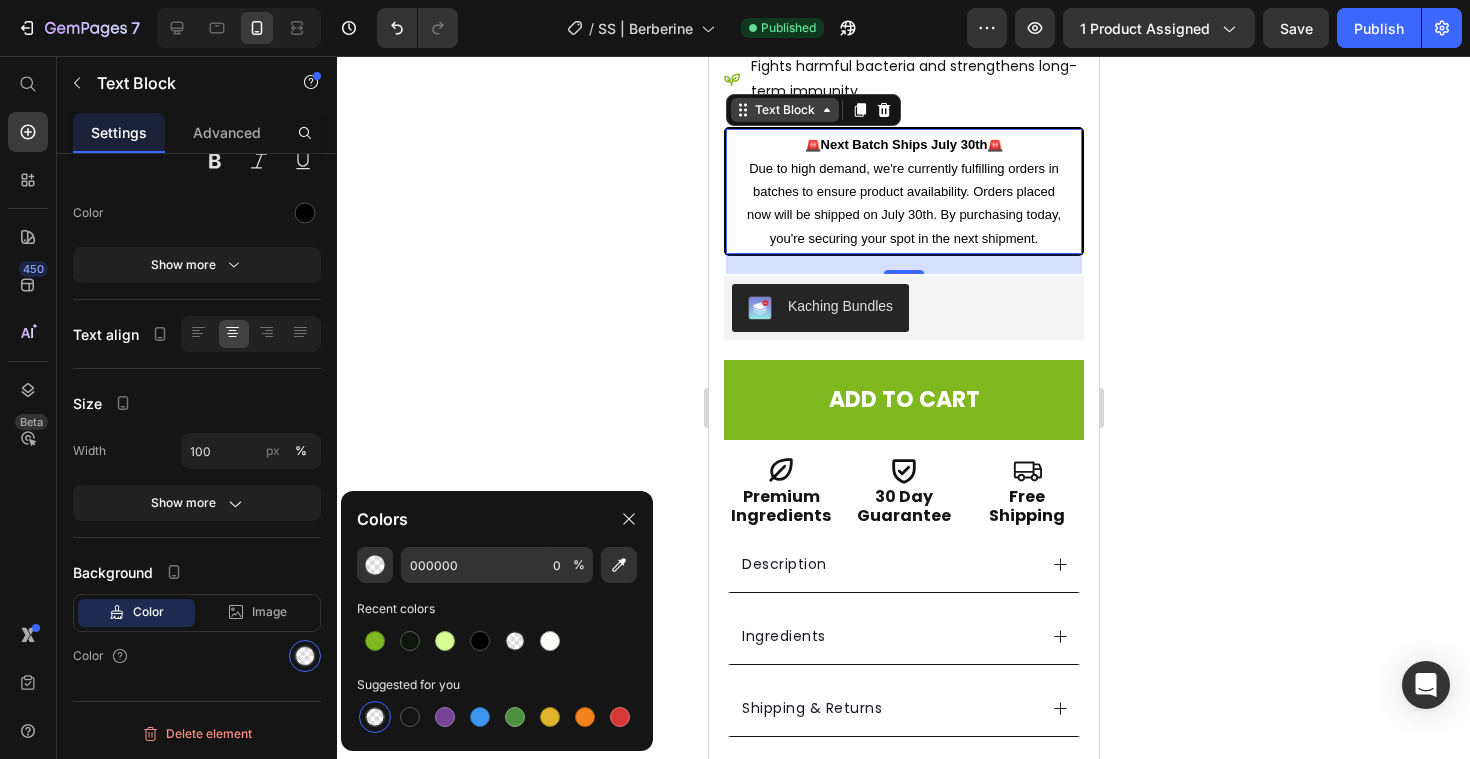 click on "Text Block" at bounding box center [784, 110] 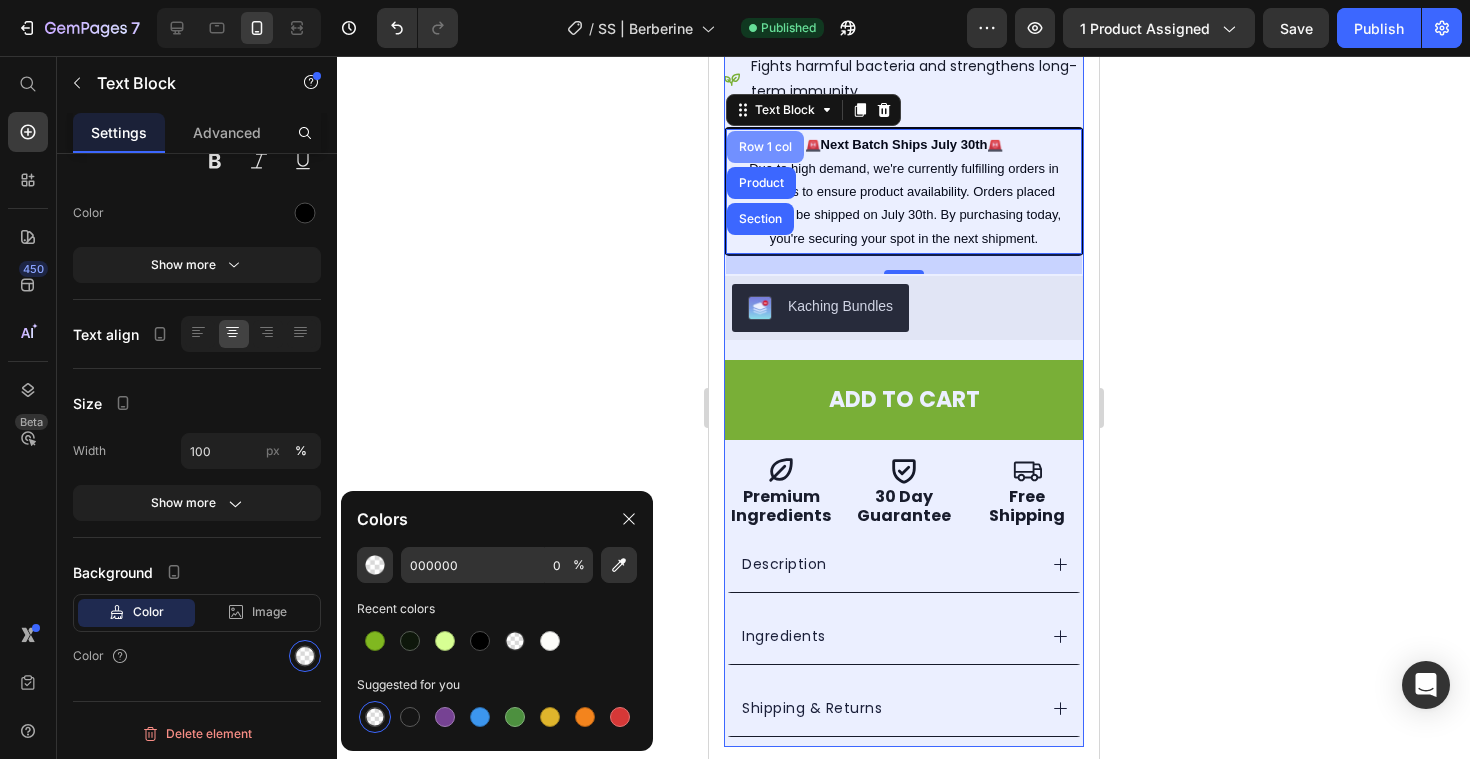 click on "Row 1 col" at bounding box center (764, 147) 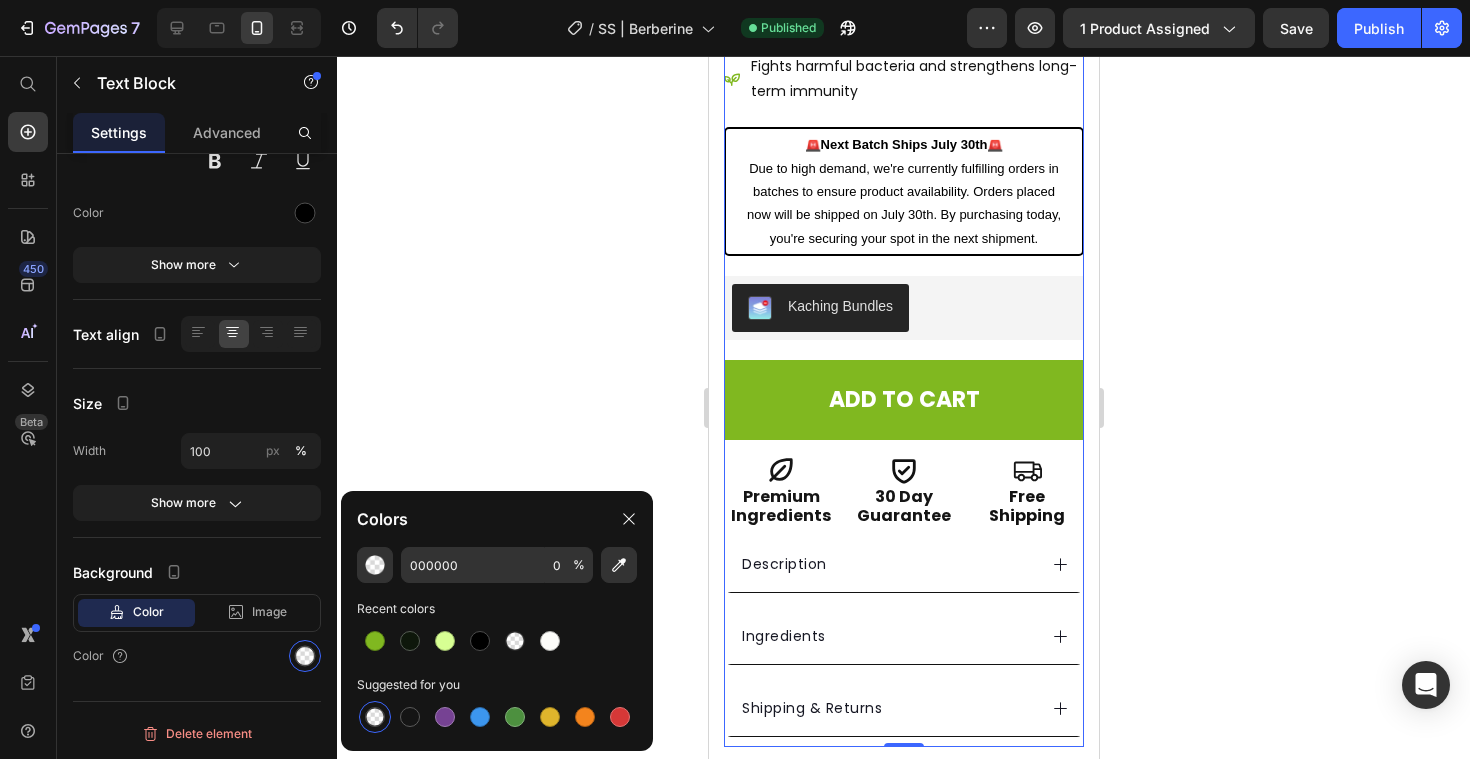 scroll, scrollTop: 0, scrollLeft: 0, axis: both 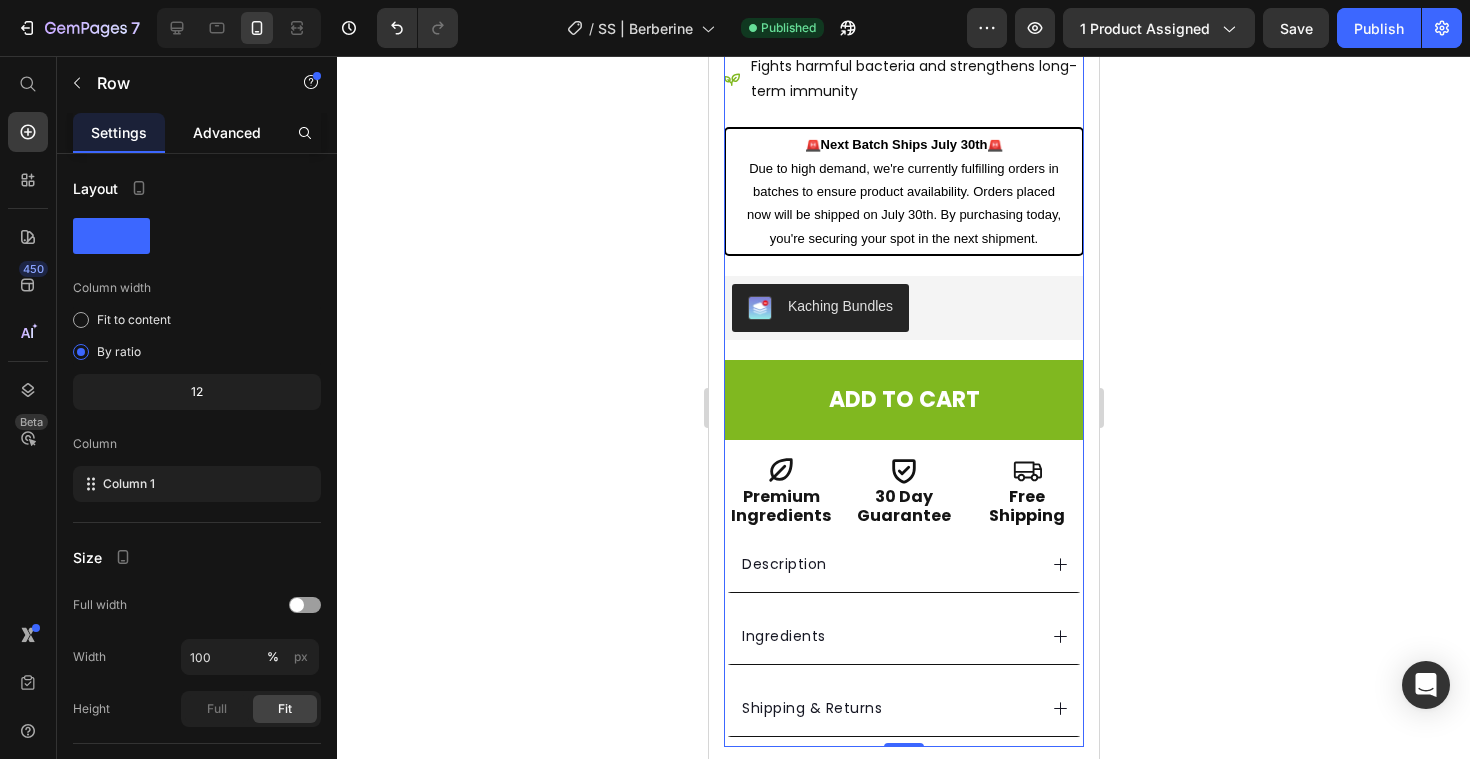 click on "Advanced" at bounding box center [227, 132] 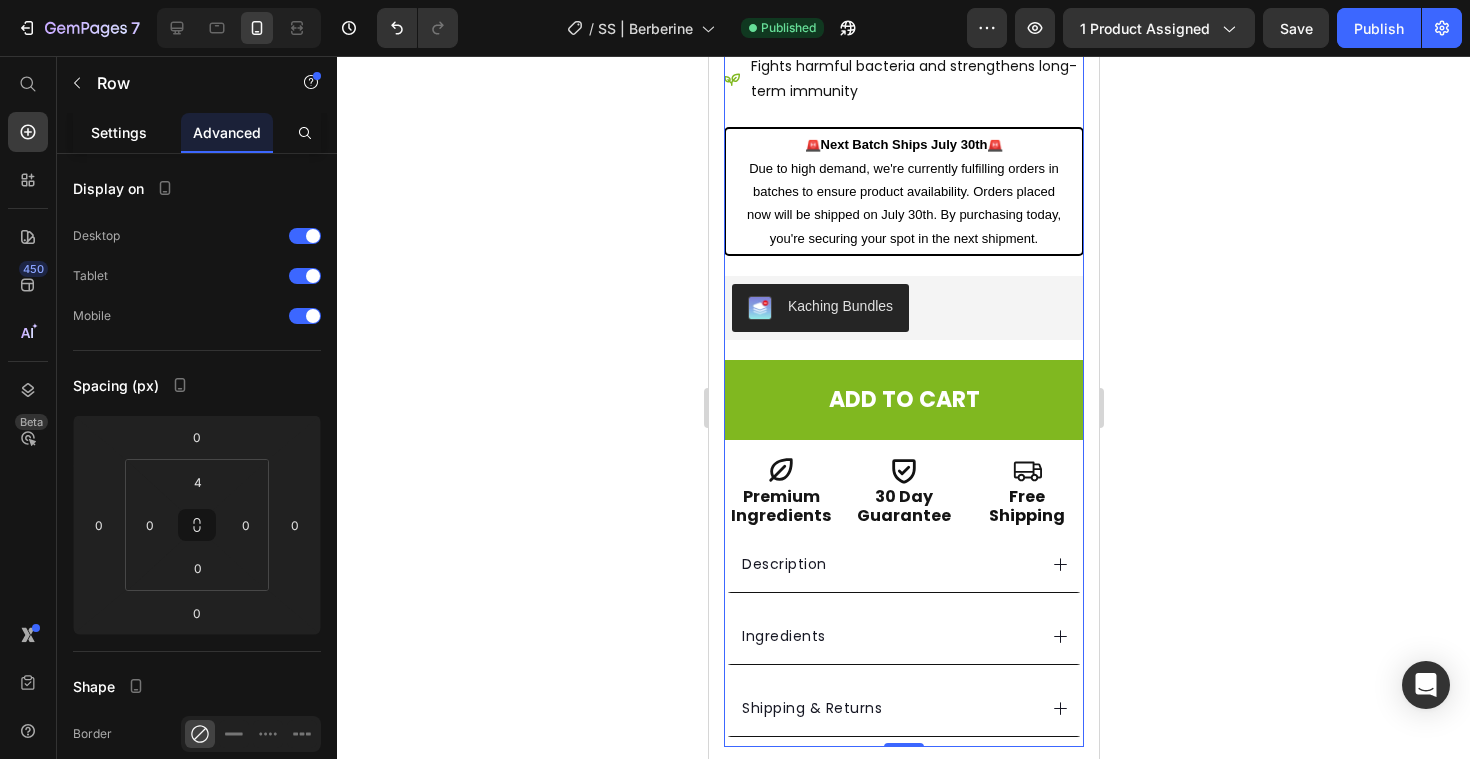 click on "Settings" at bounding box center [119, 132] 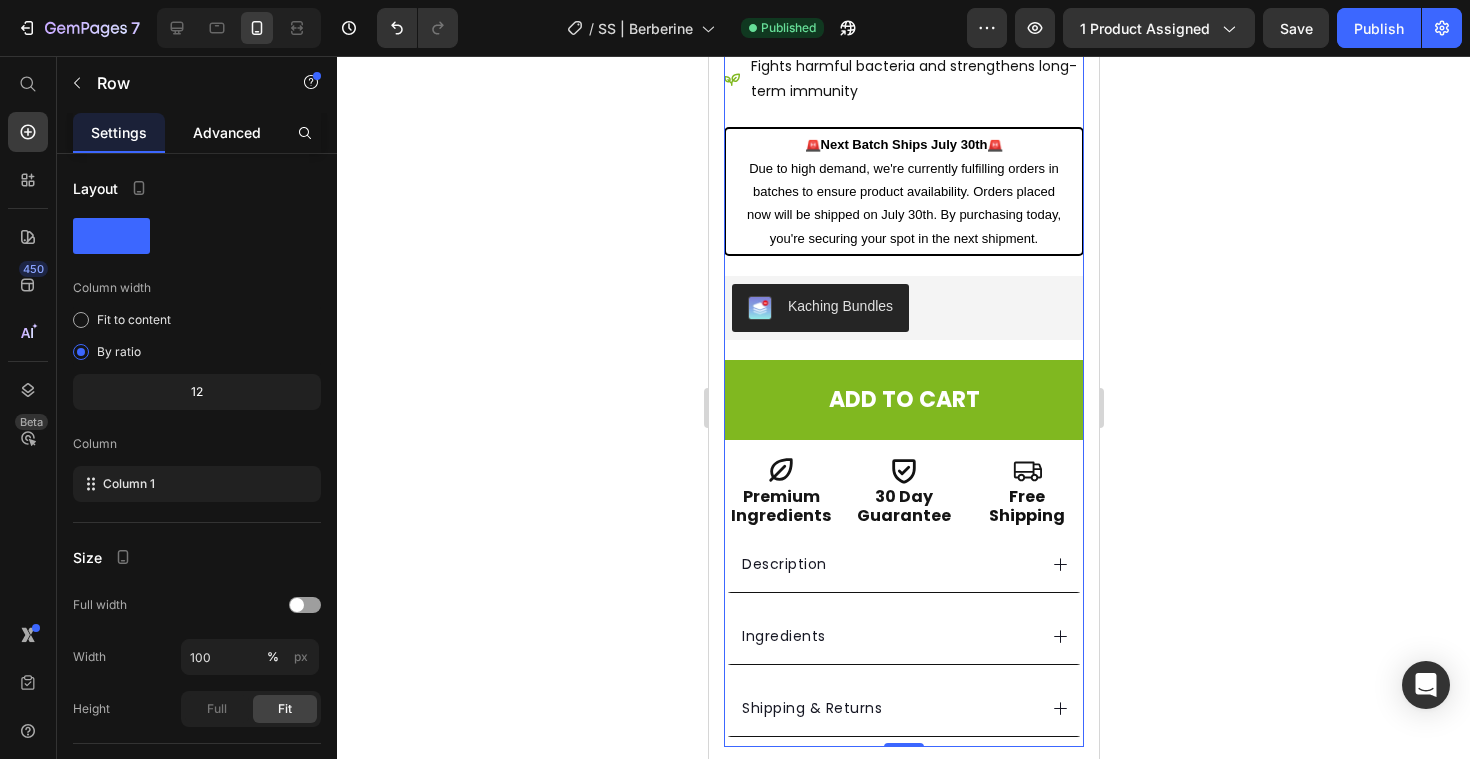 click on "Advanced" at bounding box center (227, 132) 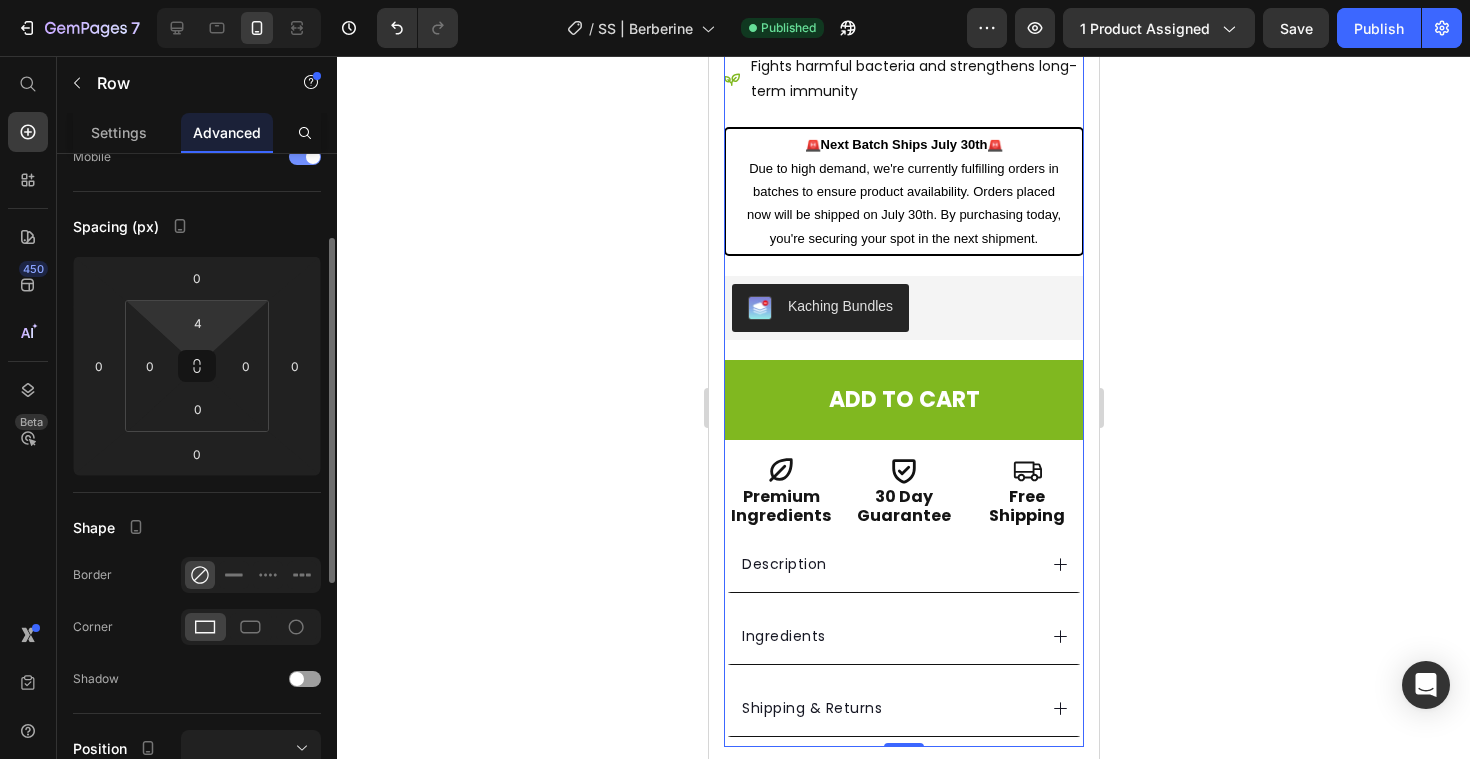 scroll, scrollTop: 161, scrollLeft: 0, axis: vertical 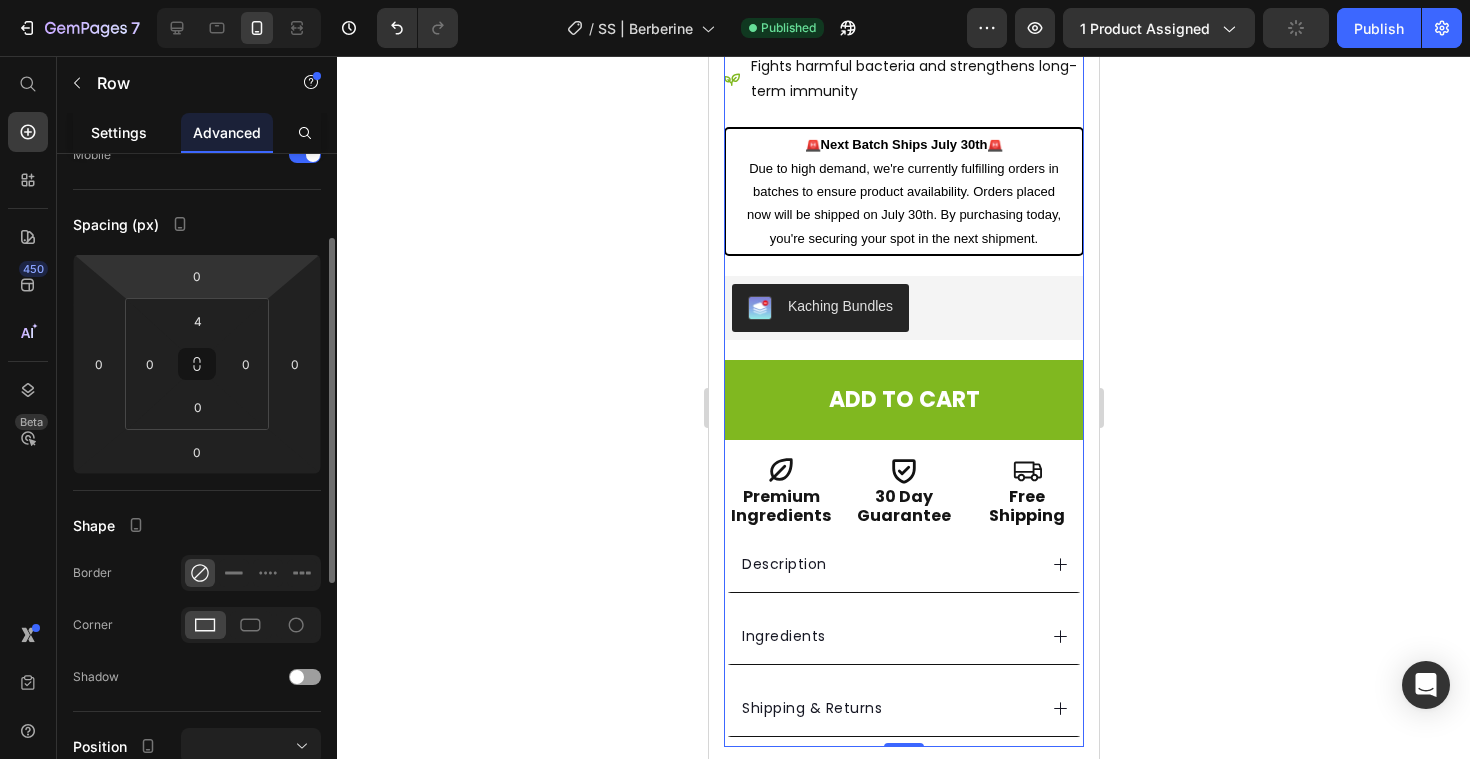 click on "Settings" at bounding box center [119, 132] 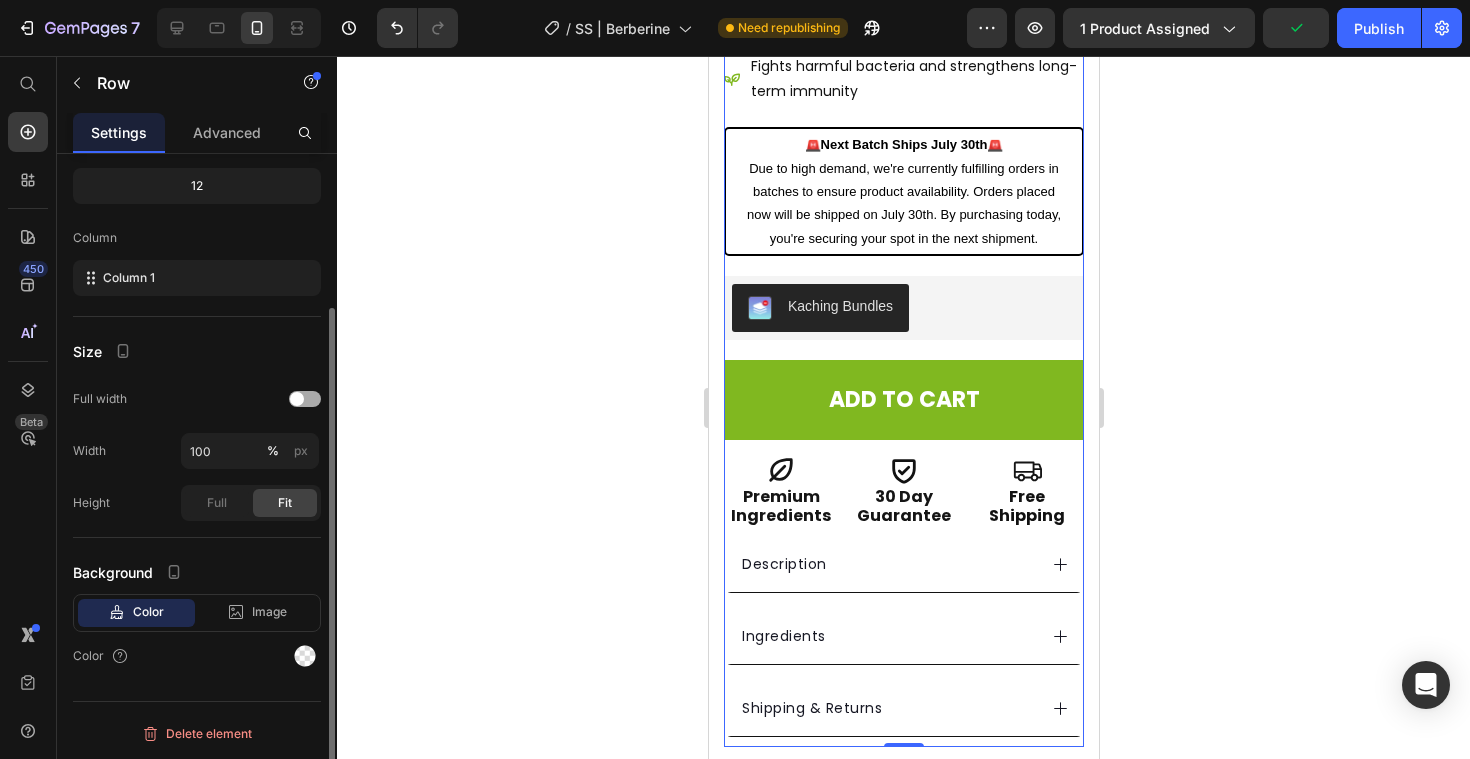 scroll, scrollTop: 0, scrollLeft: 0, axis: both 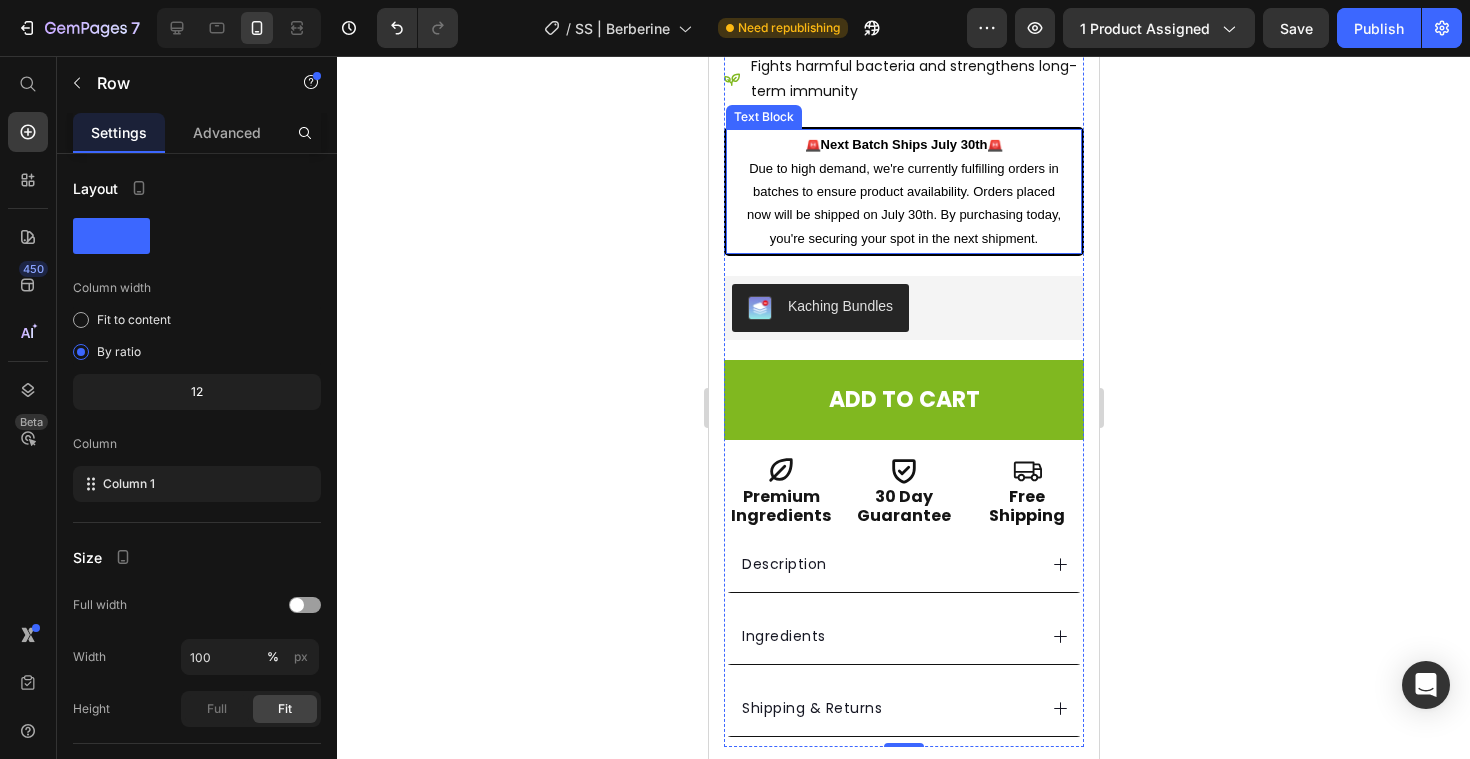 click on "🚨Next Batch Ships July 30th🚨" at bounding box center [903, 144] 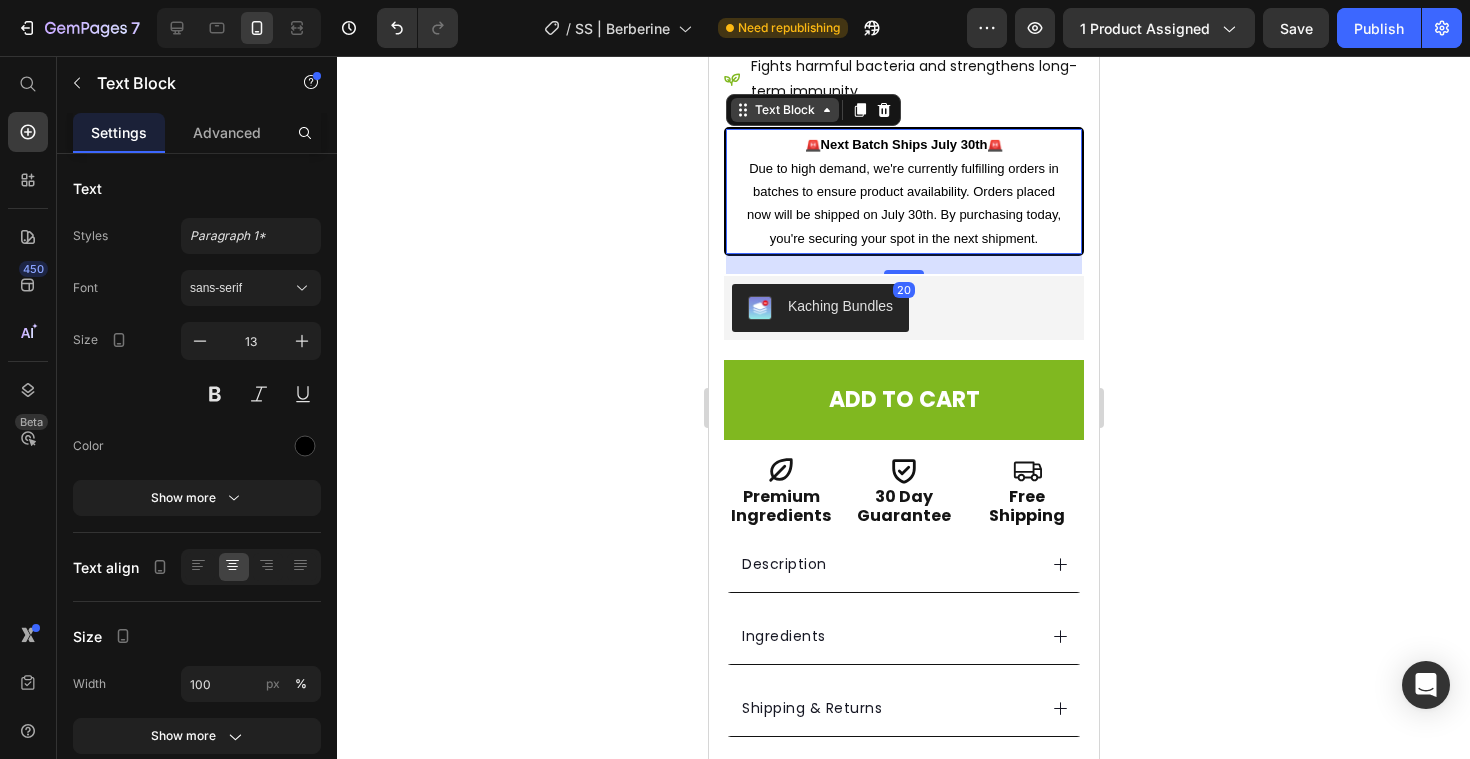 click on "Text Block" at bounding box center (784, 110) 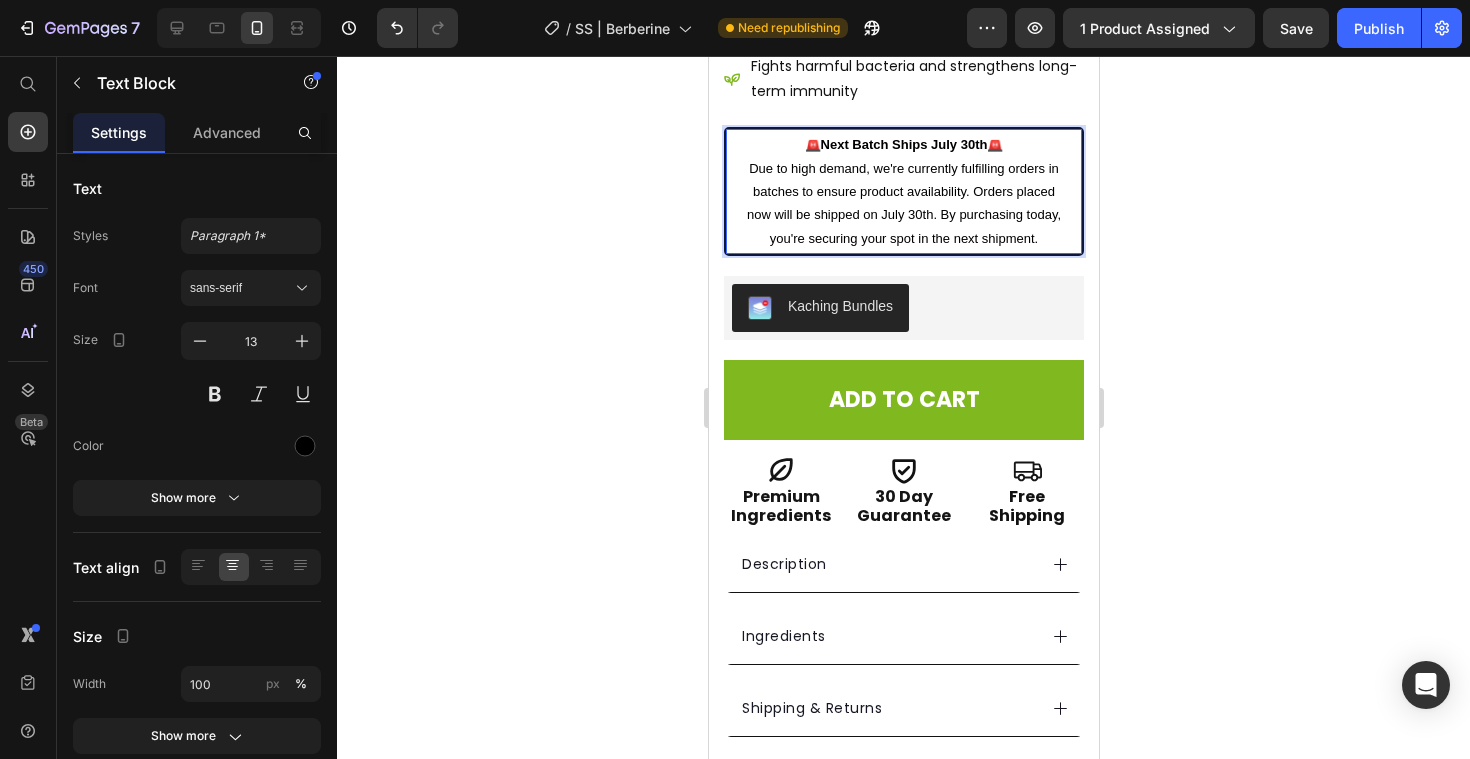 click on "🚨Next Batch Ships July 30th🚨 Due to high demand, we're currently fulfilling orders in batches to ensure product availability. Orders placed now will be shipped on July 30th. By purchasing today, you're securing your spot in the next shipment. Text Block Row 1 col Product Section   20" at bounding box center [903, 191] 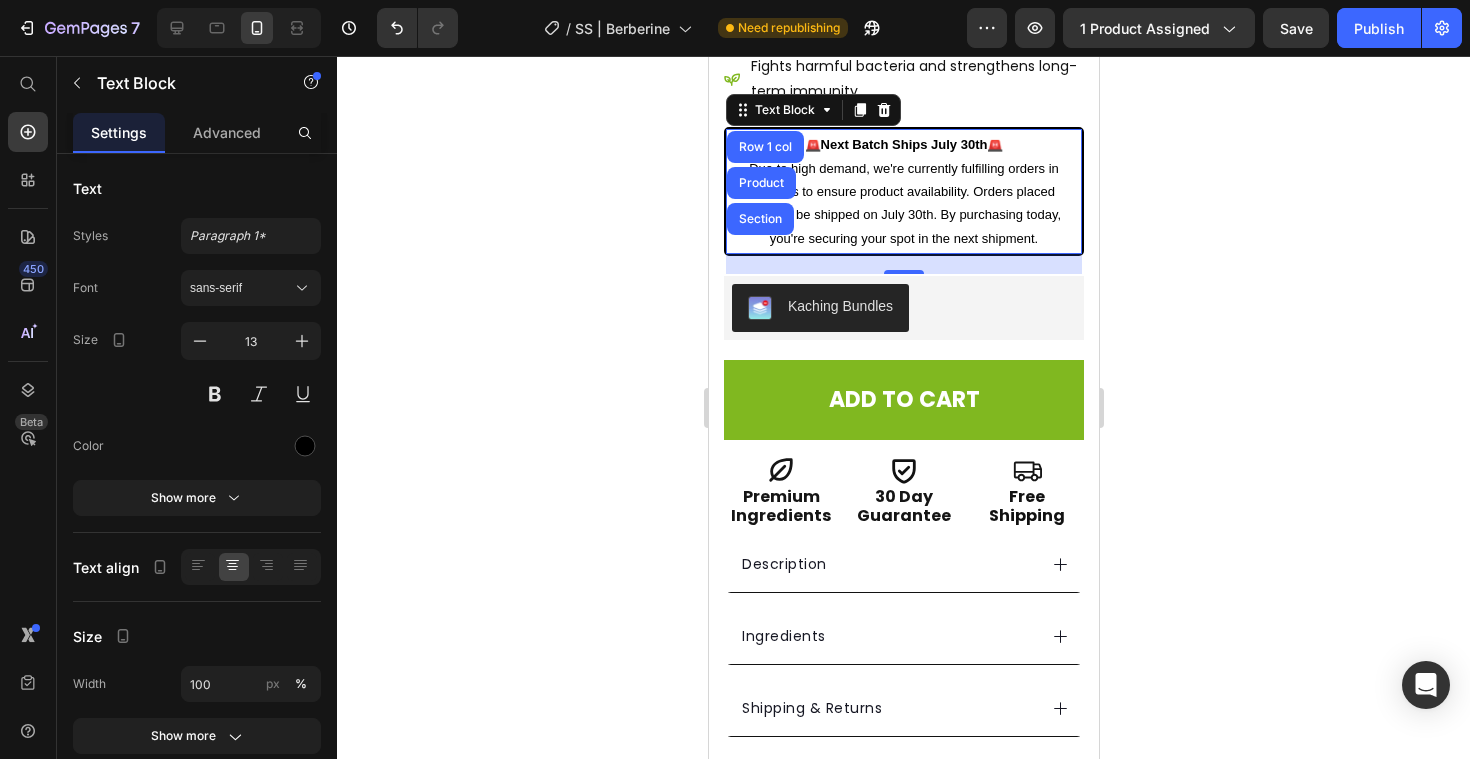 click 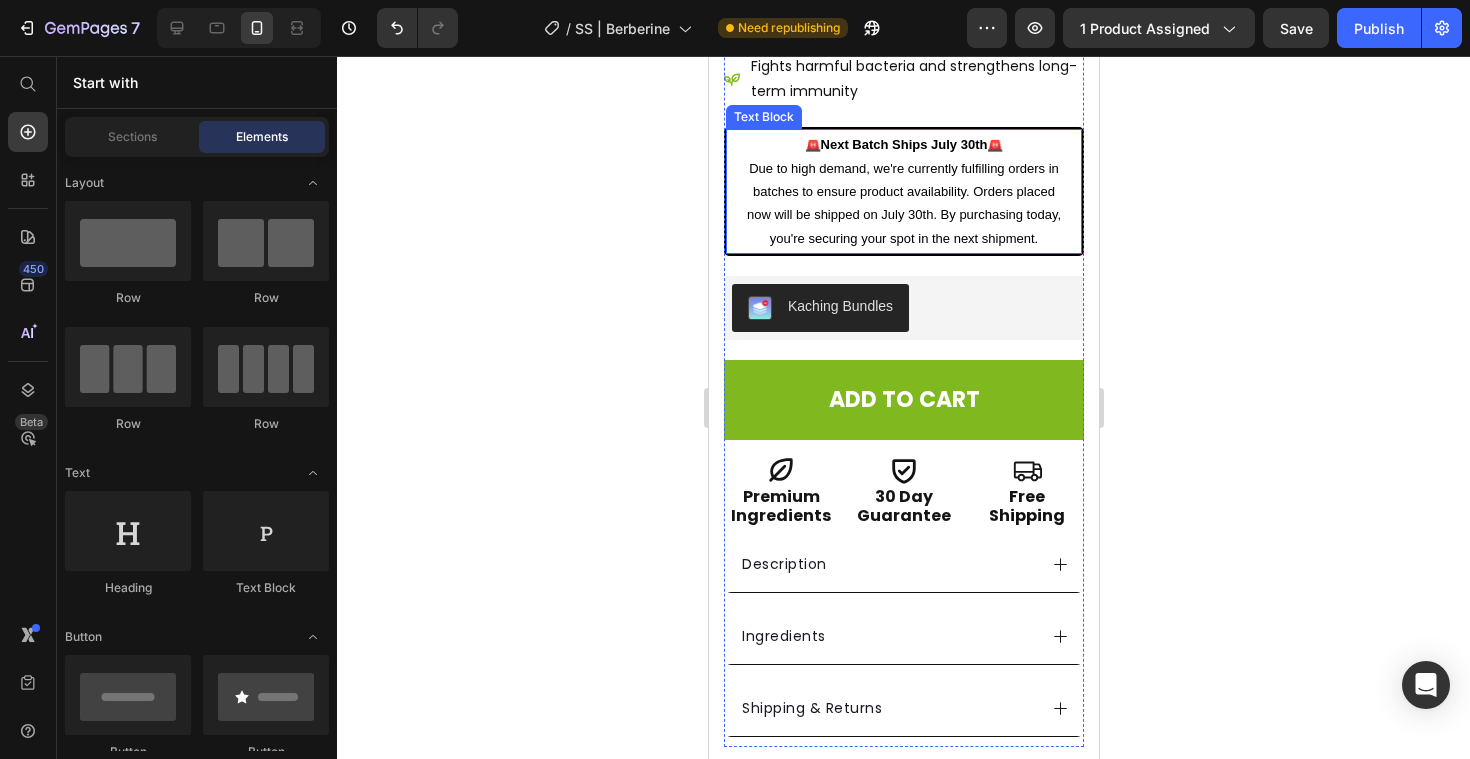 click on "Due to high demand, we're currently fulfilling orders in batches to ensure product availability. Orders placed now will be shipped on July 30th. By purchasing today, you're securing your spot in the next shipment." at bounding box center [903, 204] 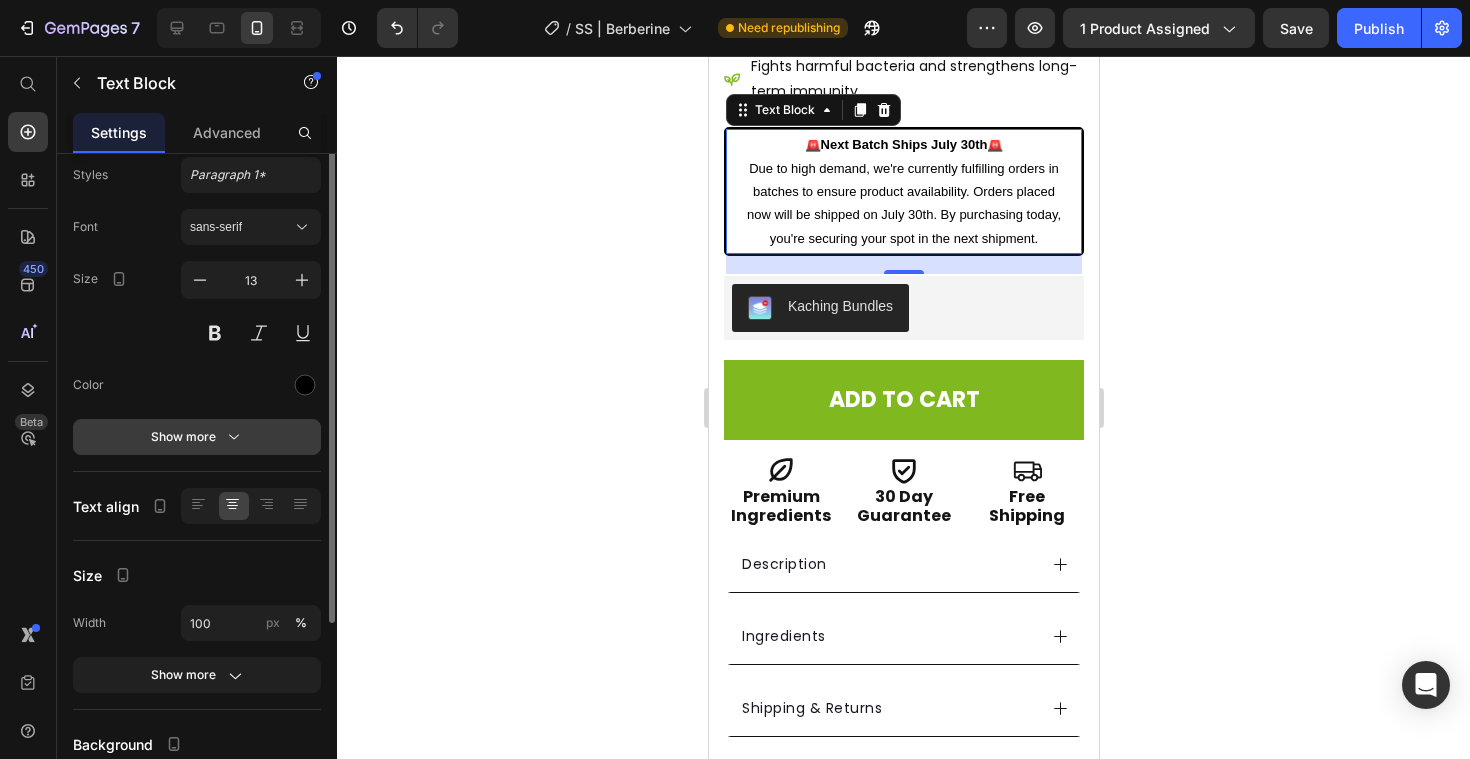 scroll, scrollTop: 0, scrollLeft: 0, axis: both 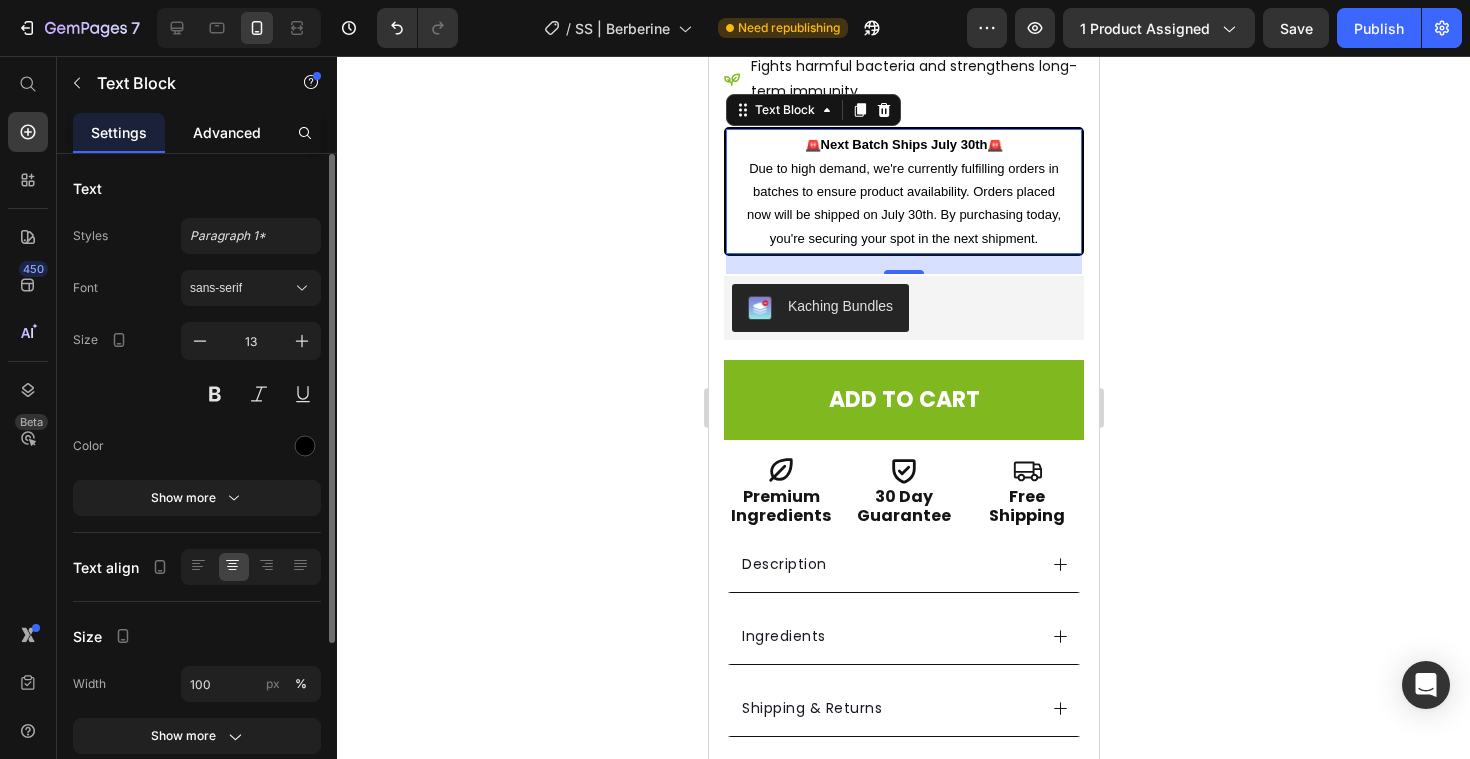 click on "Advanced" at bounding box center [227, 132] 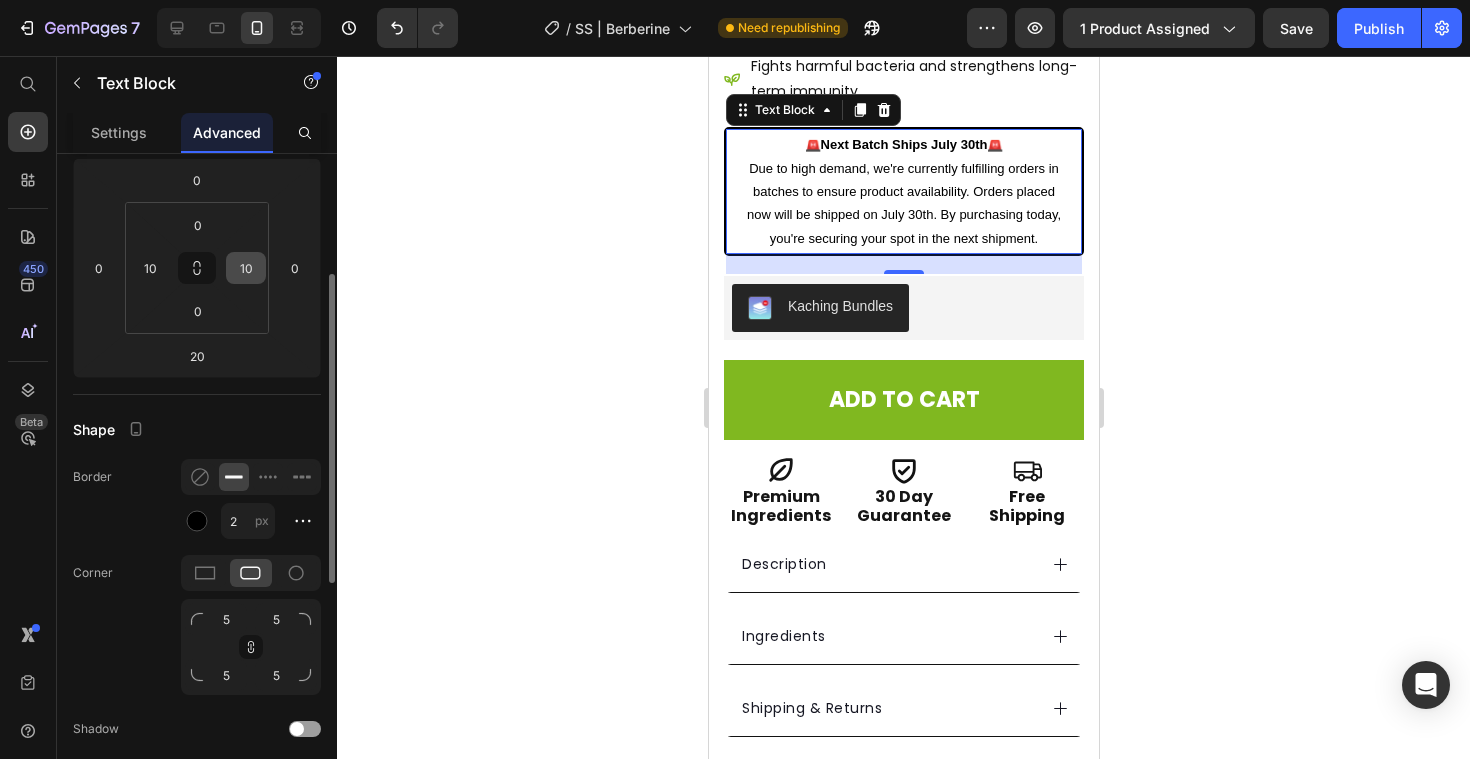 scroll, scrollTop: 258, scrollLeft: 0, axis: vertical 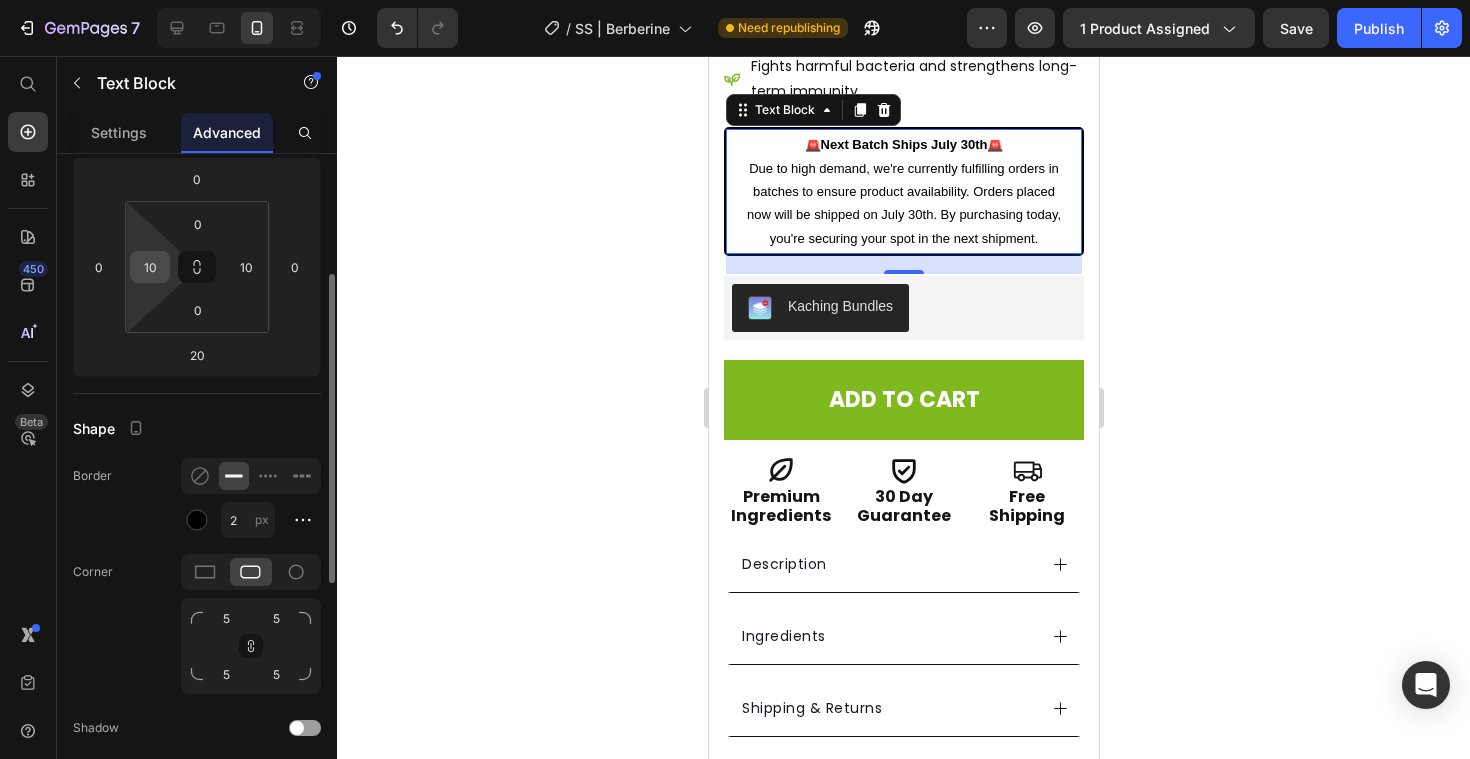click on "10" at bounding box center (150, 267) 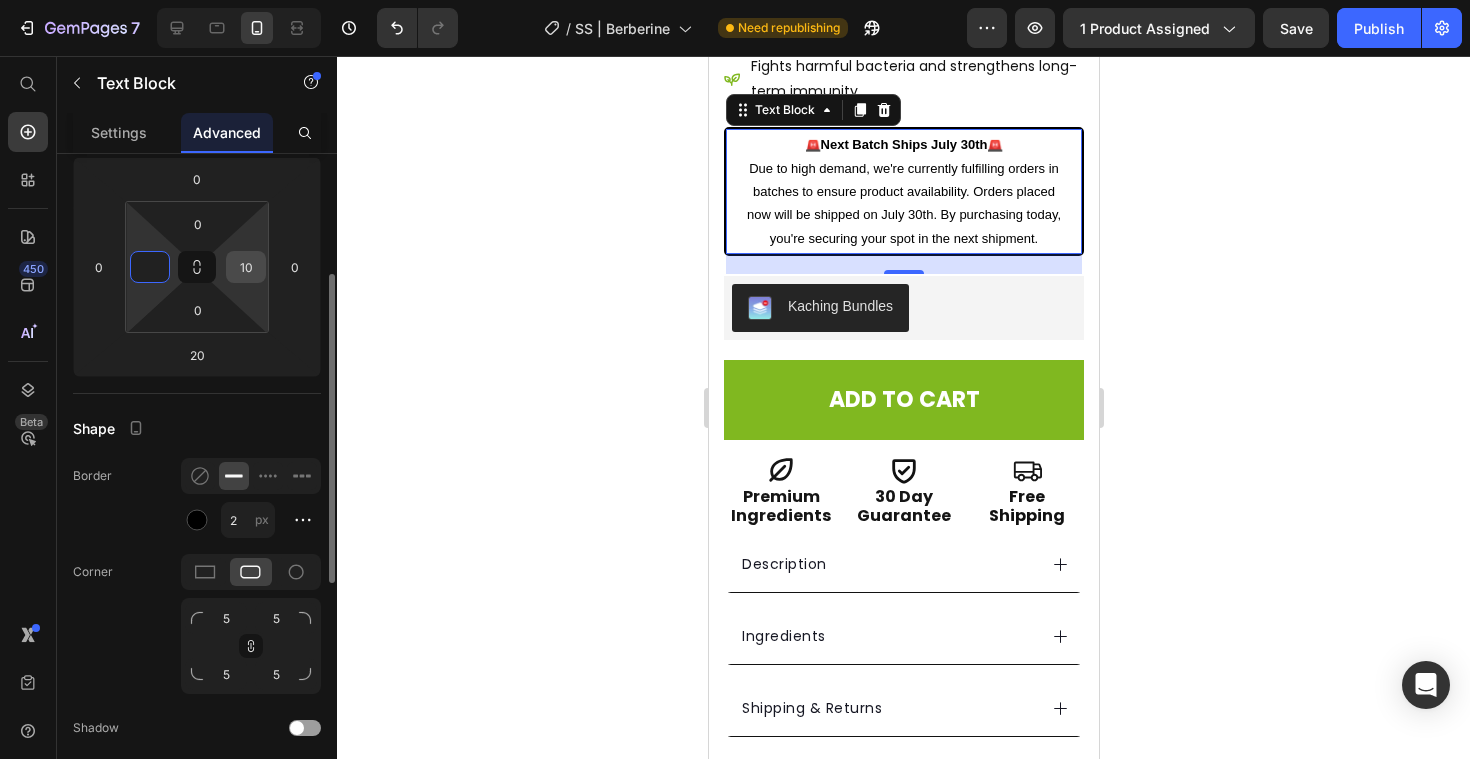 type on "0" 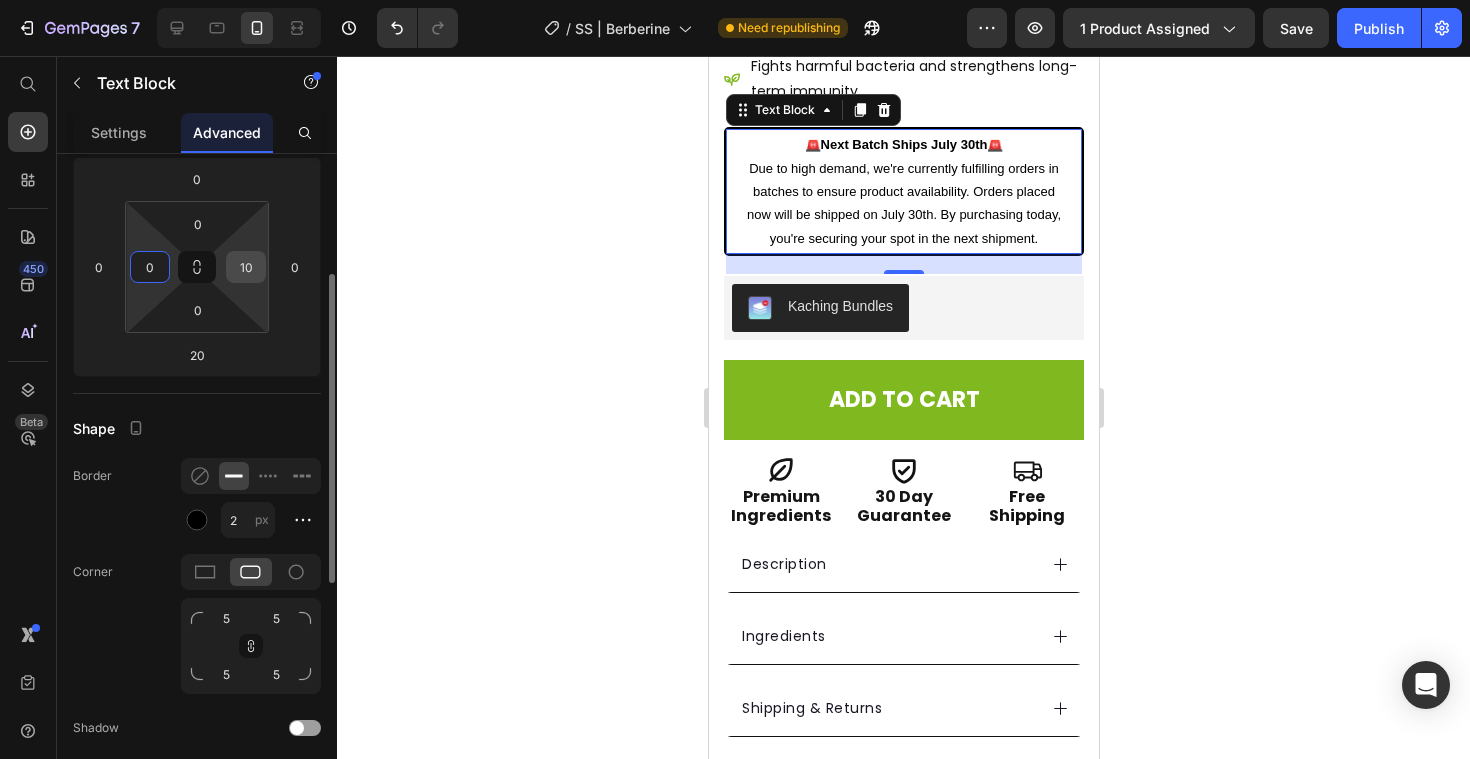 click on "10" at bounding box center [246, 267] 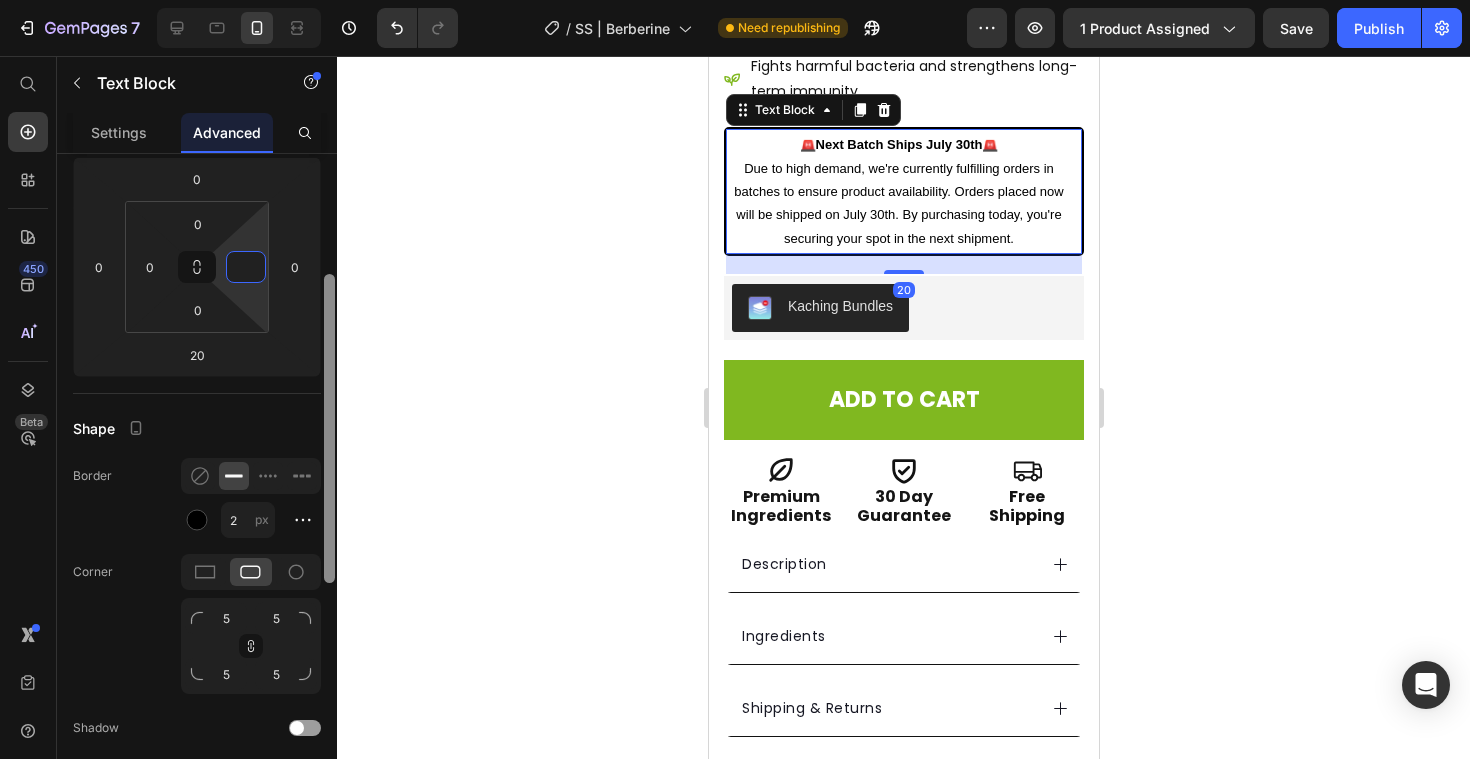 click at bounding box center (329, 485) 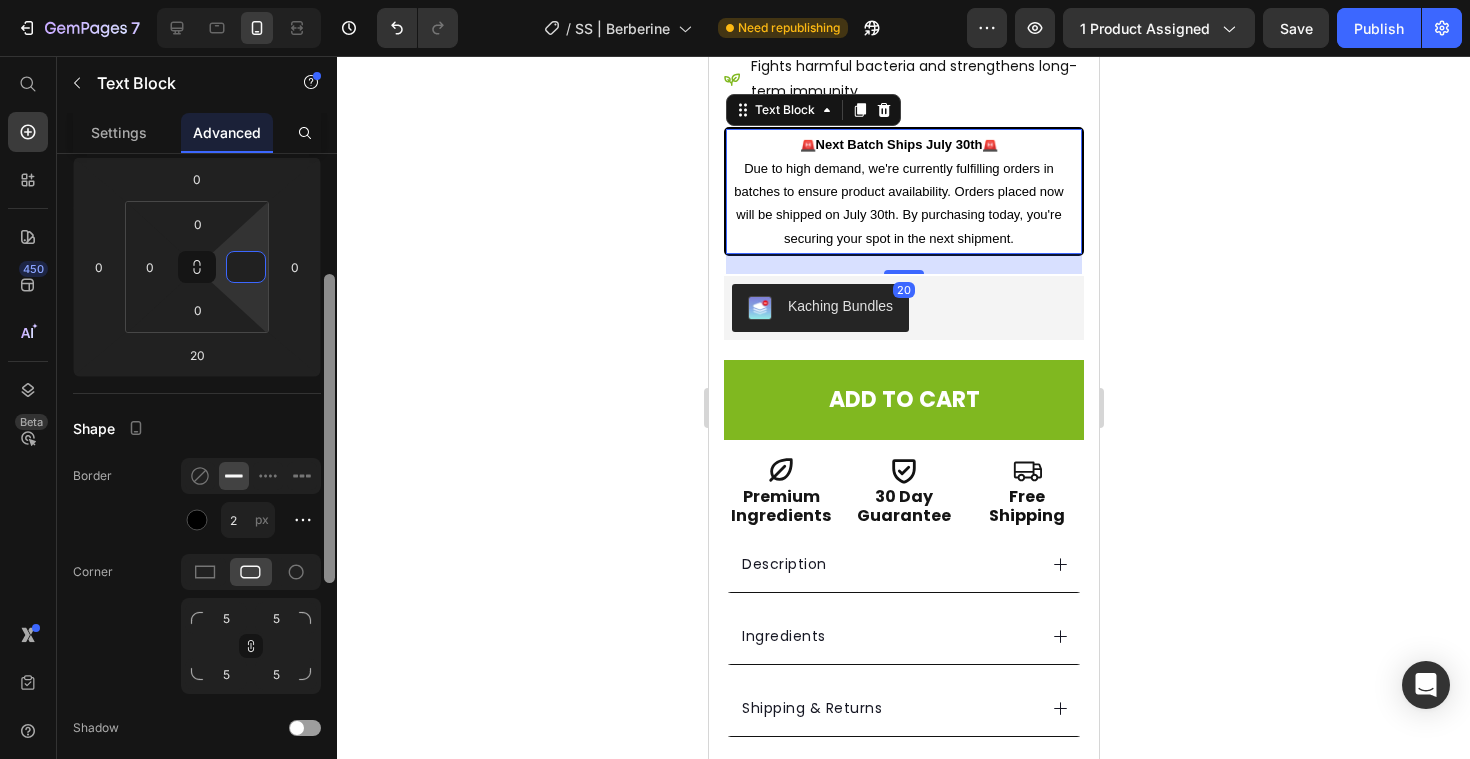 type on "0" 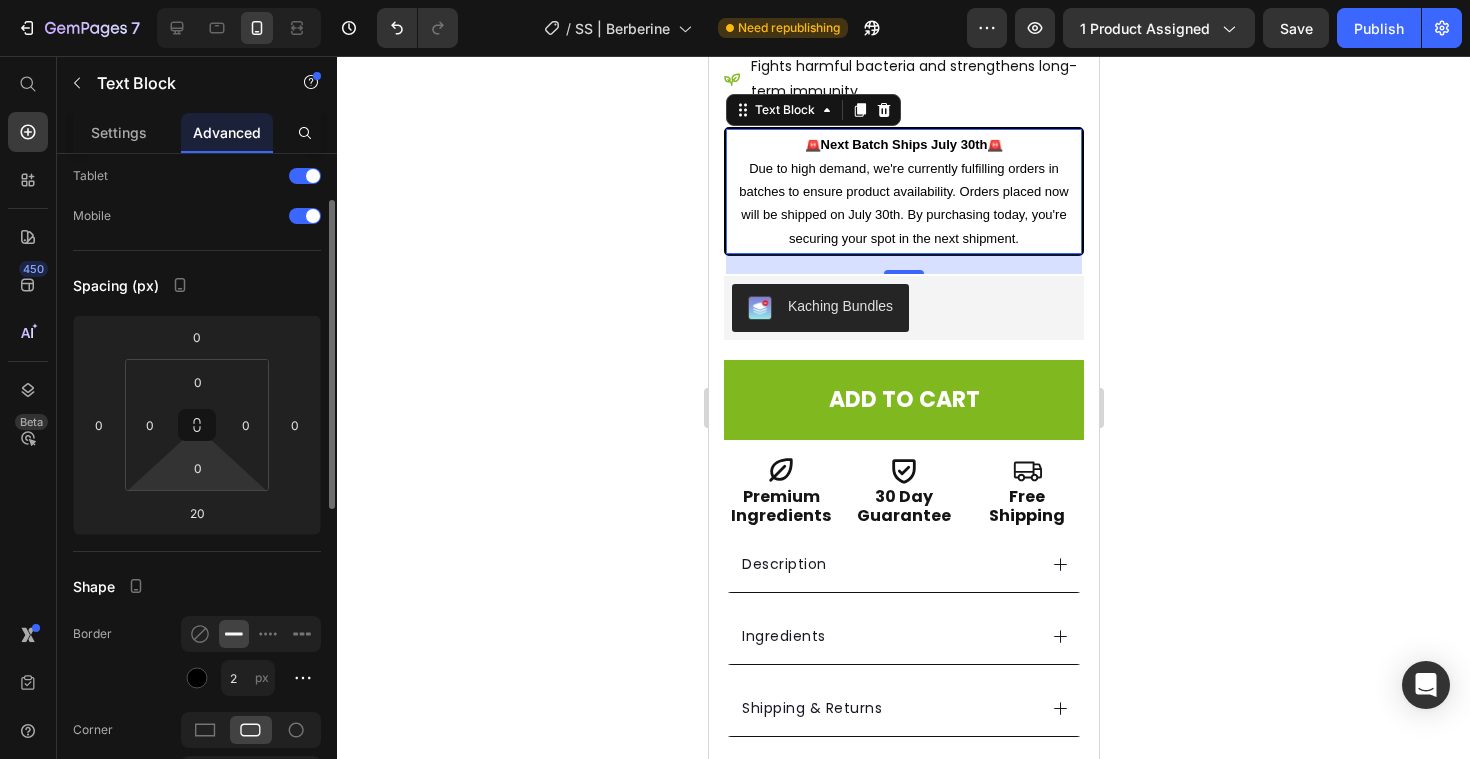scroll, scrollTop: 0, scrollLeft: 0, axis: both 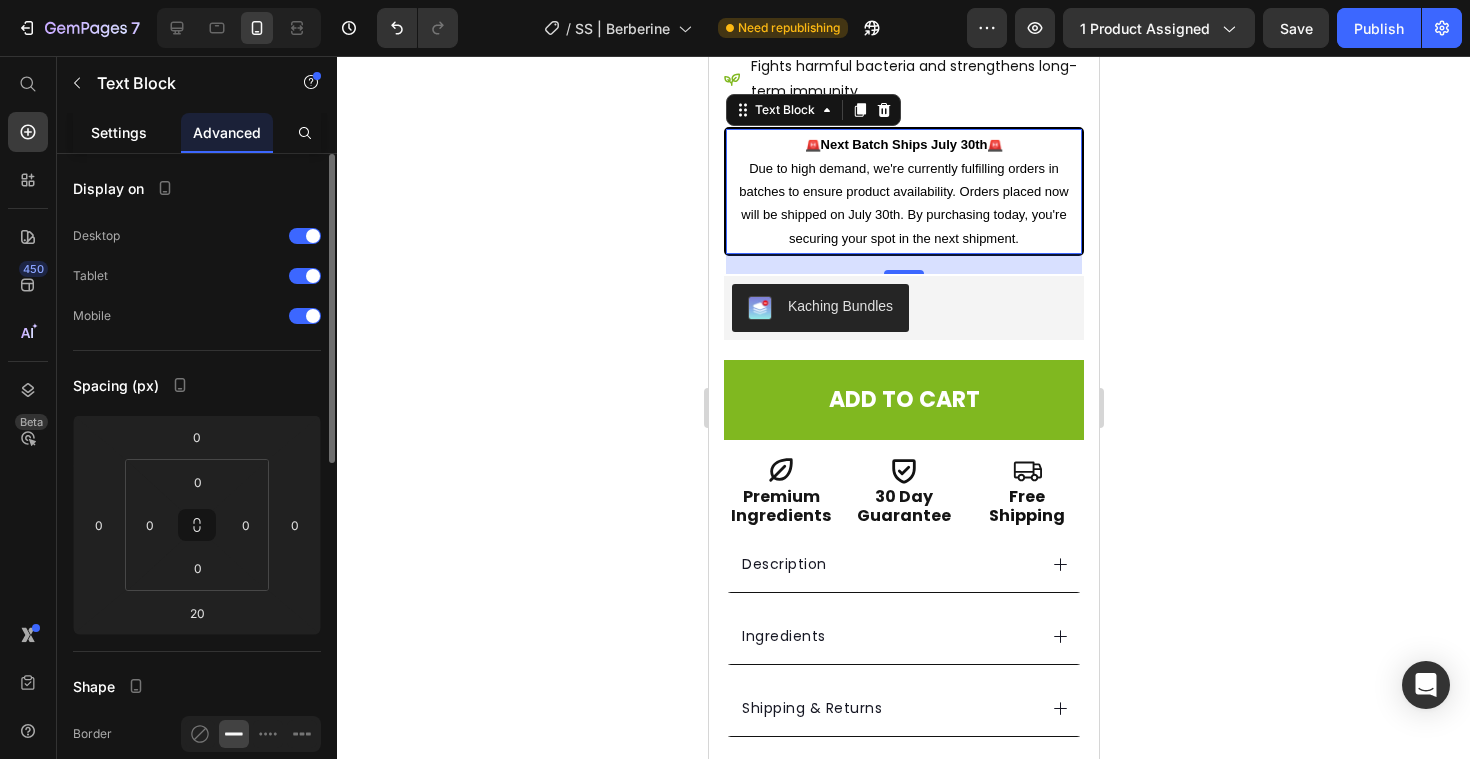 click on "Settings" at bounding box center [119, 132] 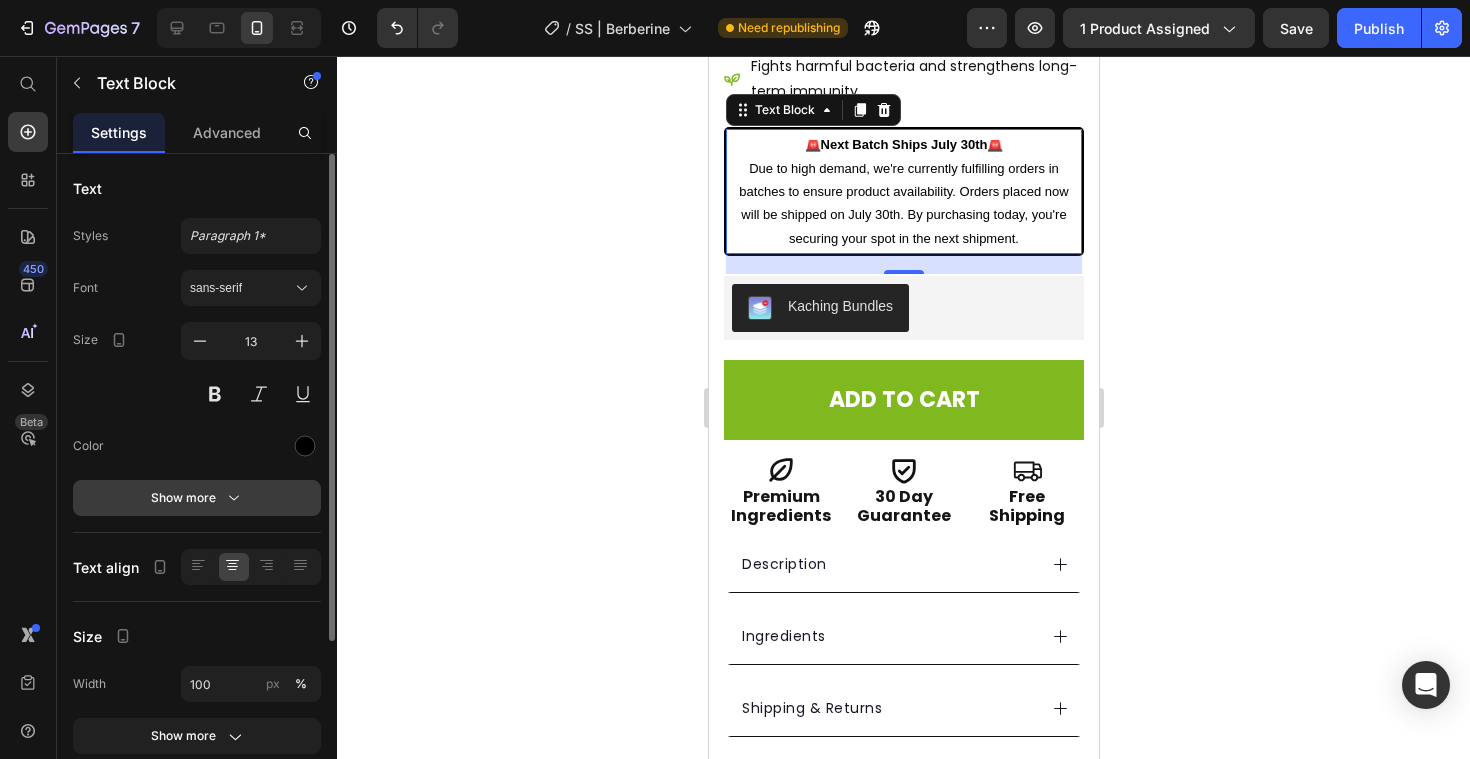 scroll, scrollTop: 233, scrollLeft: 0, axis: vertical 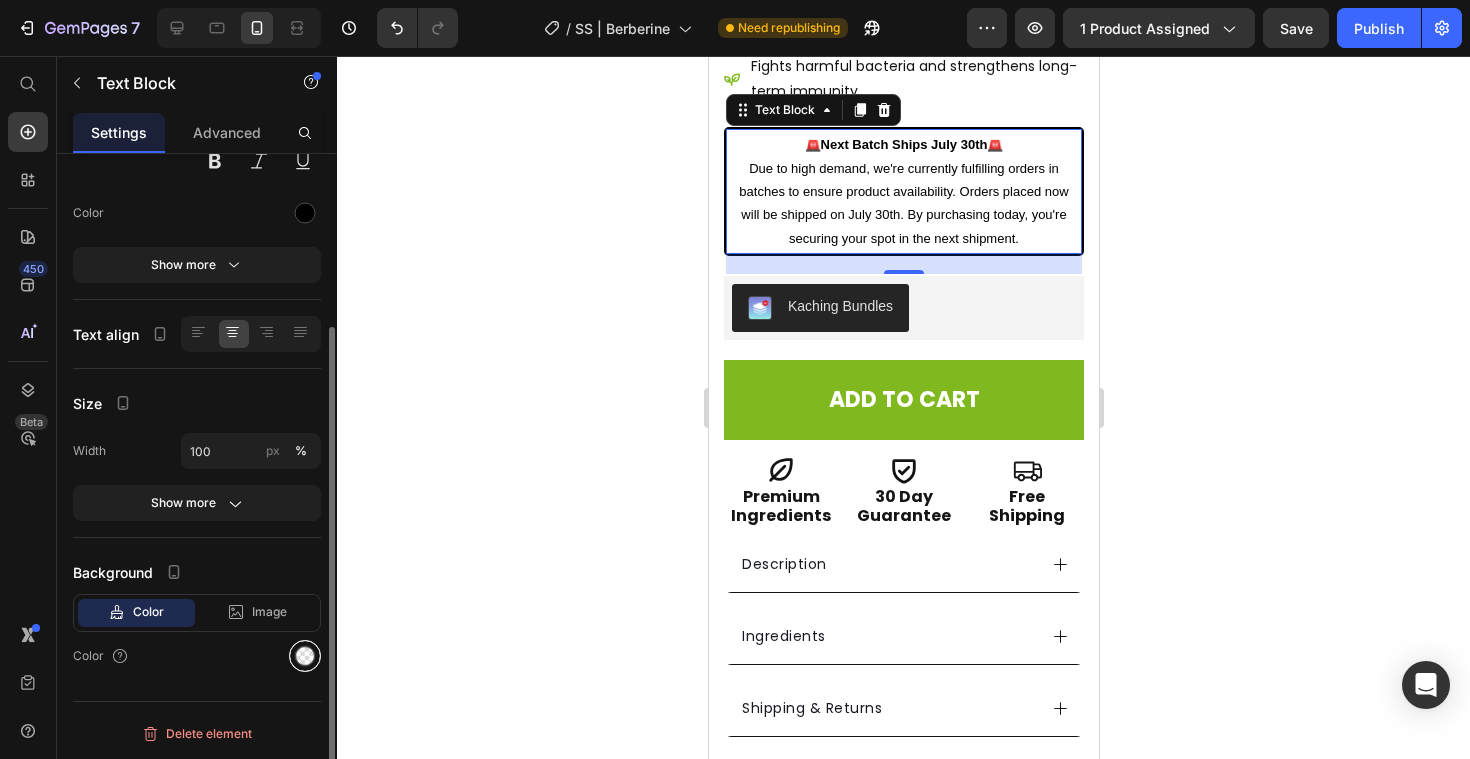 click at bounding box center [305, 656] 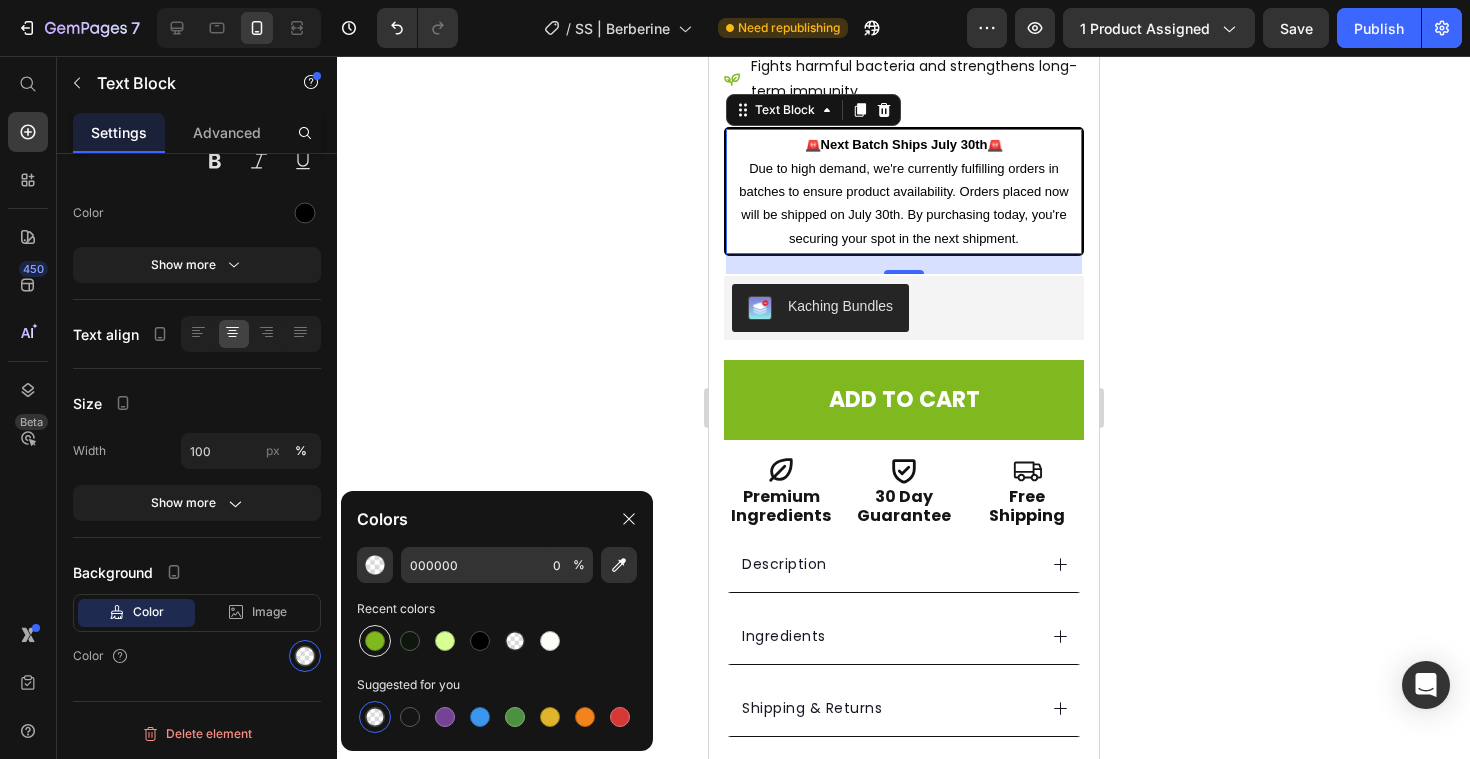 click at bounding box center [375, 641] 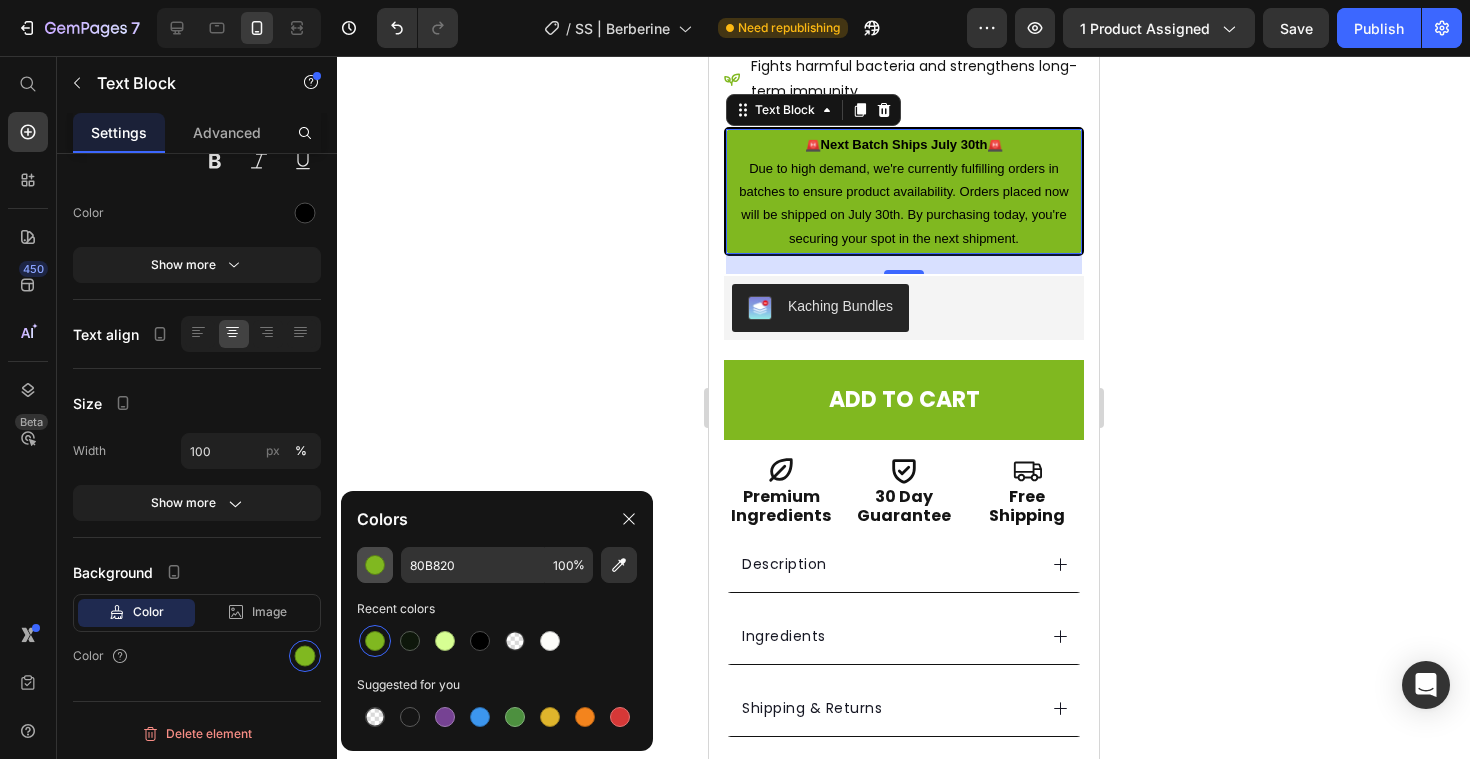 click at bounding box center [375, 565] 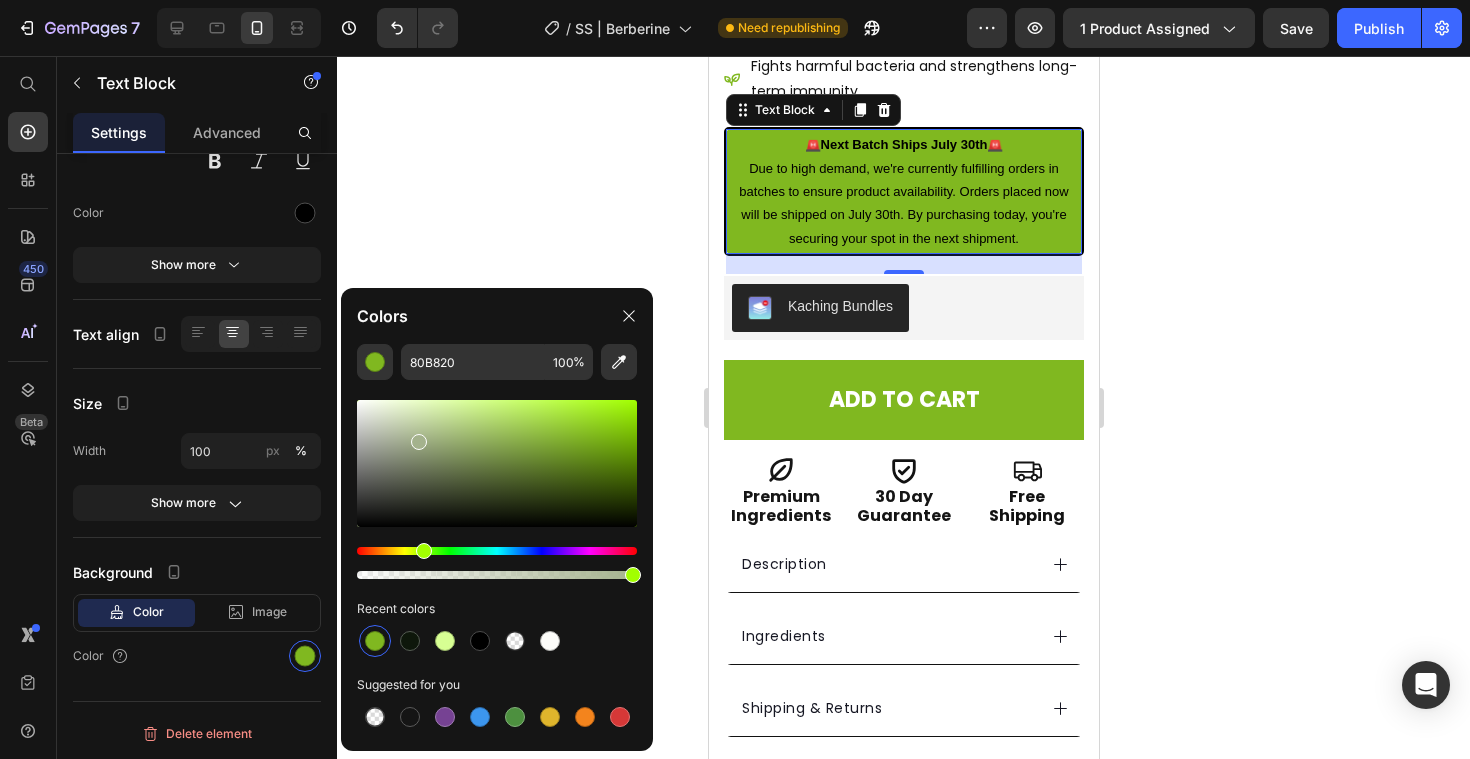 drag, startPoint x: 592, startPoint y: 443, endPoint x: 417, endPoint y: 438, distance: 175.07141 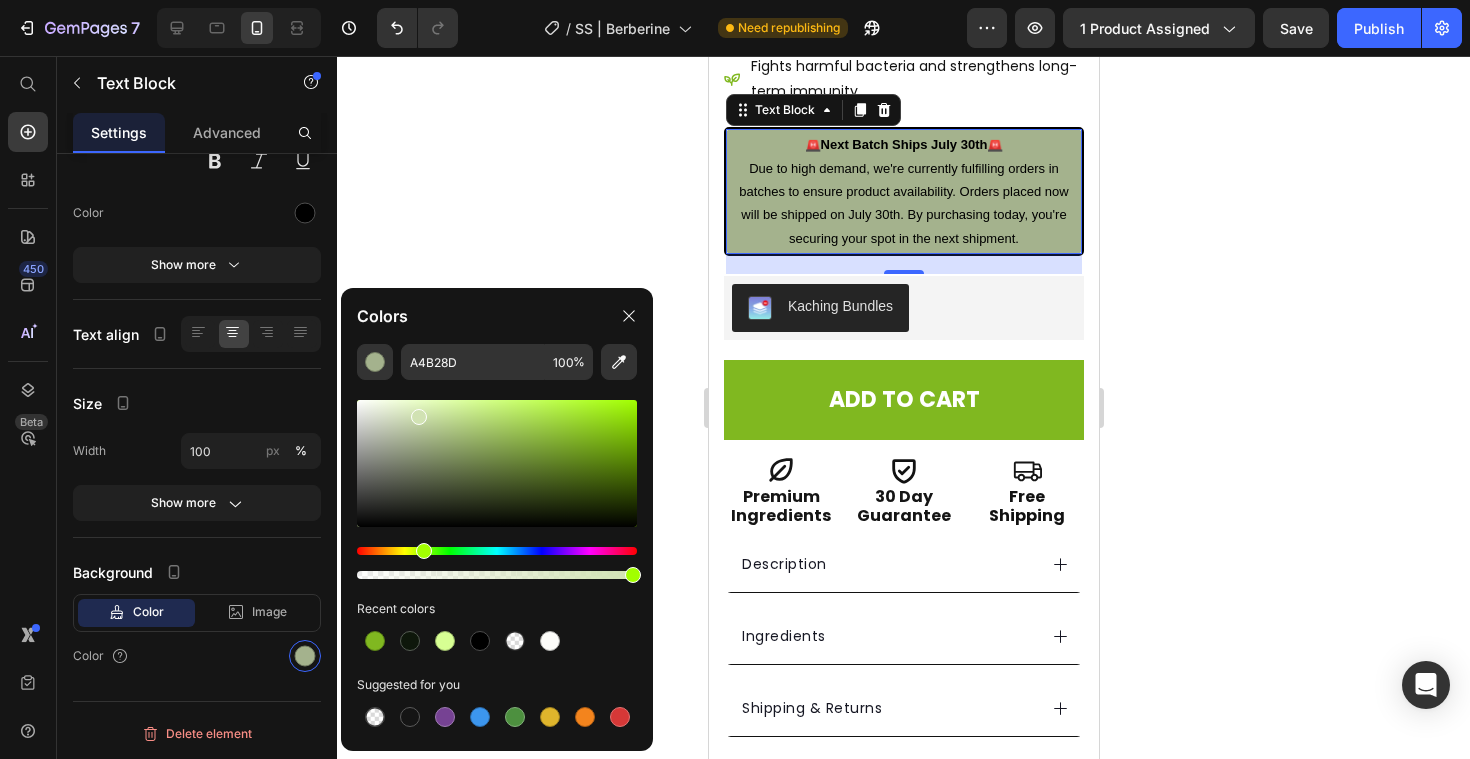 drag, startPoint x: 417, startPoint y: 438, endPoint x: 416, endPoint y: 413, distance: 25.019993 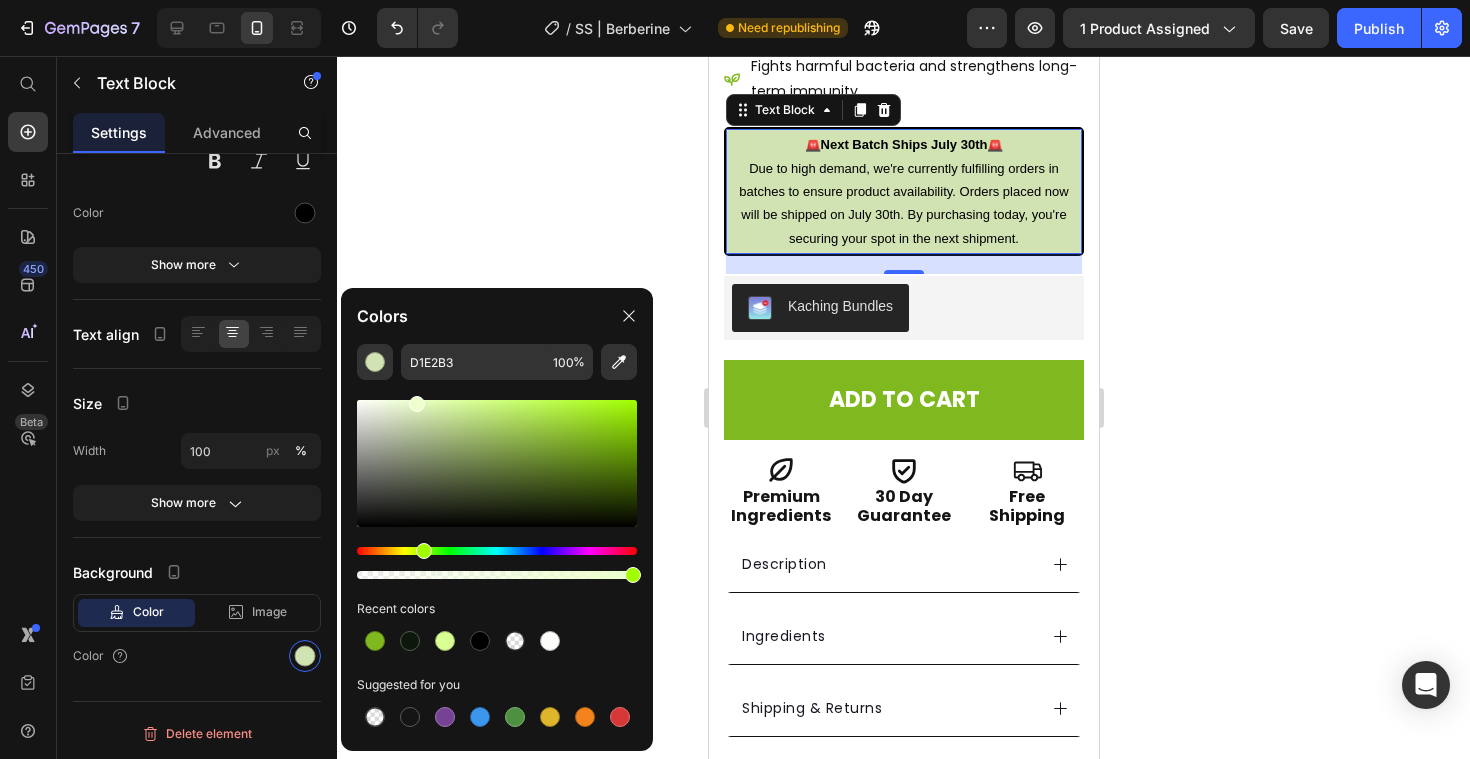 drag, startPoint x: 416, startPoint y: 413, endPoint x: 414, endPoint y: 400, distance: 13.152946 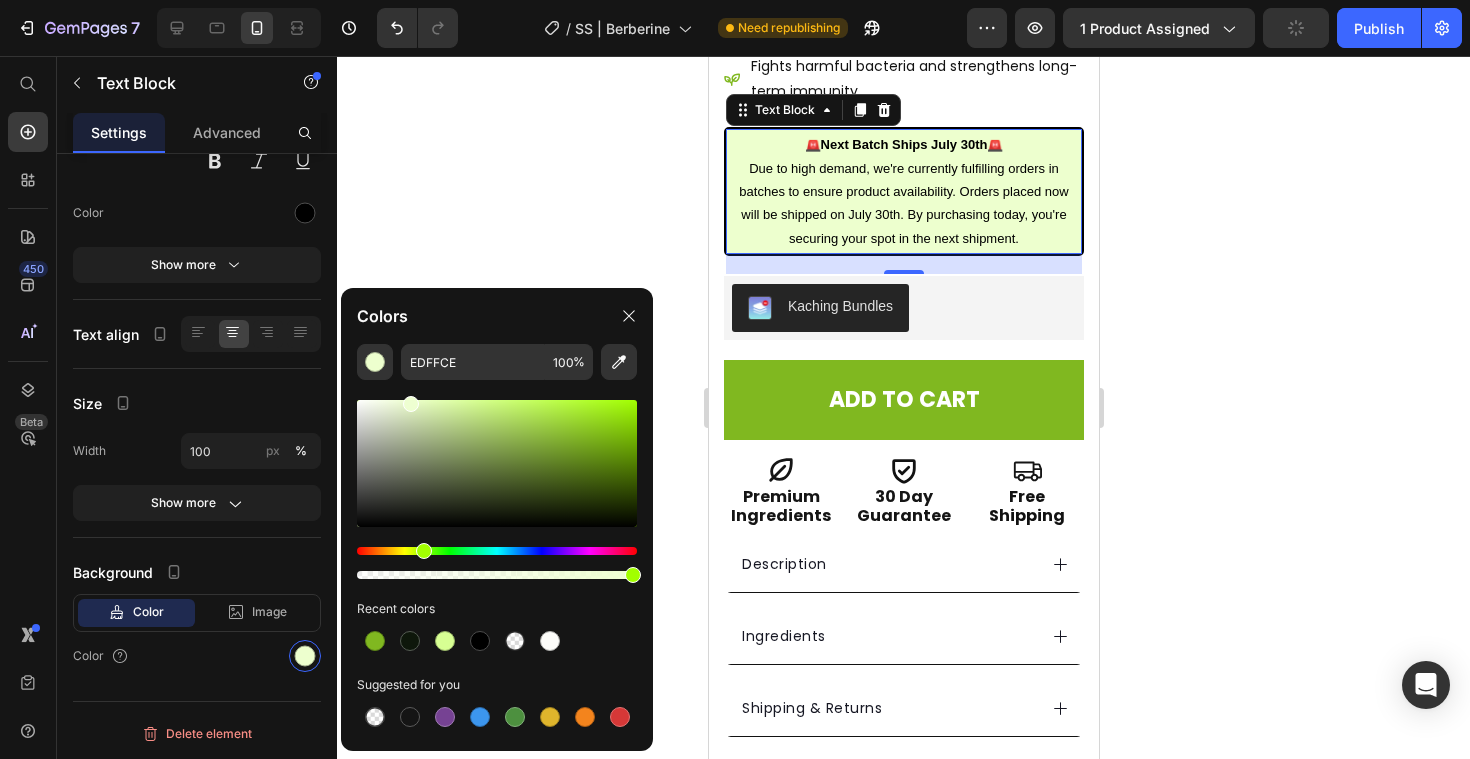 type on "EEFFD1" 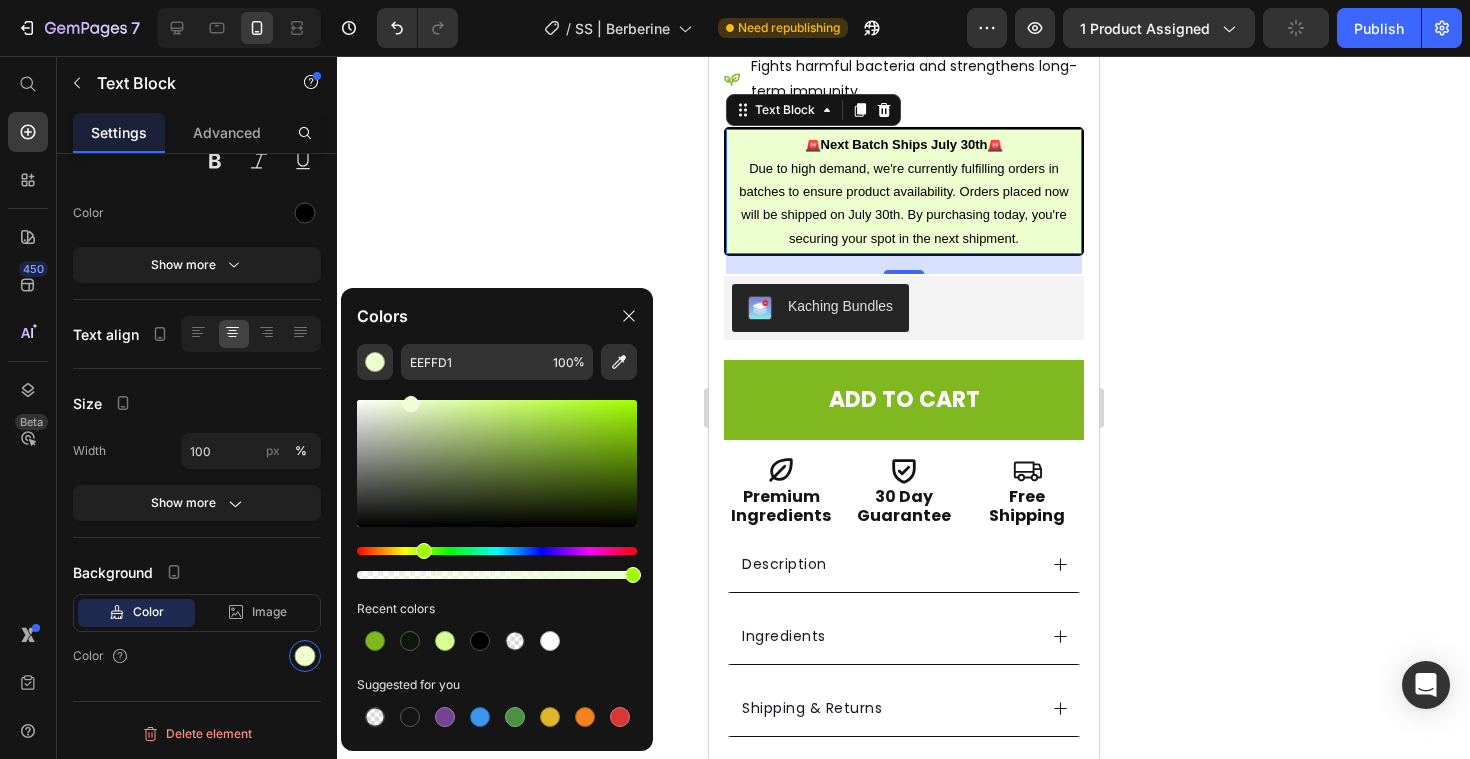 click at bounding box center [411, 404] 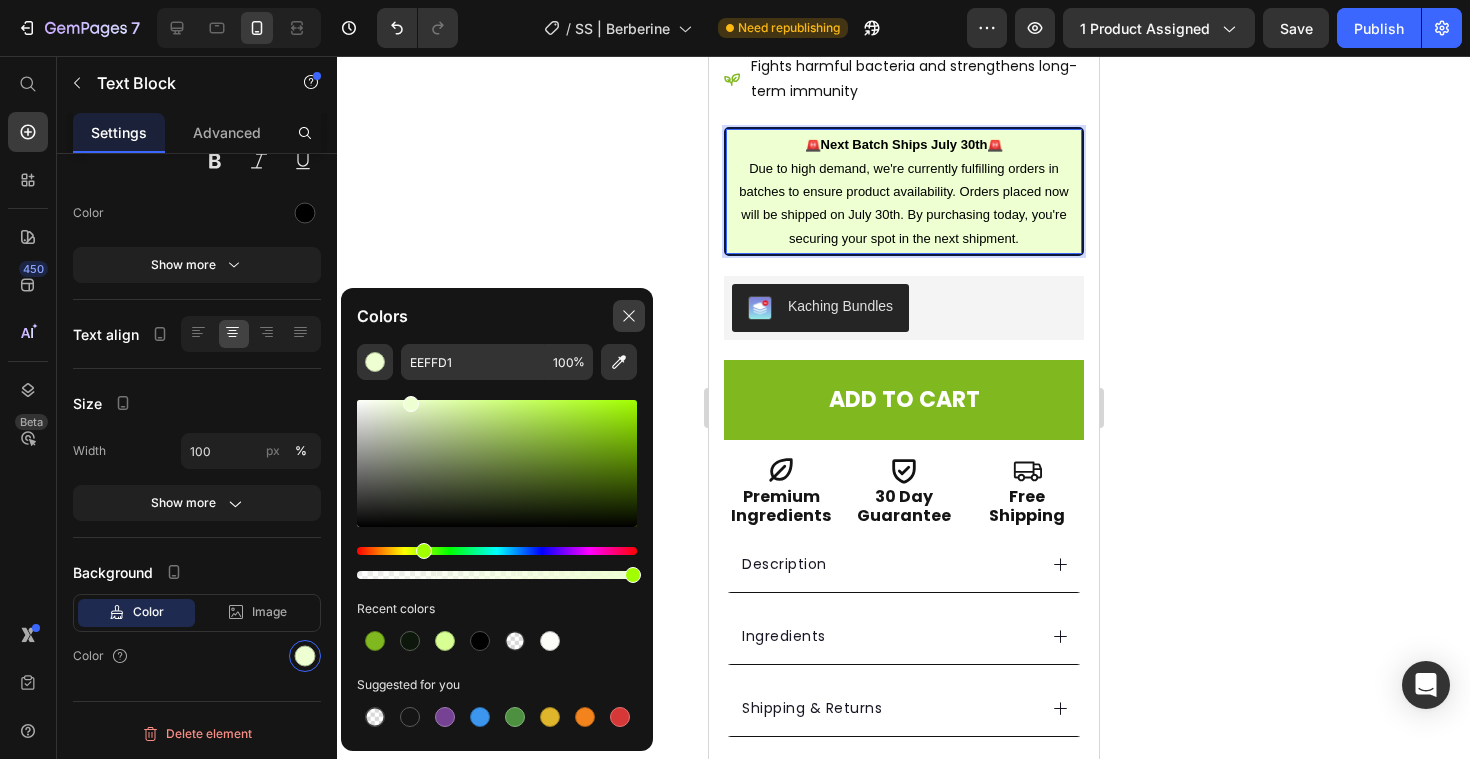 click at bounding box center [629, 316] 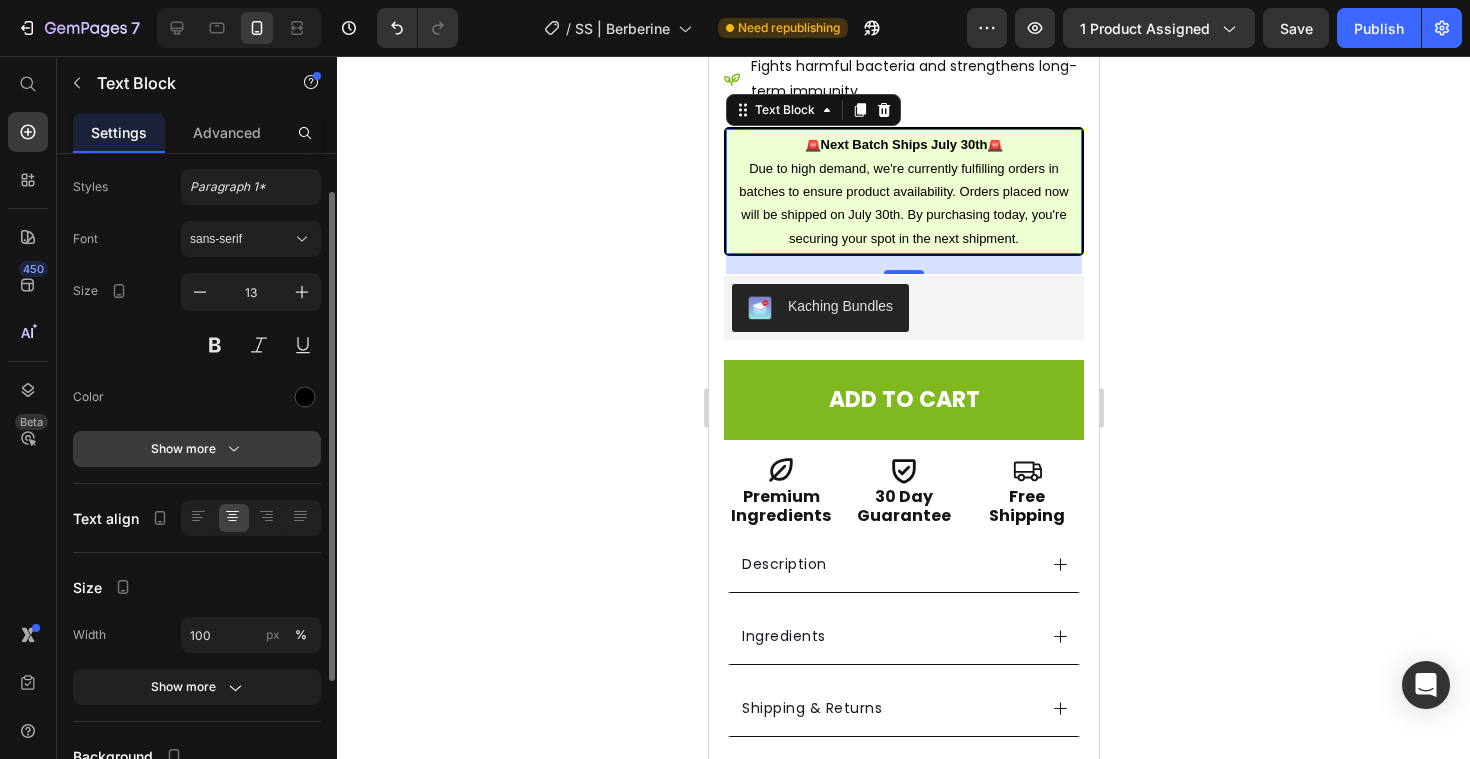 scroll, scrollTop: 48, scrollLeft: 0, axis: vertical 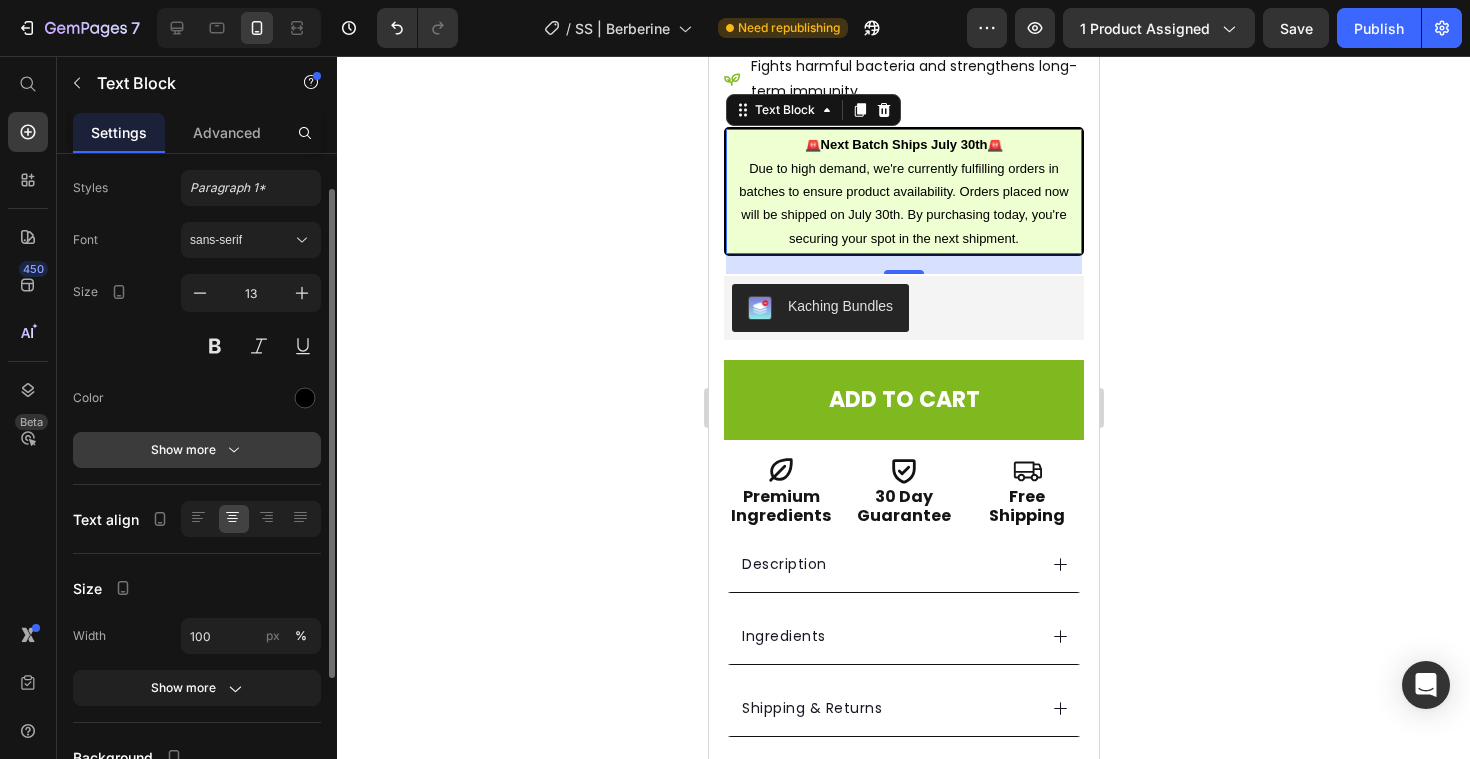 click on "Show more" at bounding box center (197, 450) 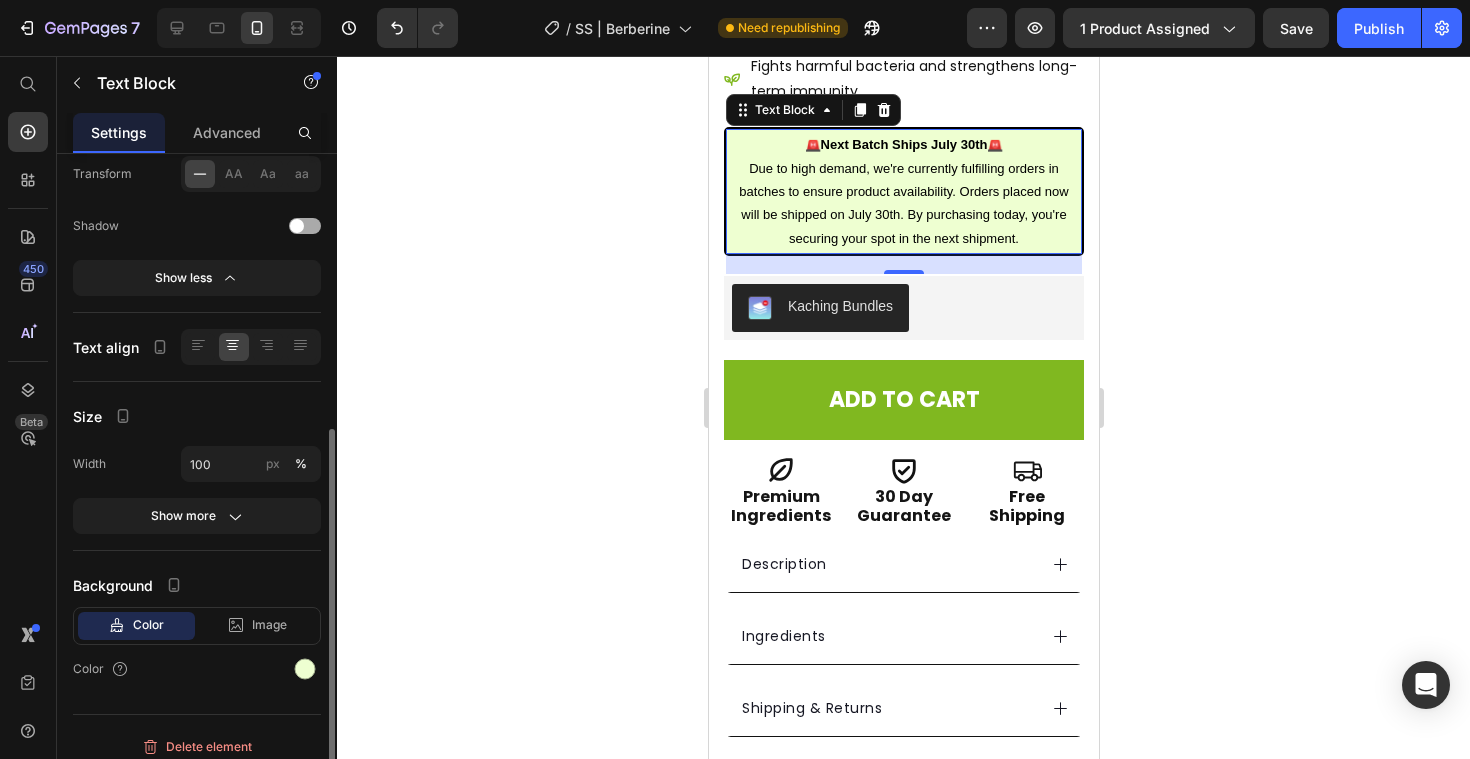 scroll, scrollTop: 493, scrollLeft: 0, axis: vertical 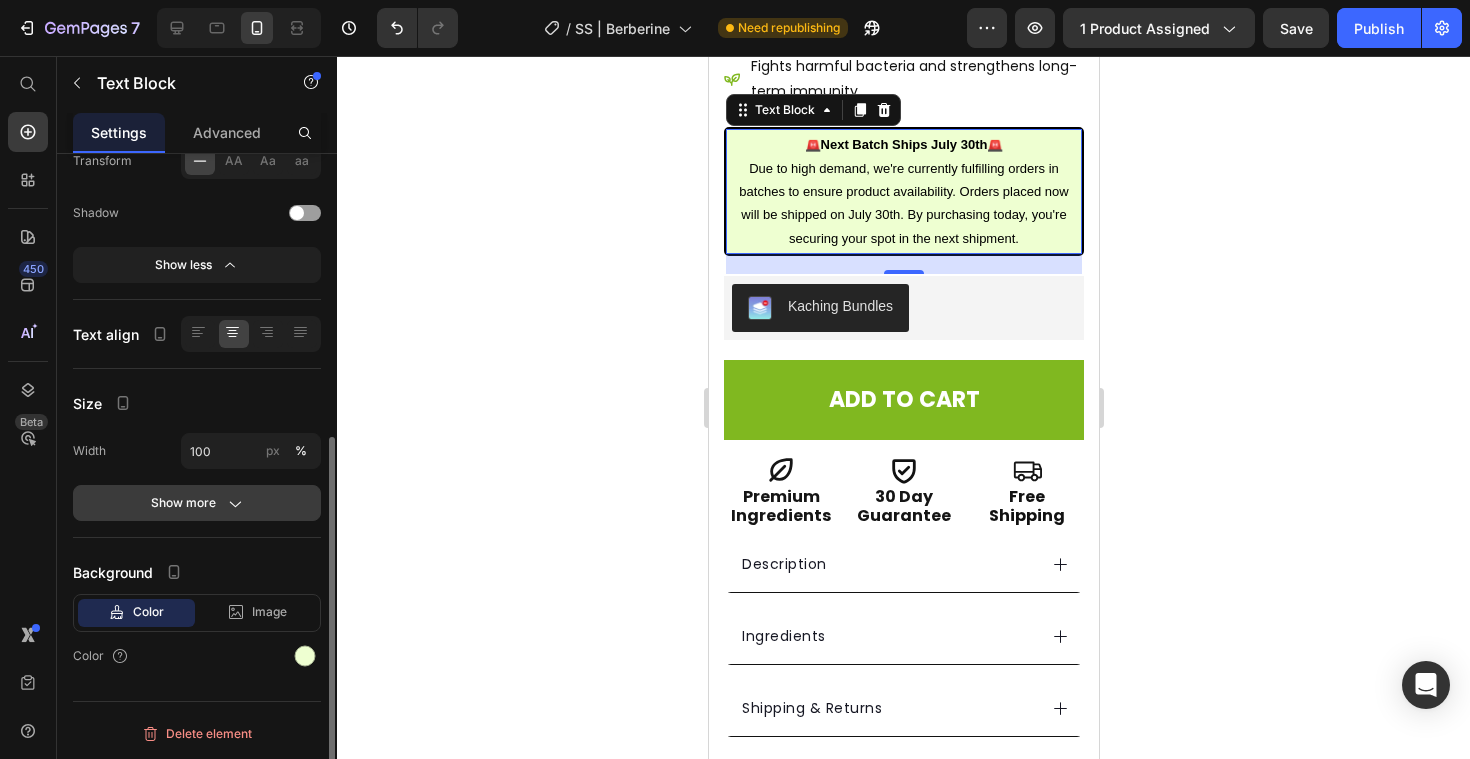 click on "Show more" at bounding box center (197, 503) 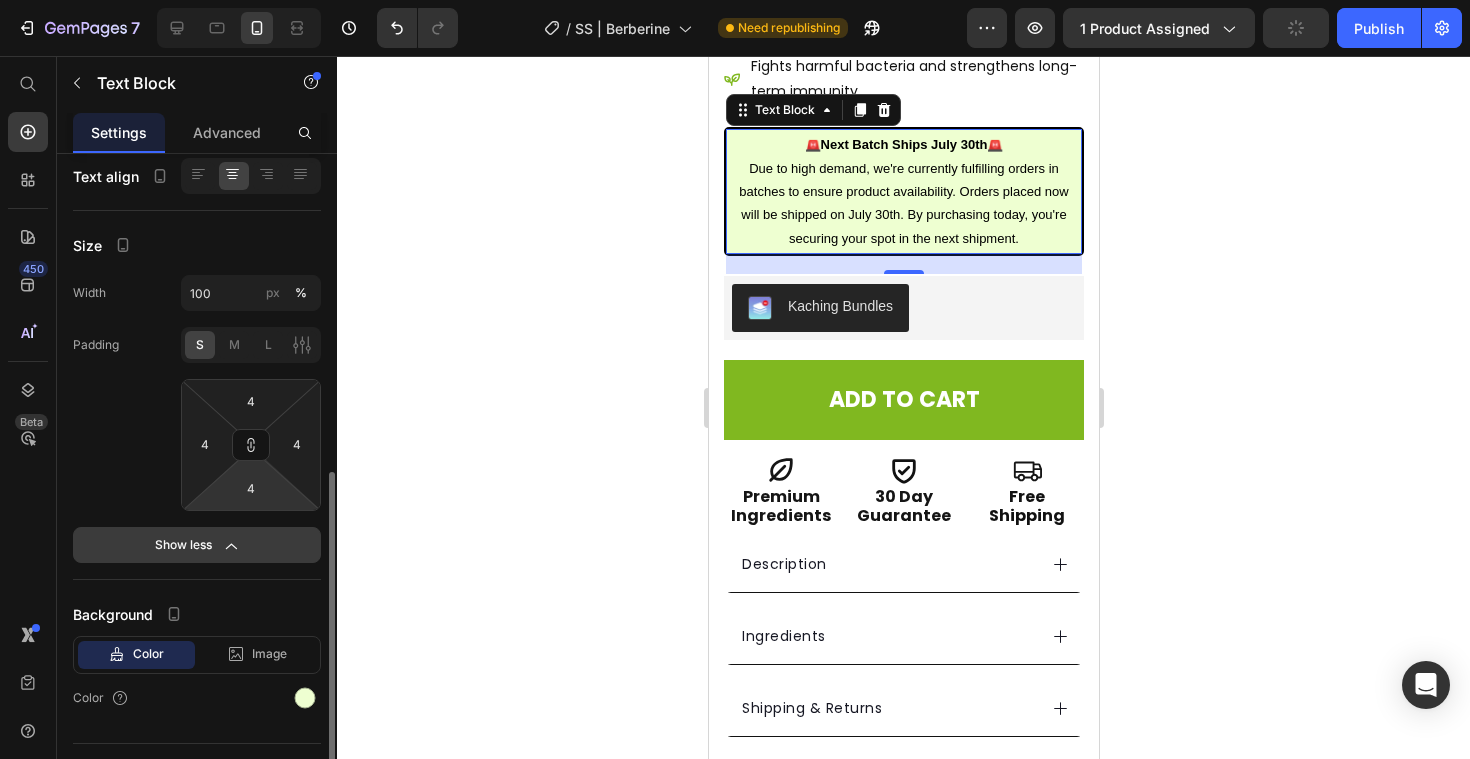 scroll, scrollTop: 693, scrollLeft: 0, axis: vertical 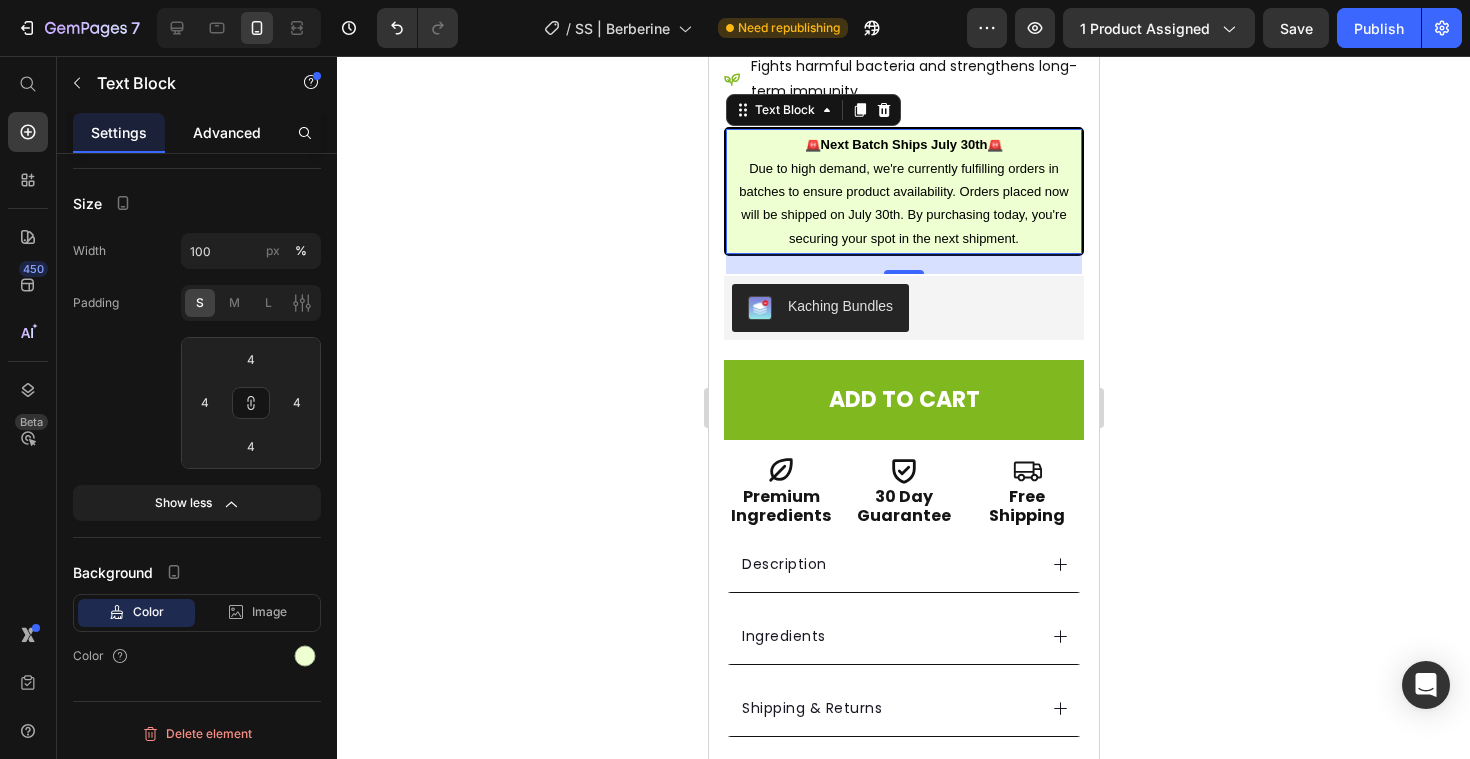 click on "Advanced" 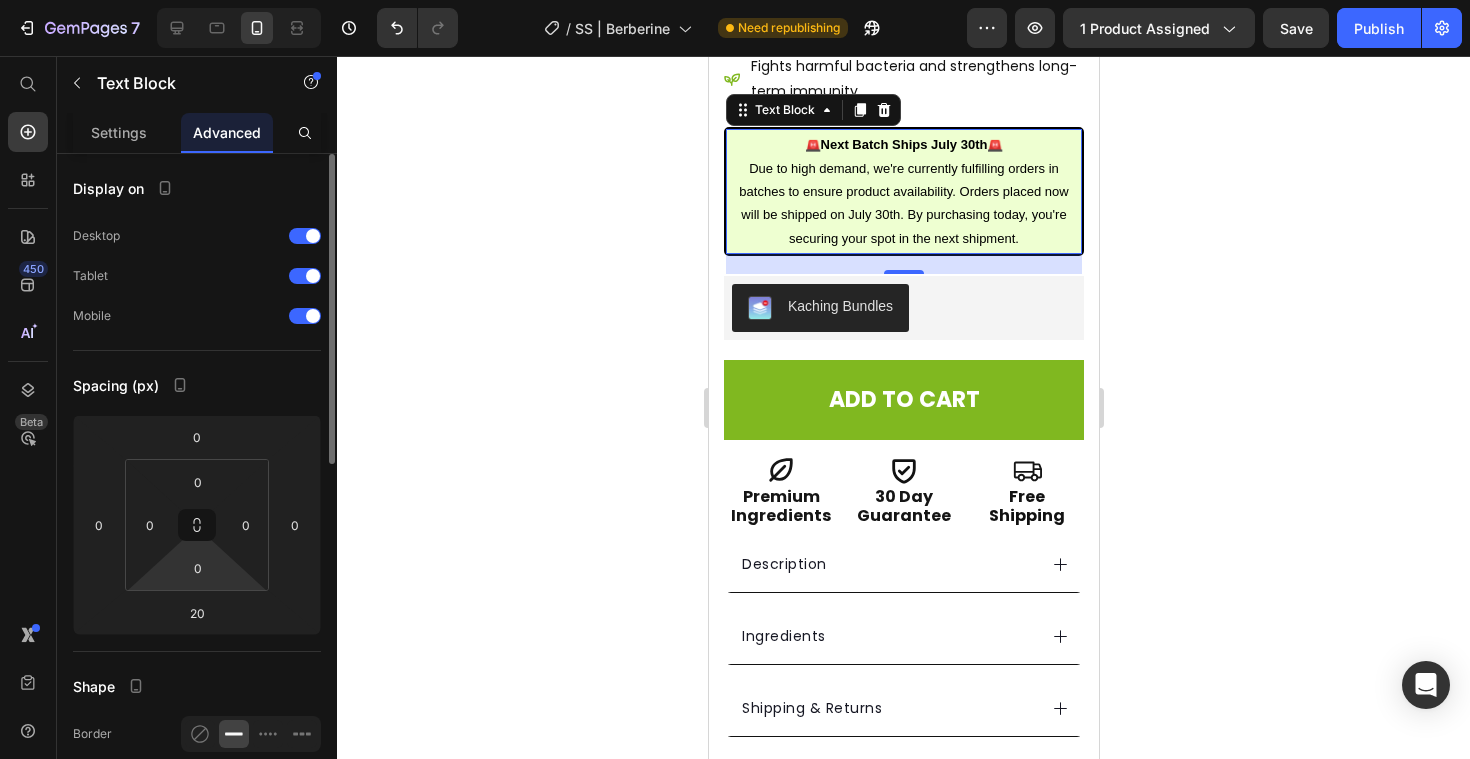 scroll, scrollTop: 416, scrollLeft: 0, axis: vertical 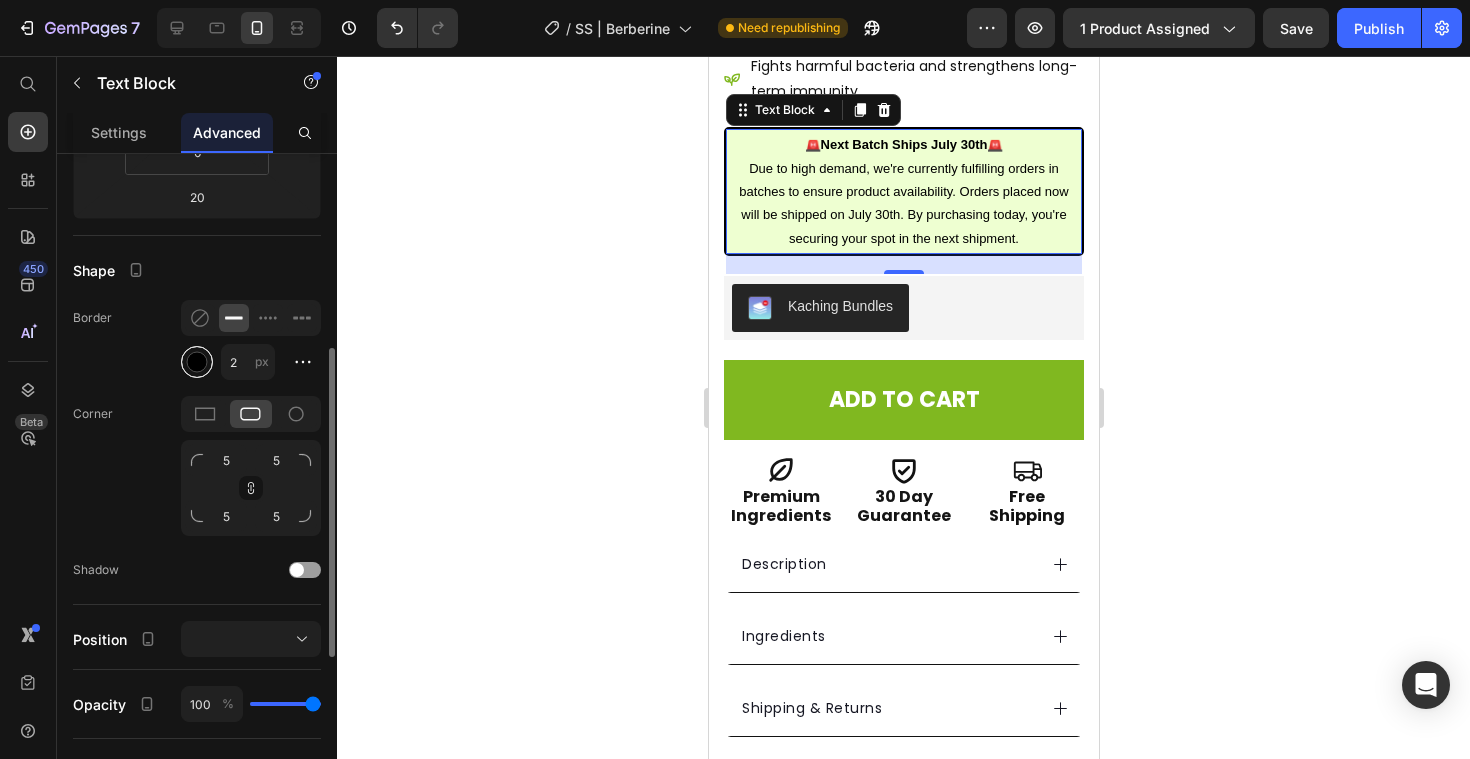 click at bounding box center [197, 362] 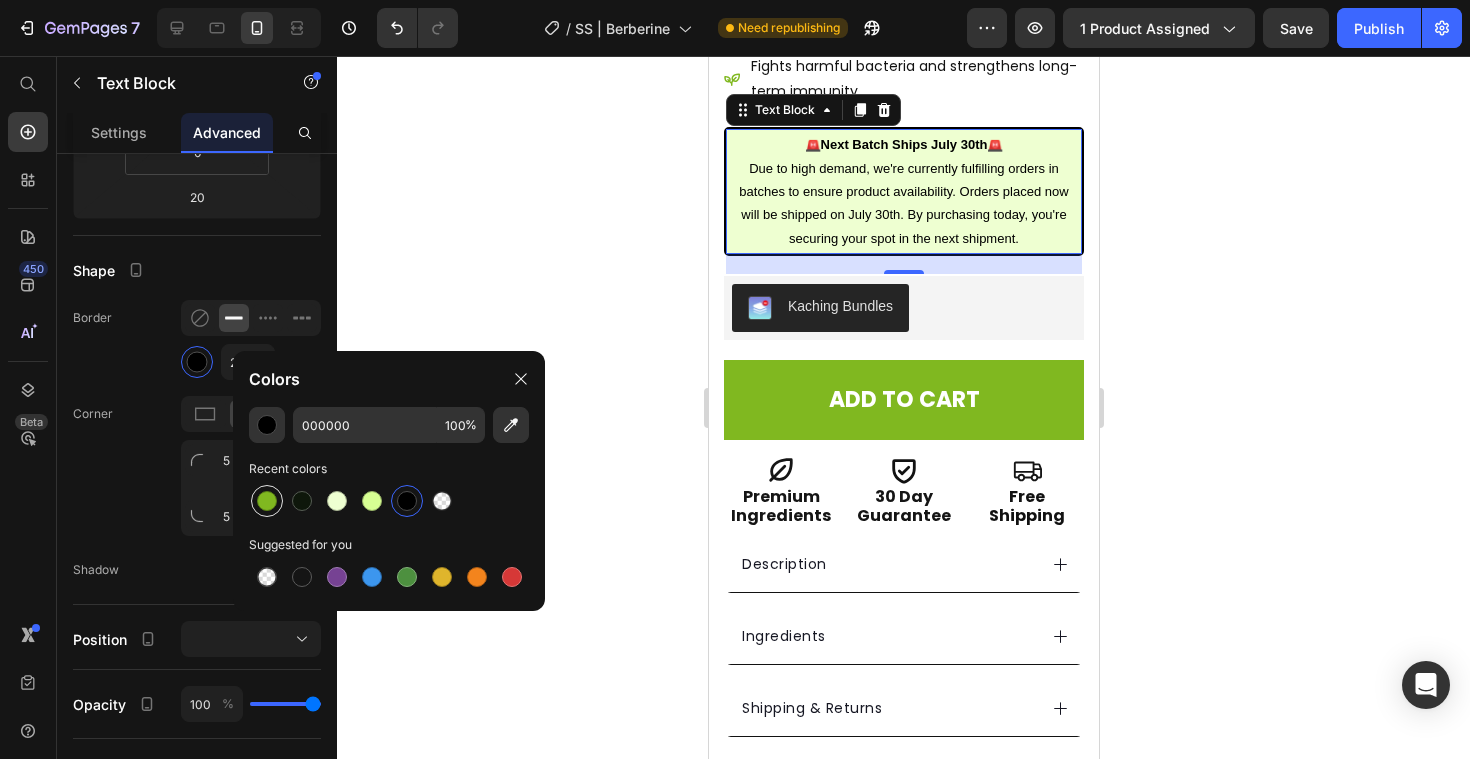 click at bounding box center (267, 501) 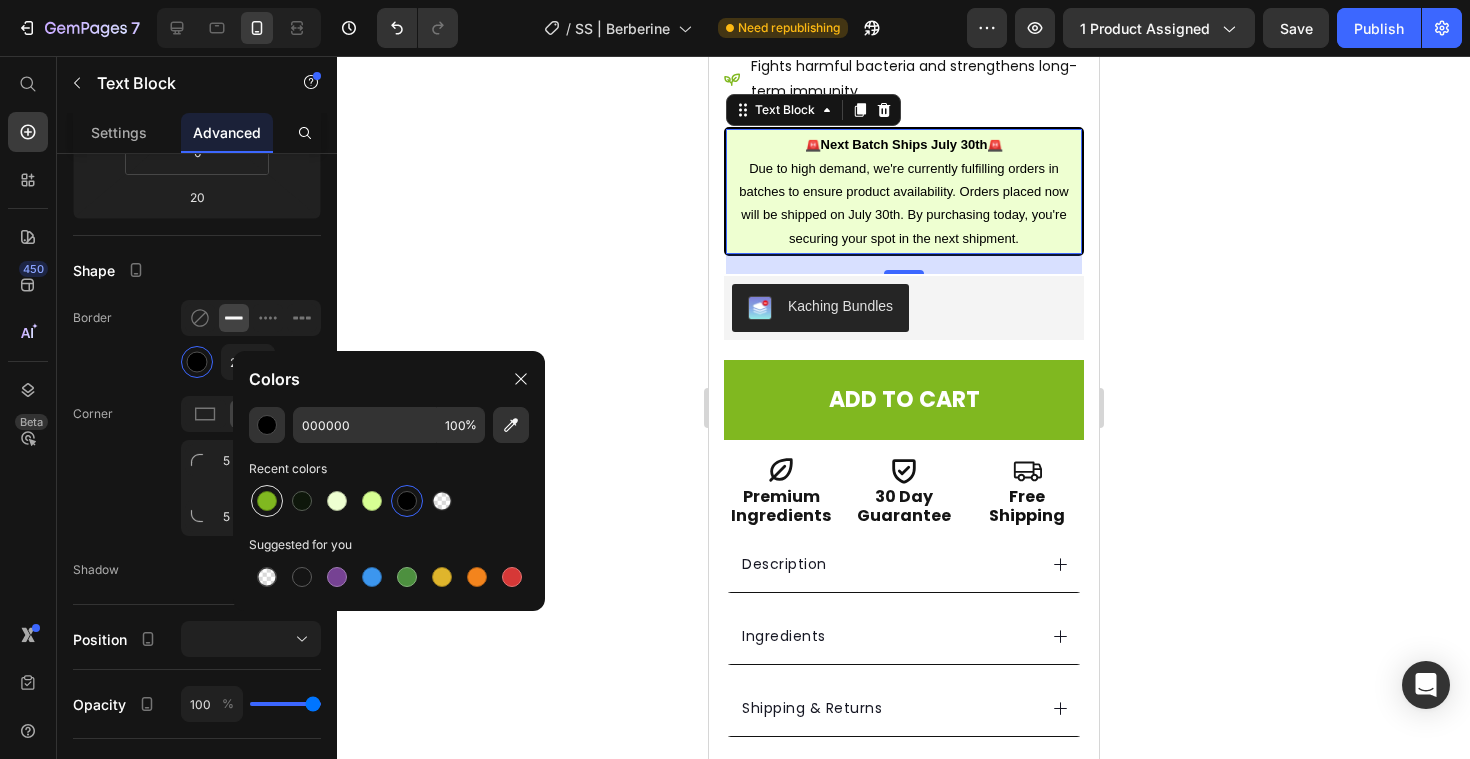 type on "80B820" 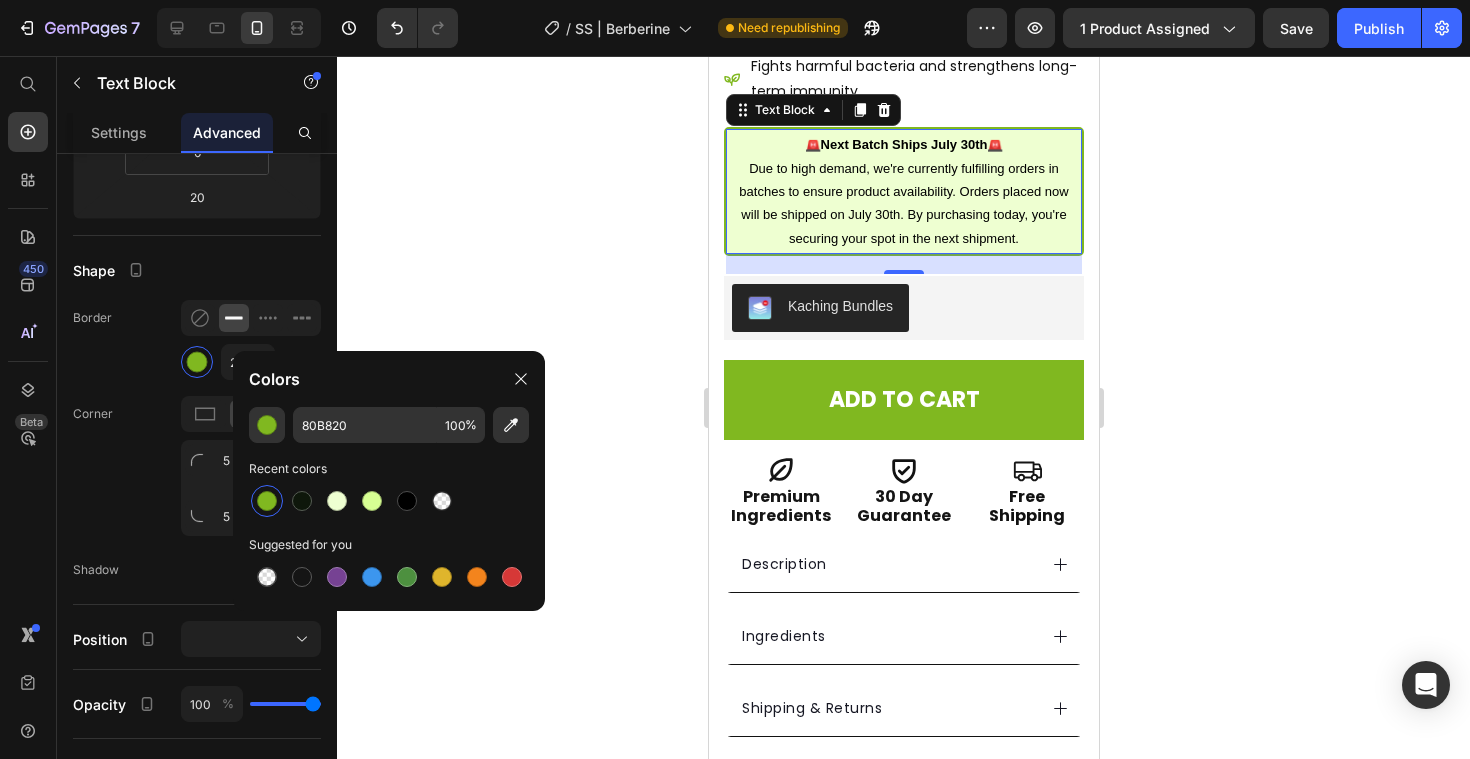 click 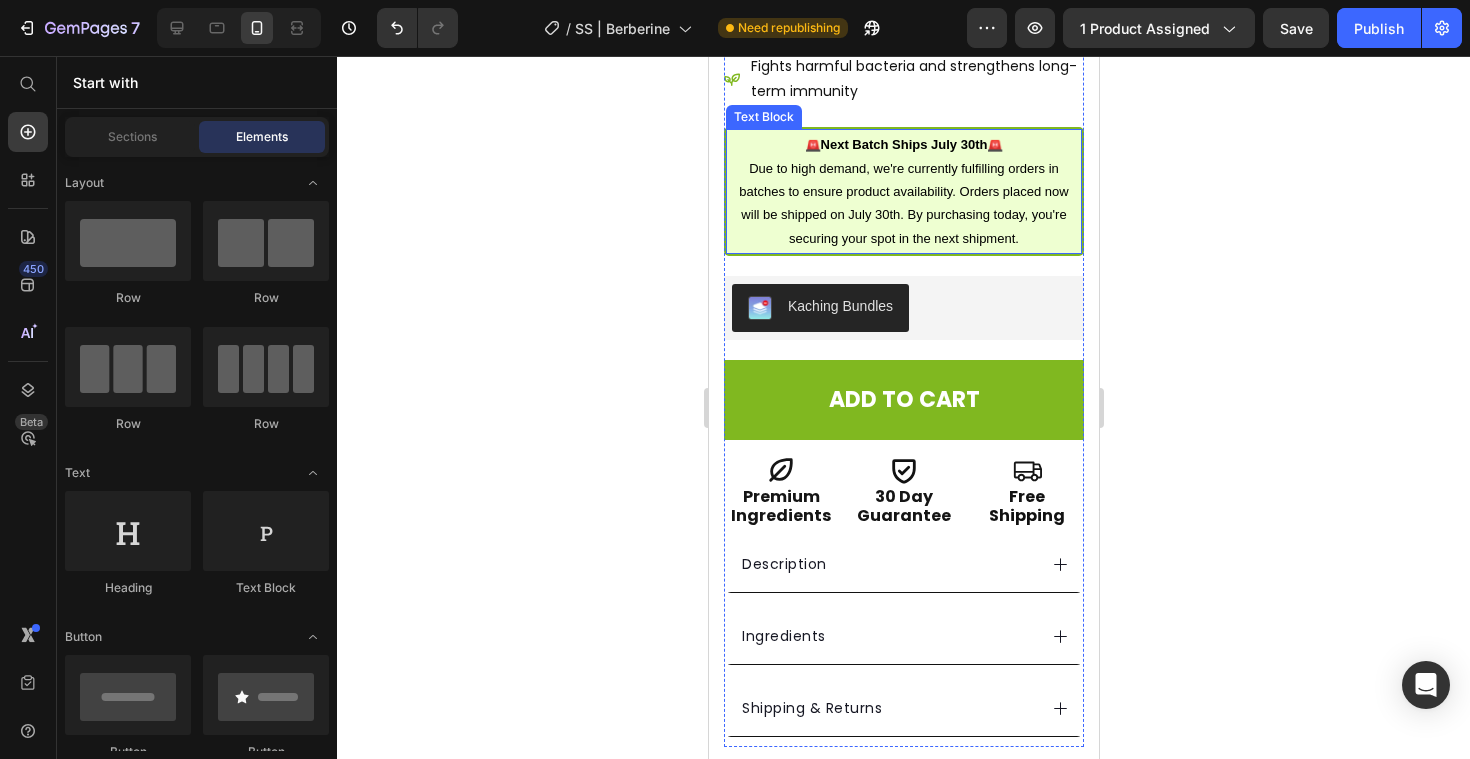click on "🚨Next Batch Ships July 30th🚨" at bounding box center (903, 144) 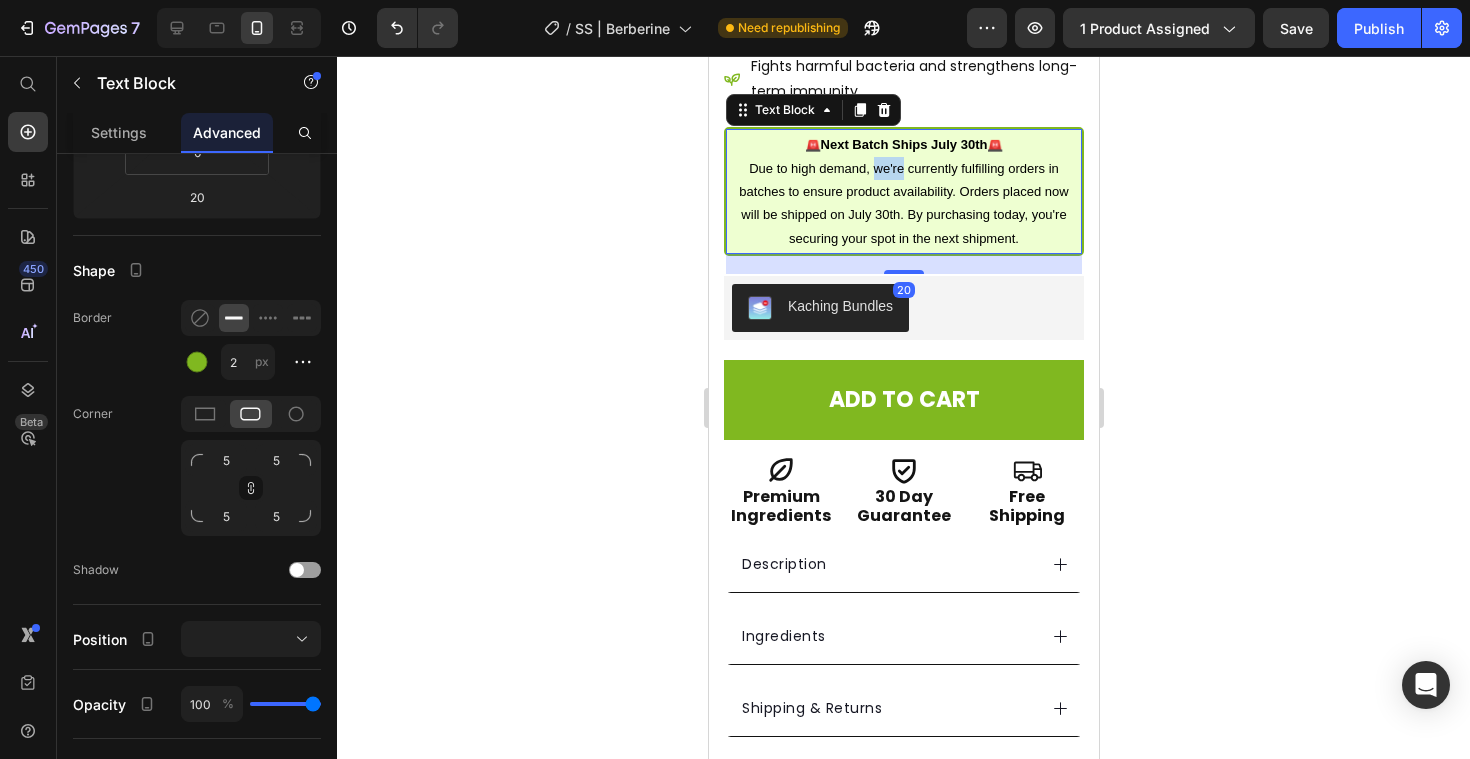 click on "Due to high demand, we're currently fulfilling orders in batches to ensure product availability. Orders placed now will be shipped on July 30th. By purchasing today, you're securing your spot in the next shipment." at bounding box center (903, 204) 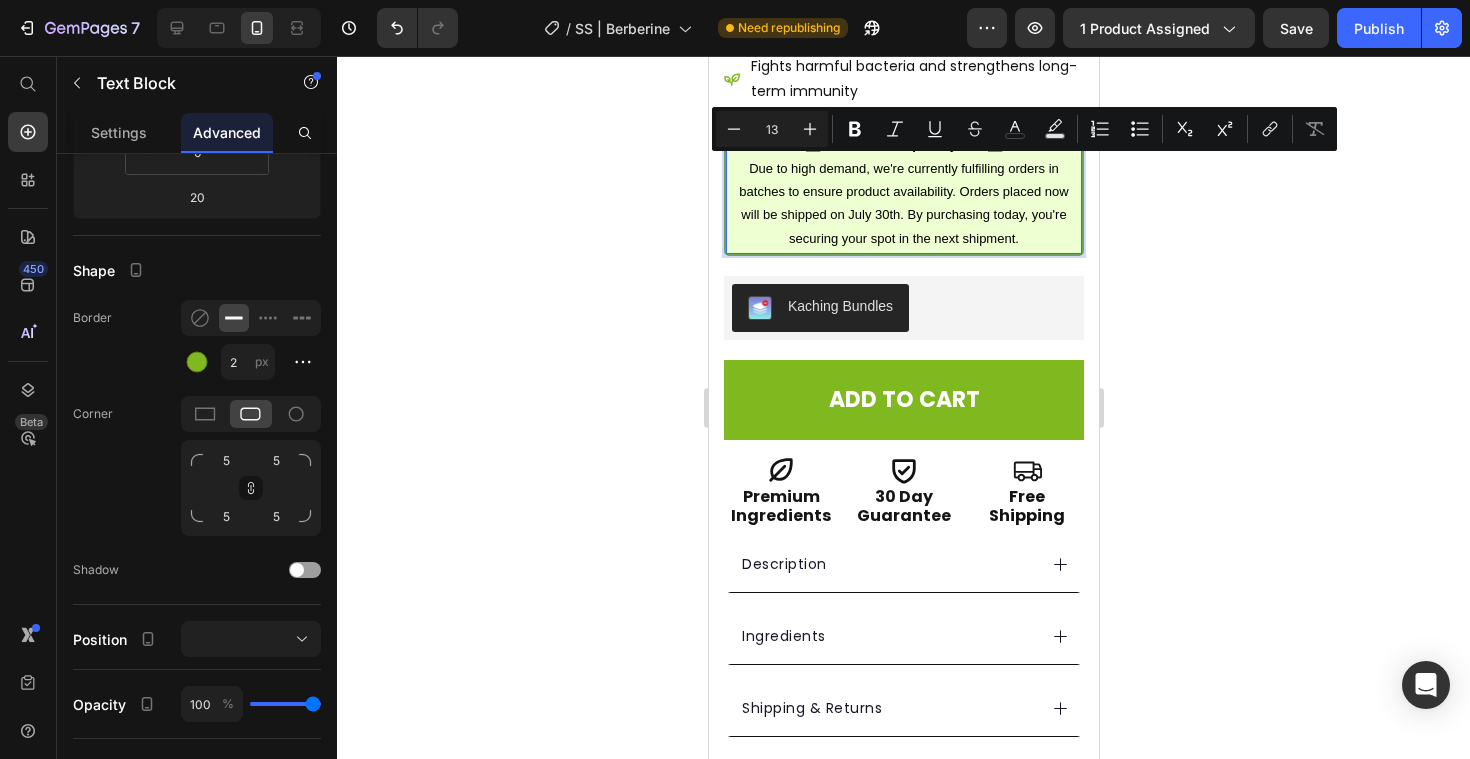 click on "Due to high demand, we're currently fulfilling orders in batches to ensure product availability. Orders placed now will be shipped on July 30th. By purchasing today, you're securing your spot in the next shipment." at bounding box center [903, 204] 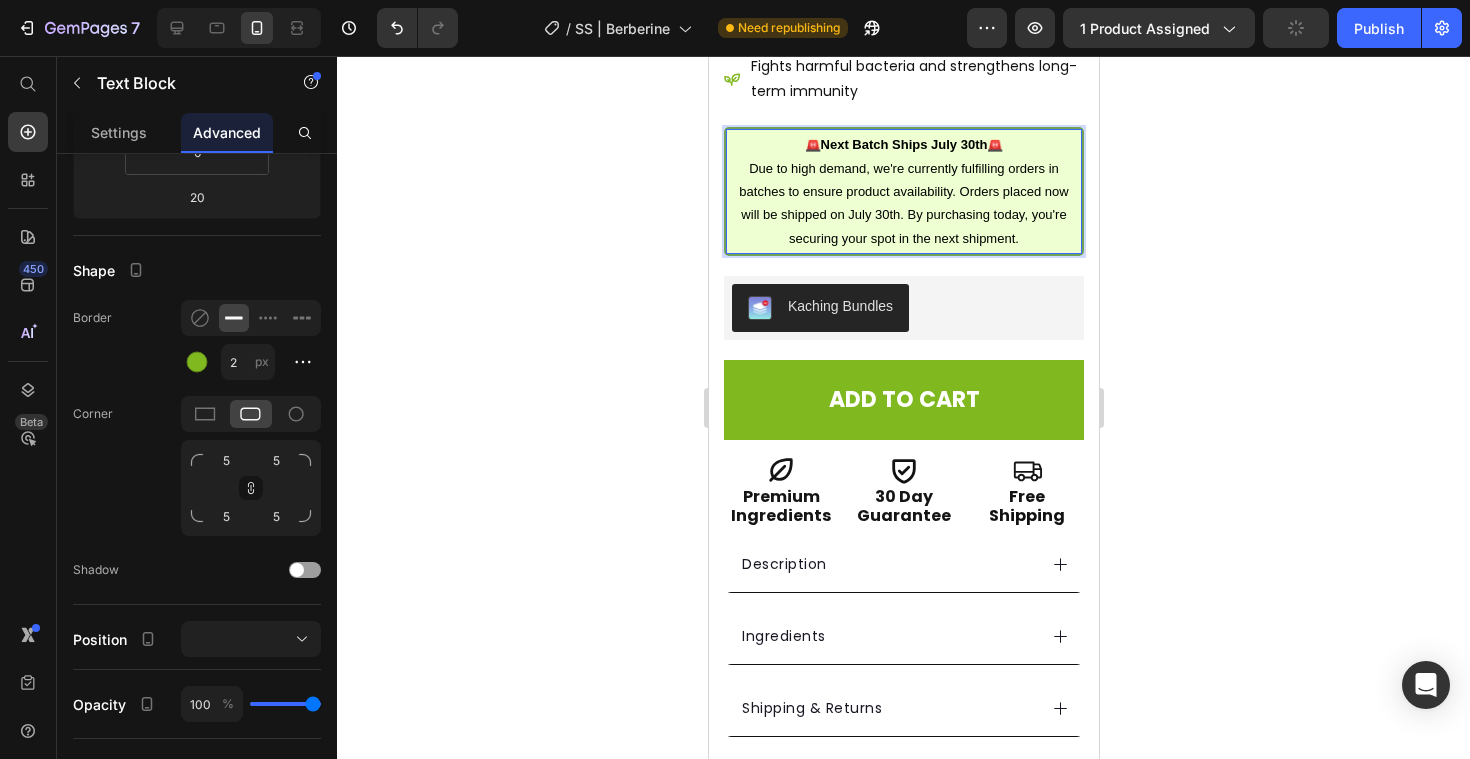 click 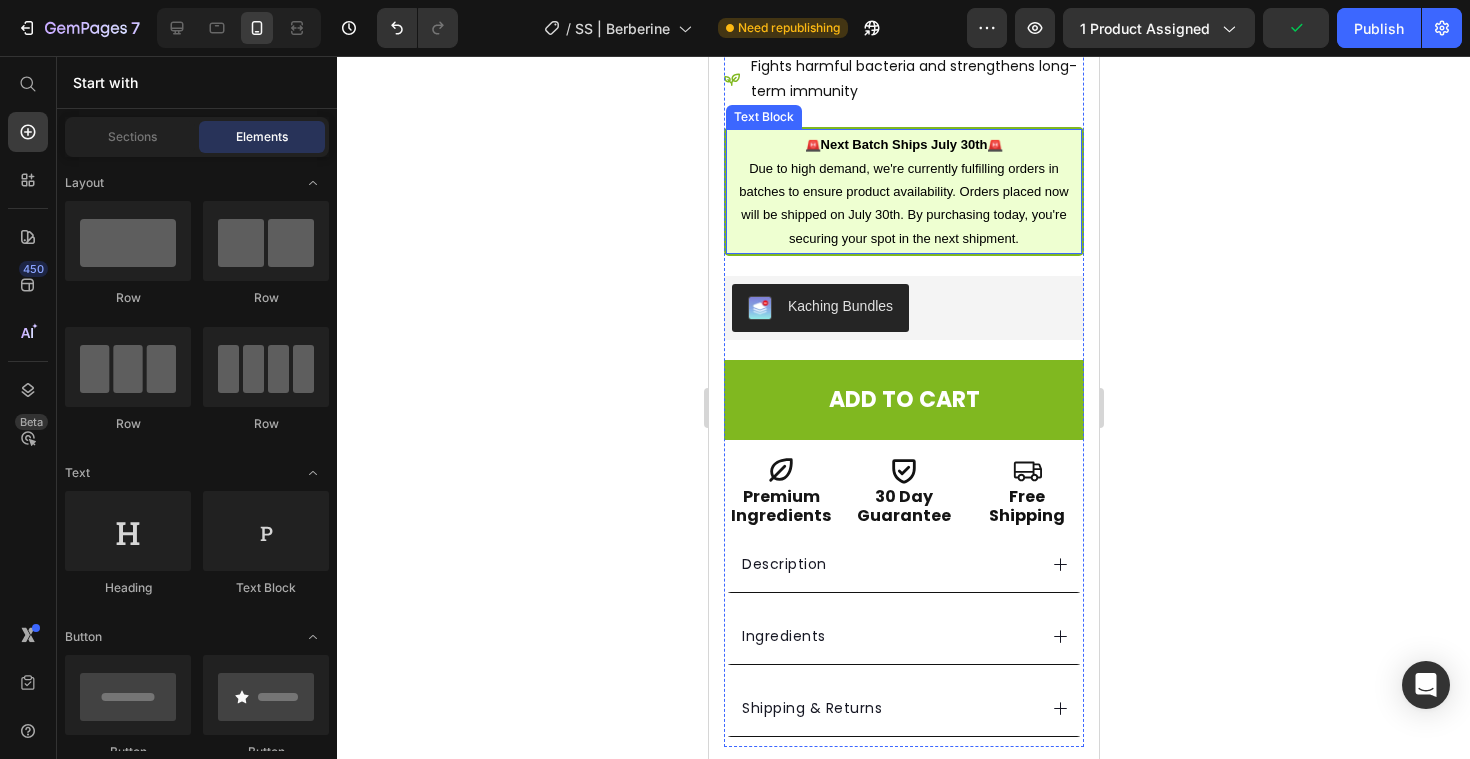 click on "🚨Next Batch Ships July 30th🚨" at bounding box center [903, 144] 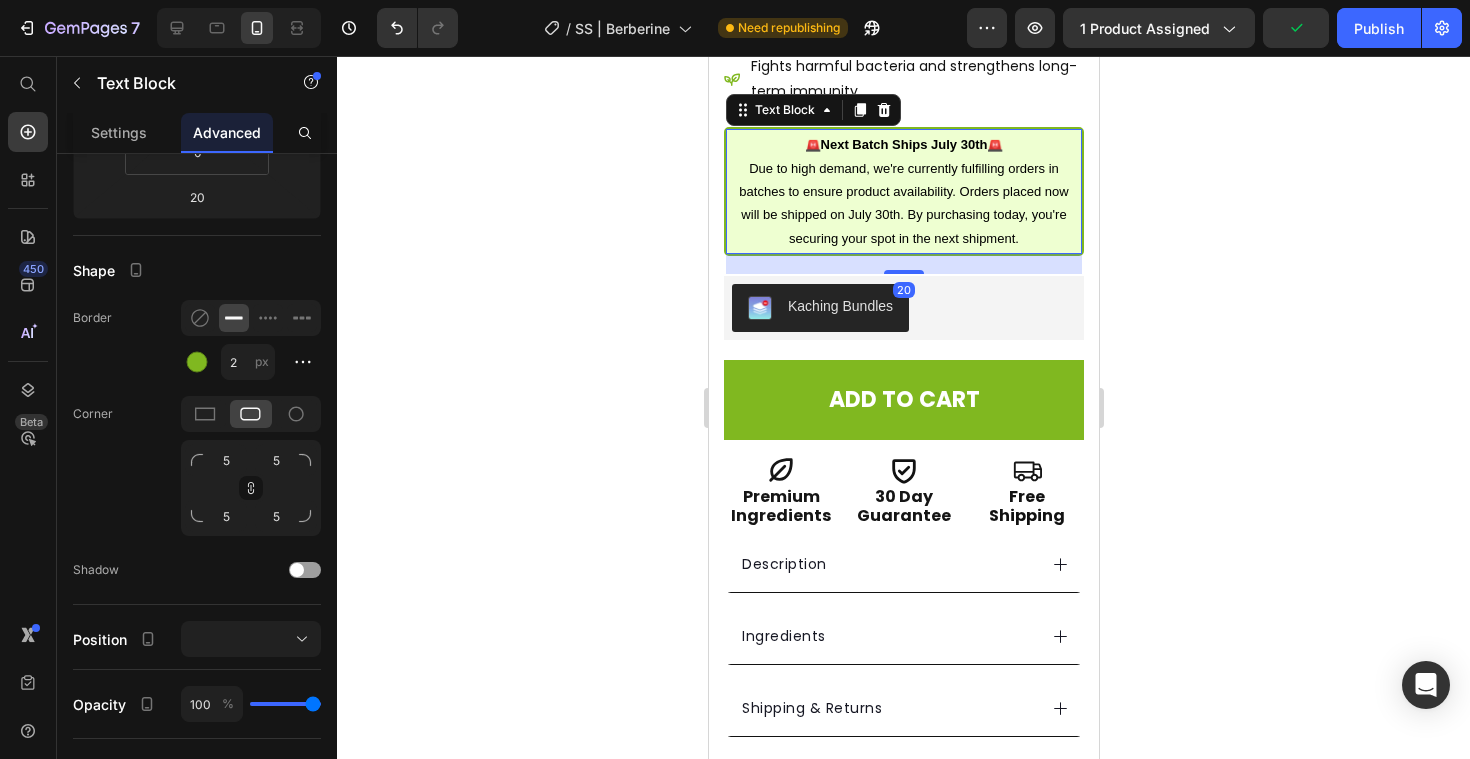 click 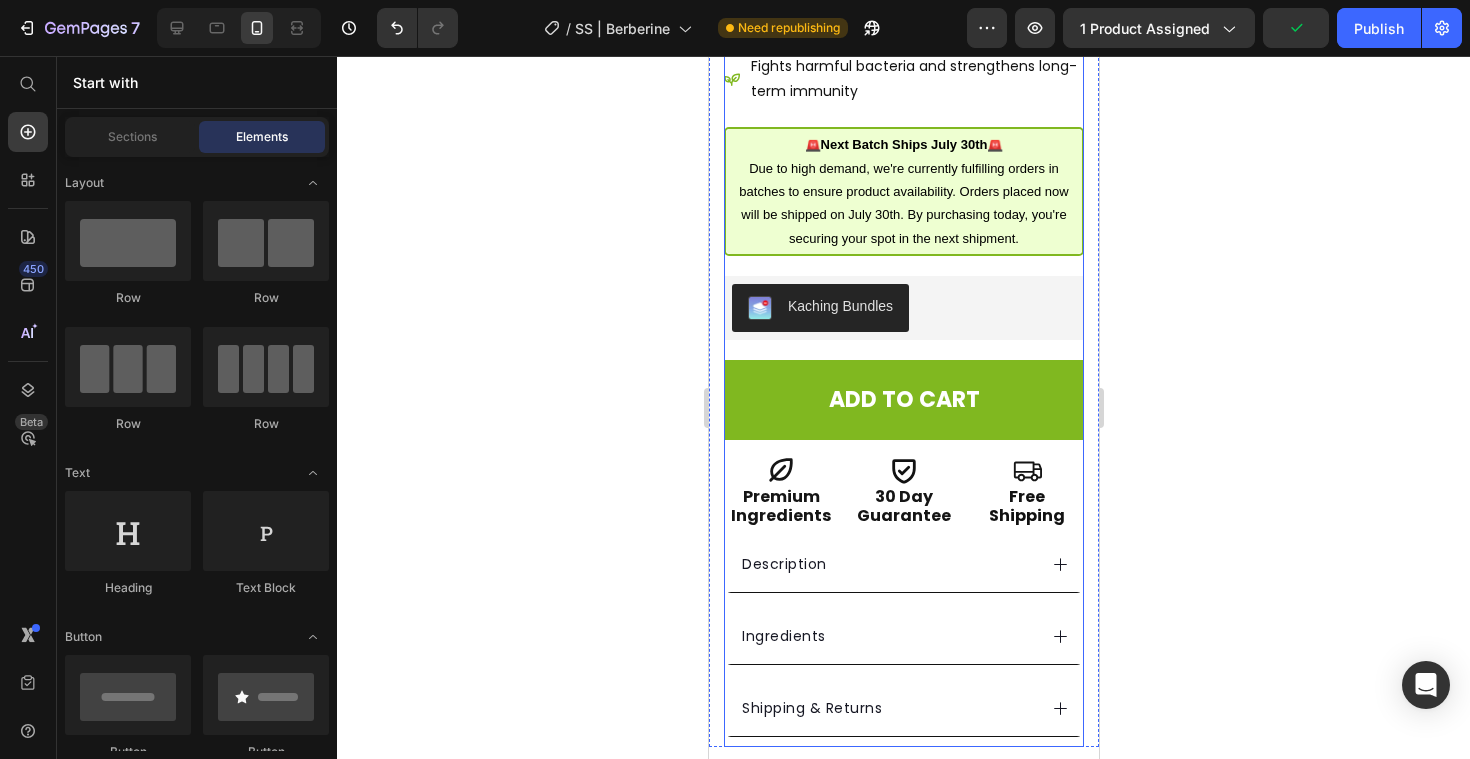 scroll, scrollTop: 592, scrollLeft: 0, axis: vertical 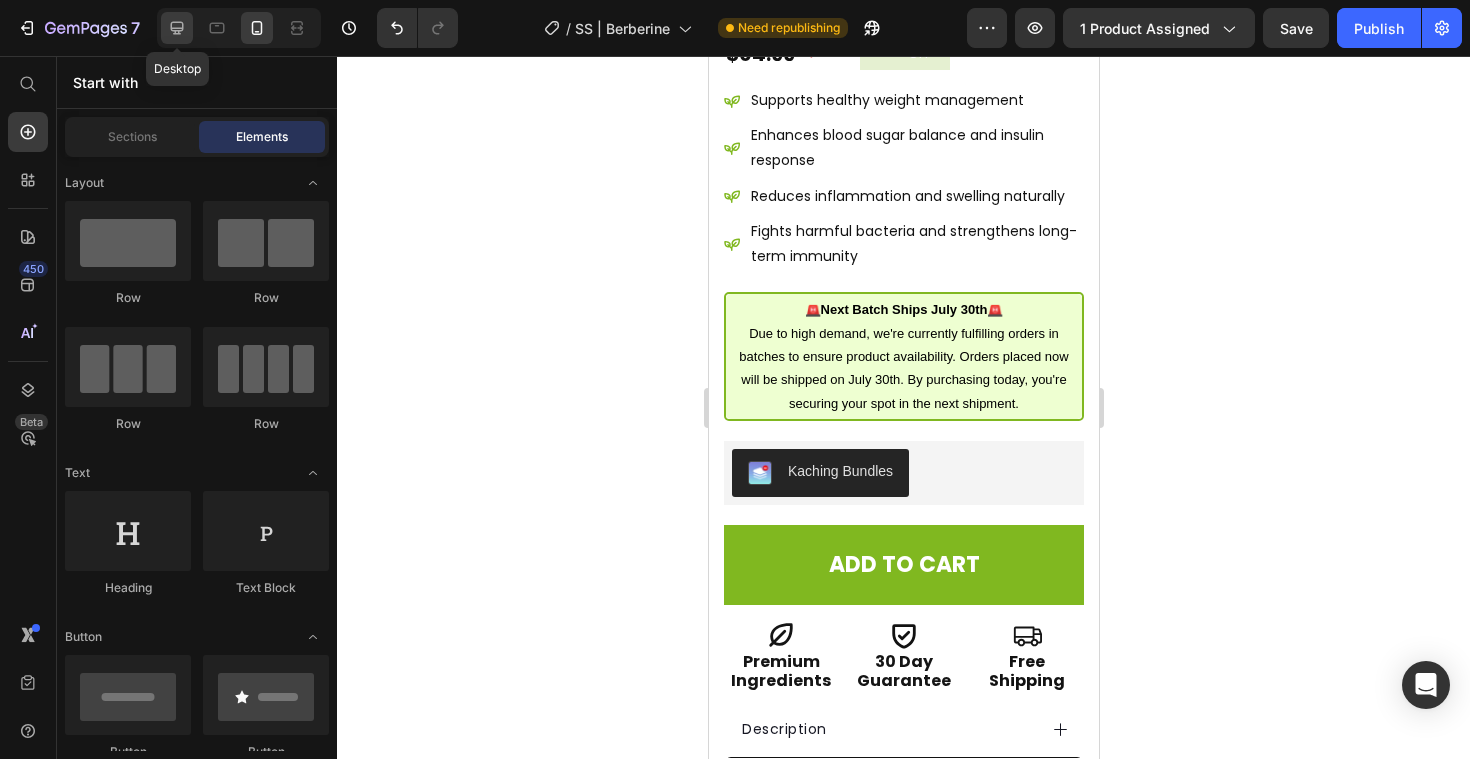 click 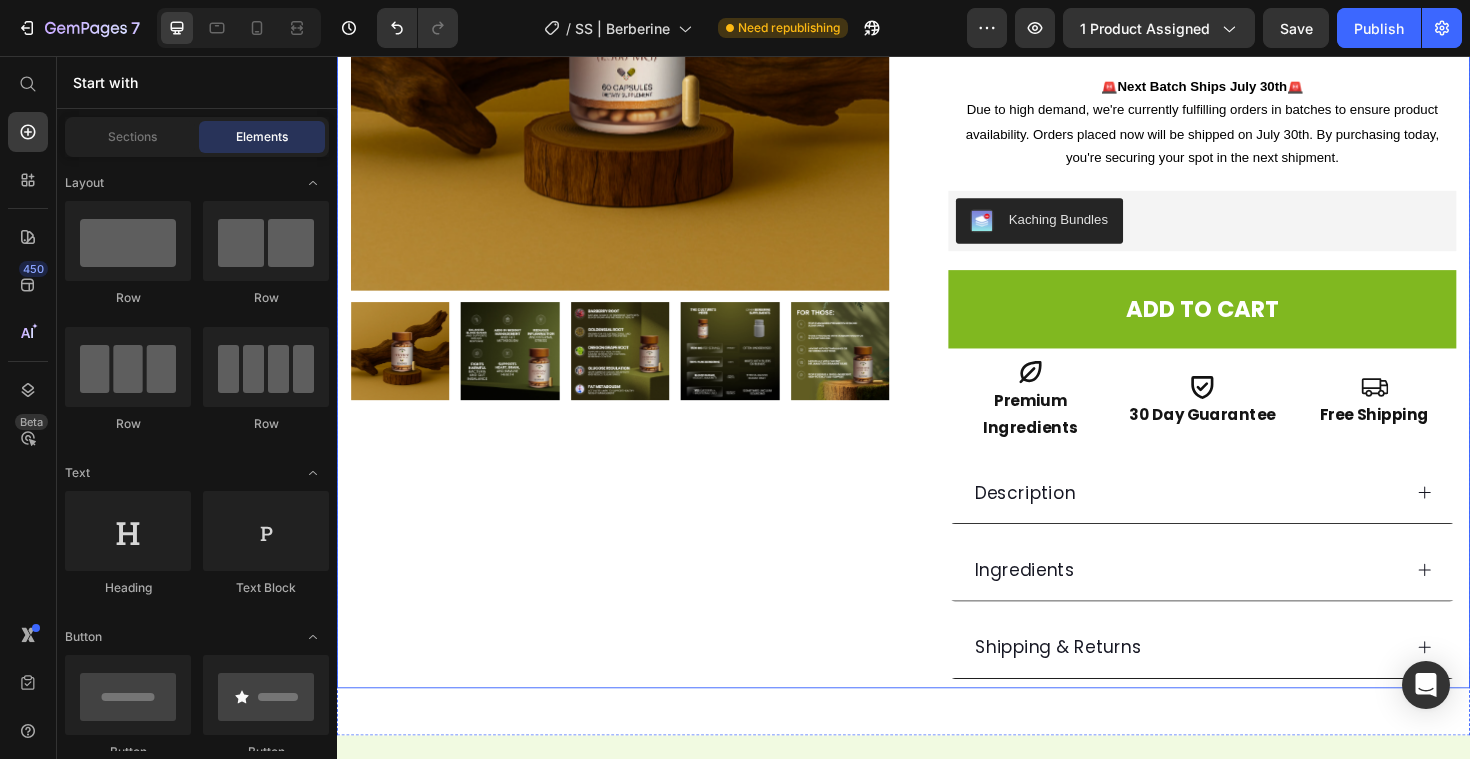 scroll, scrollTop: 189, scrollLeft: 0, axis: vertical 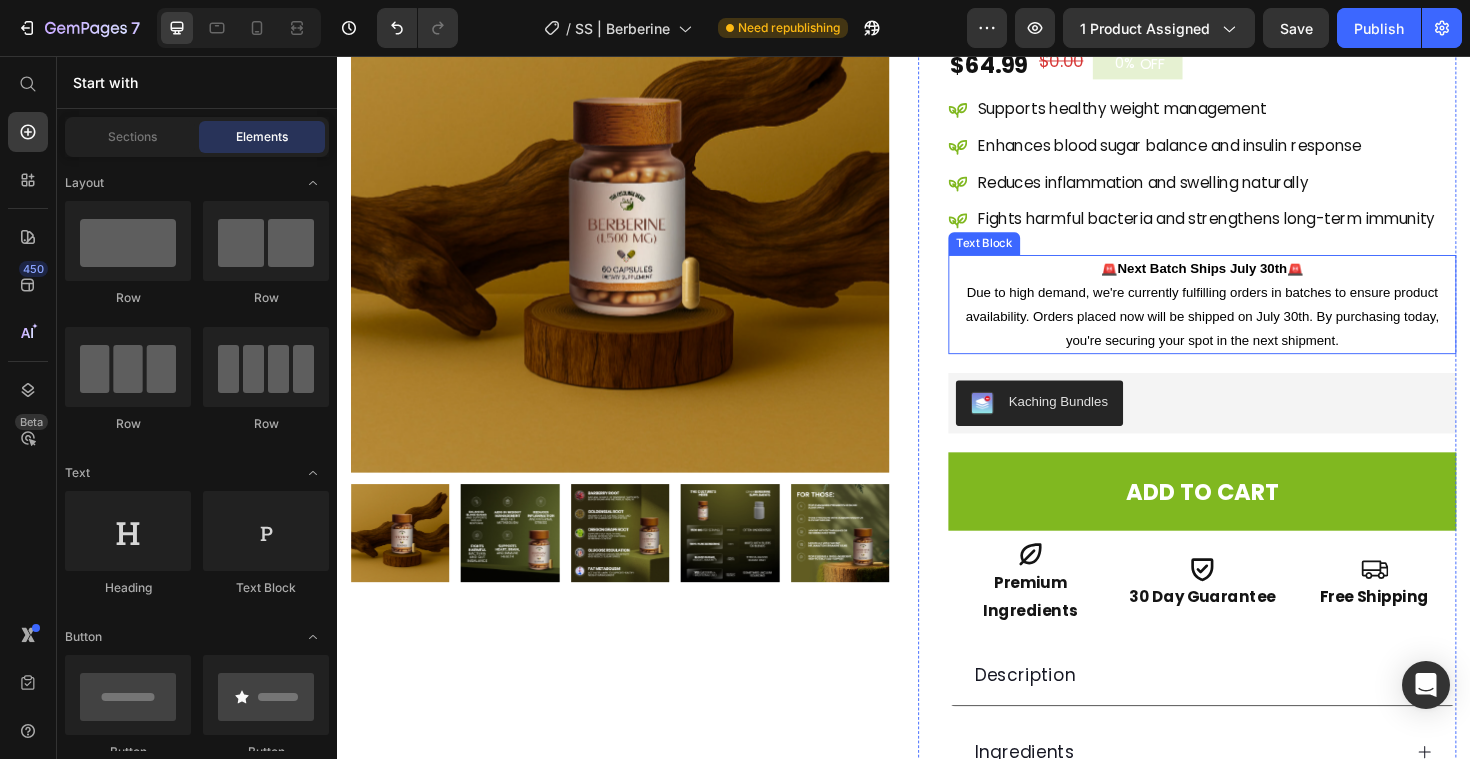click on "🚨Next Batch Ships July 30th🚨" at bounding box center (1253, 281) 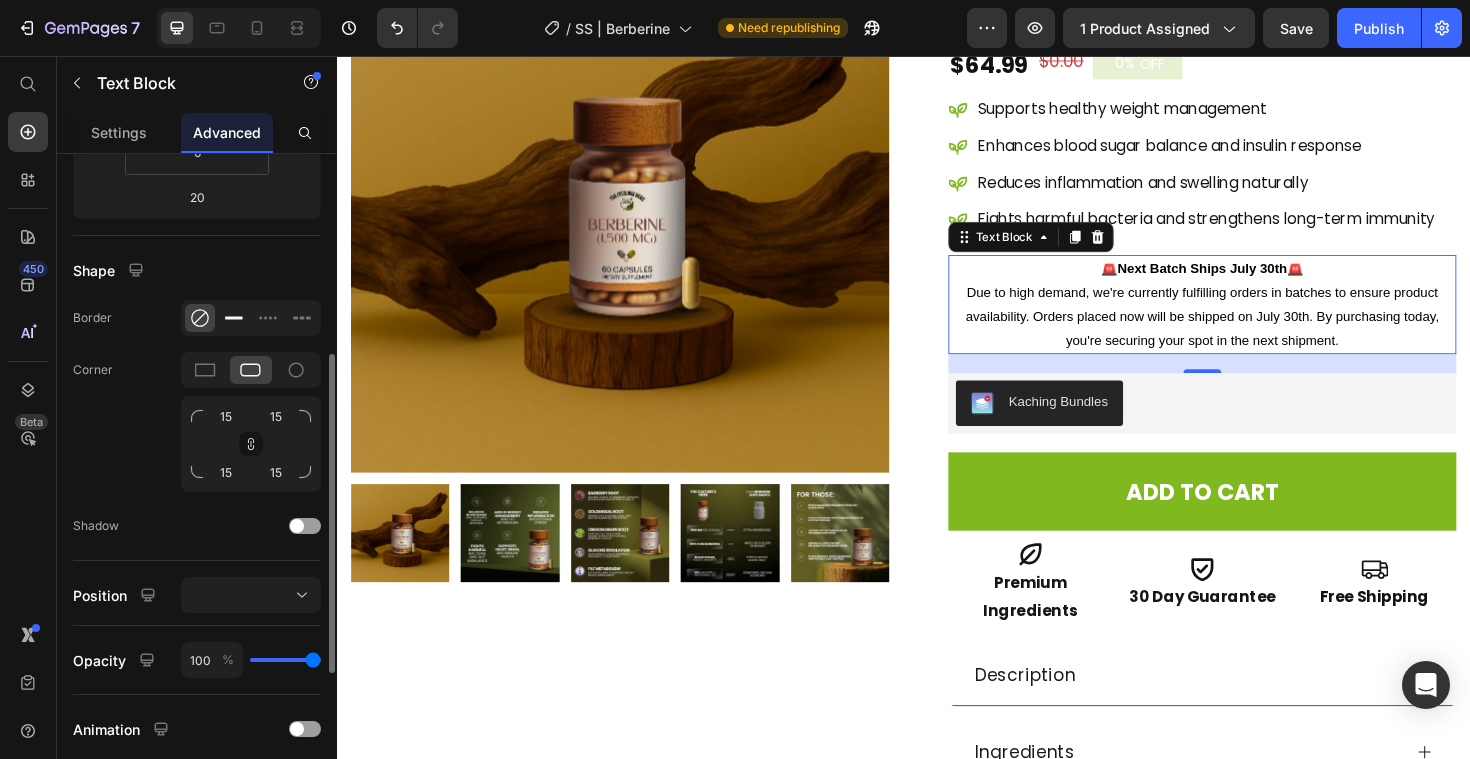 click 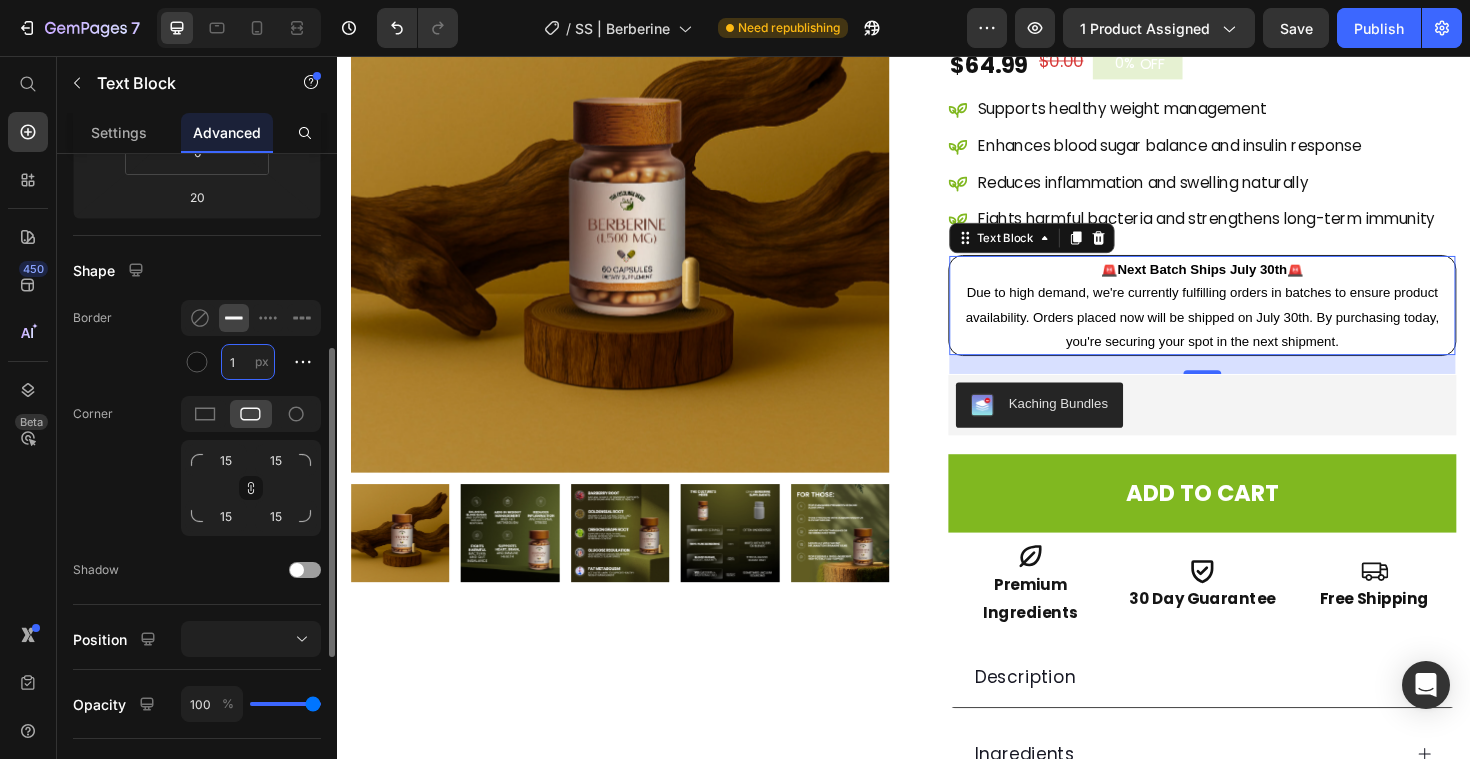 click on "1" at bounding box center (248, 362) 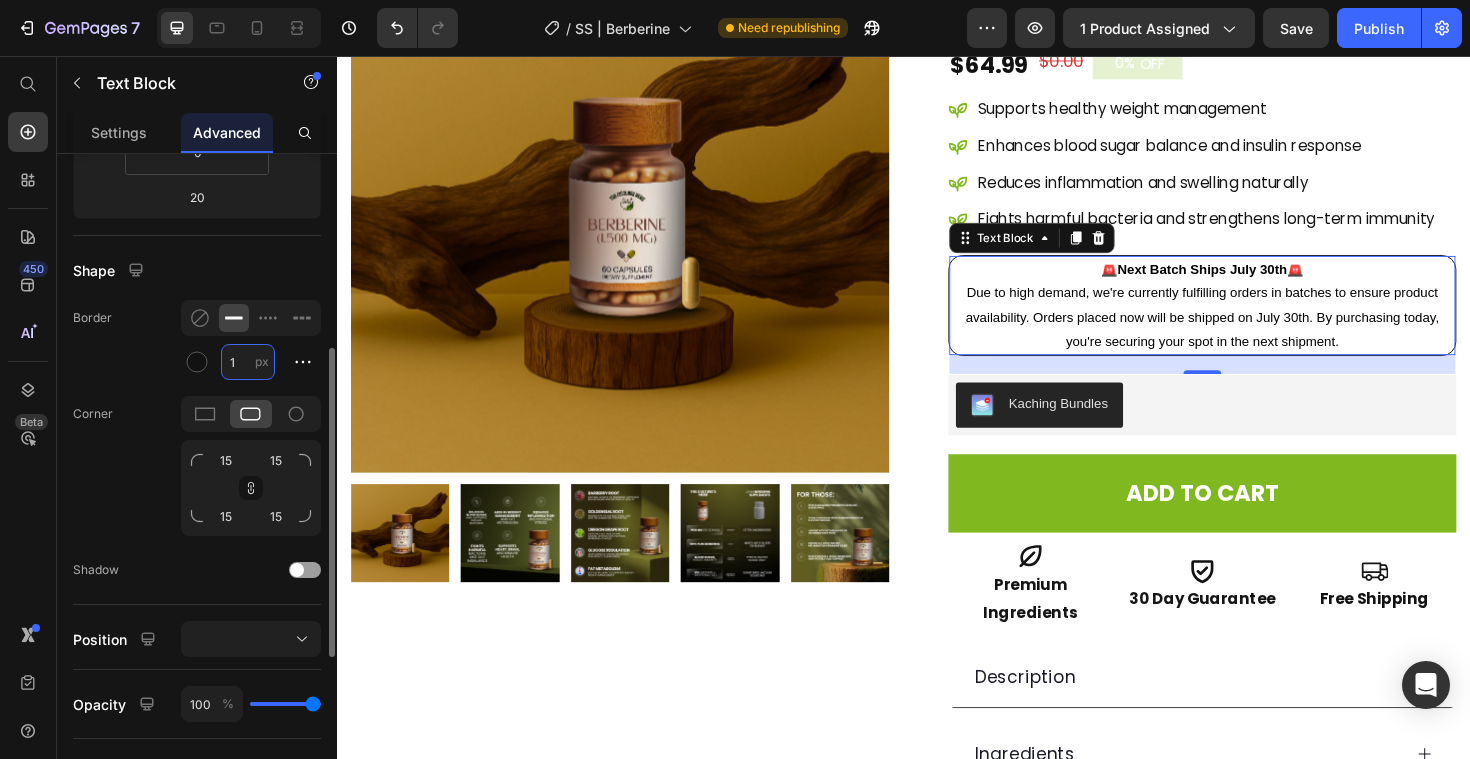 type on "2" 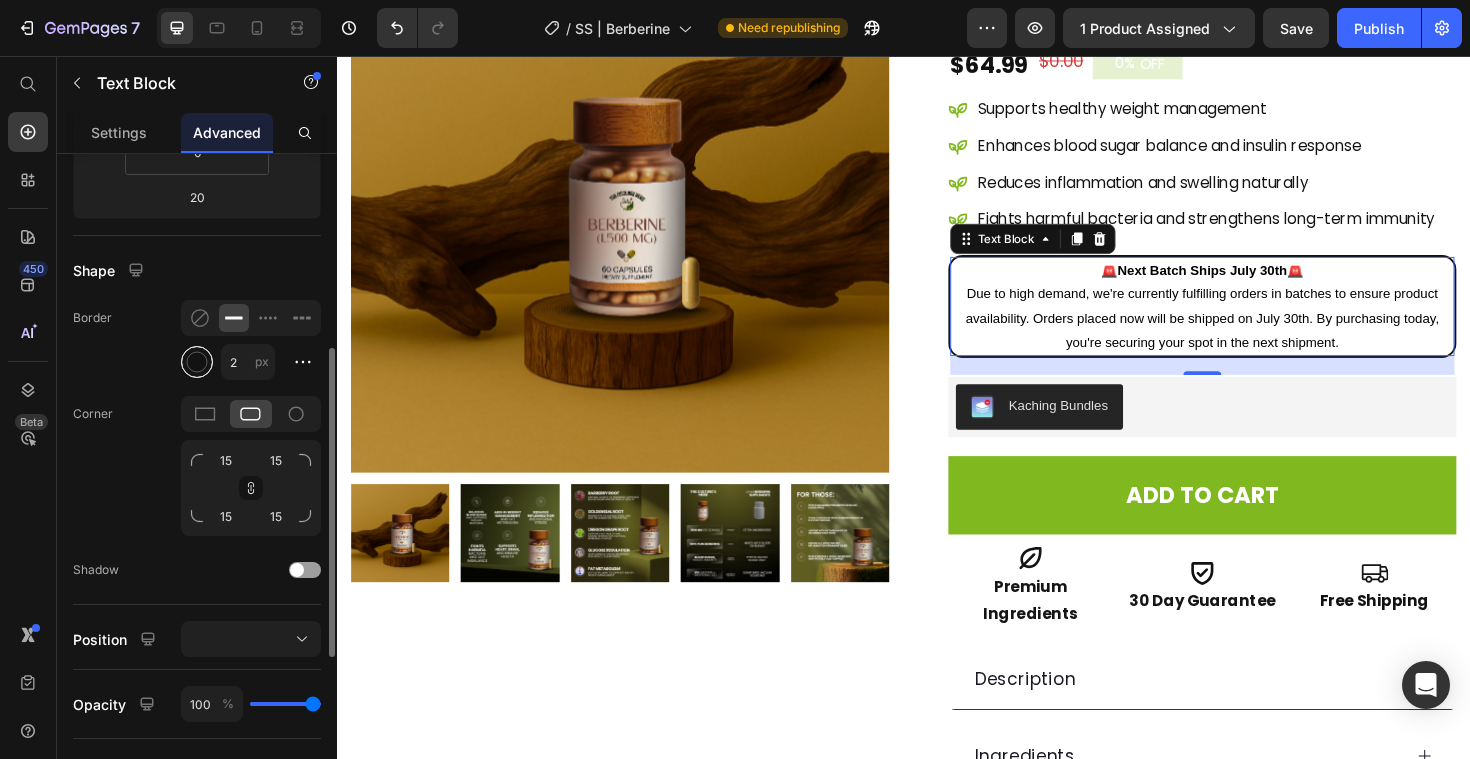 click at bounding box center [197, 362] 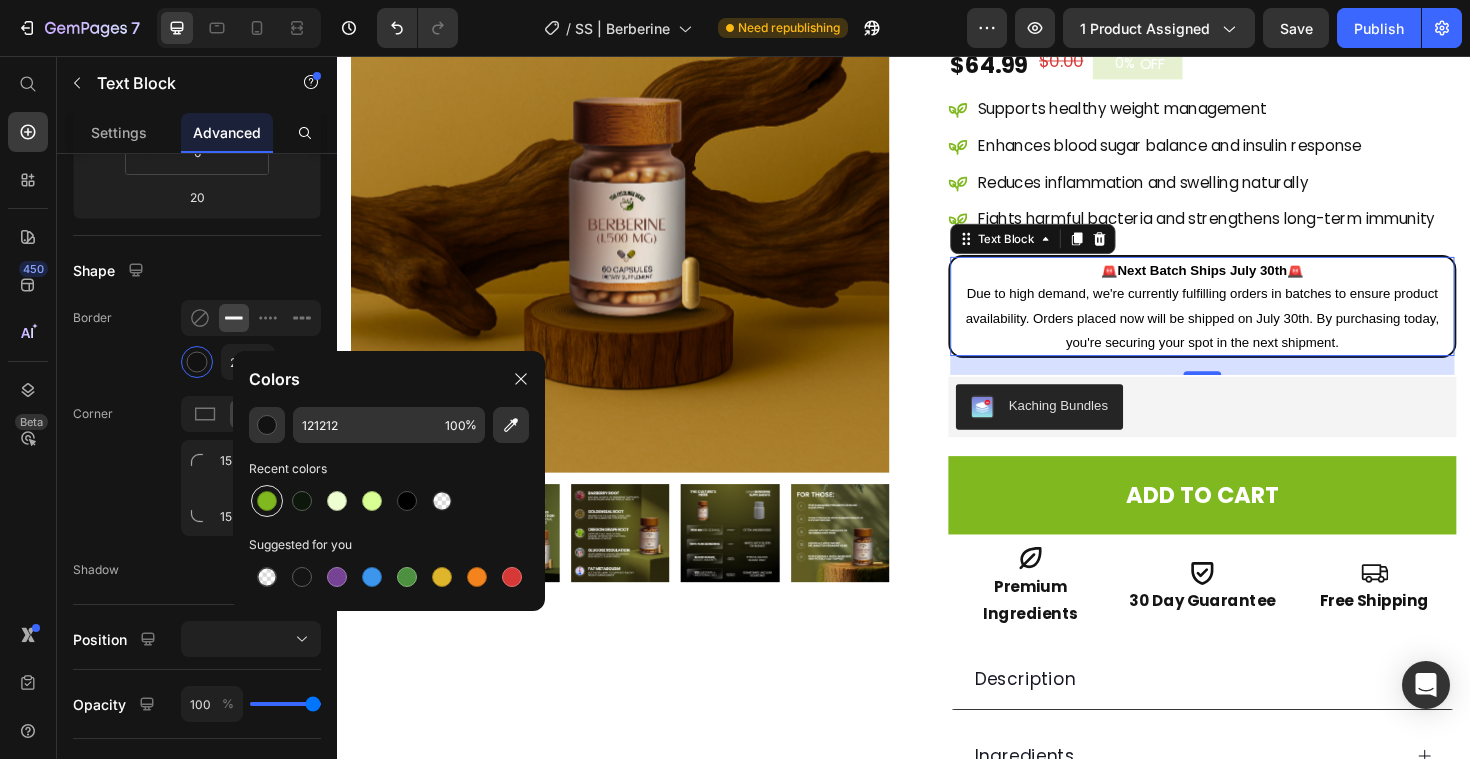 click at bounding box center (267, 501) 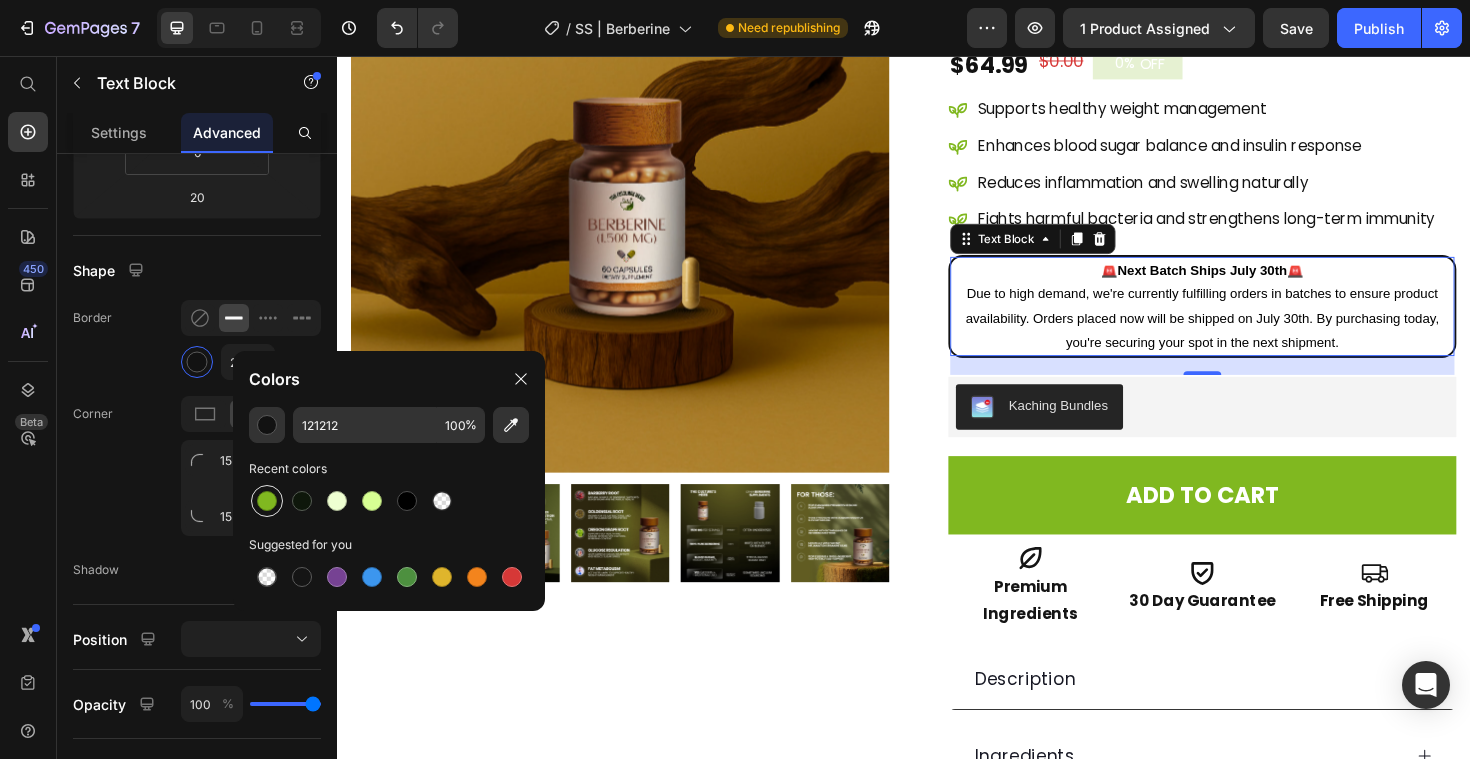 type on "80B820" 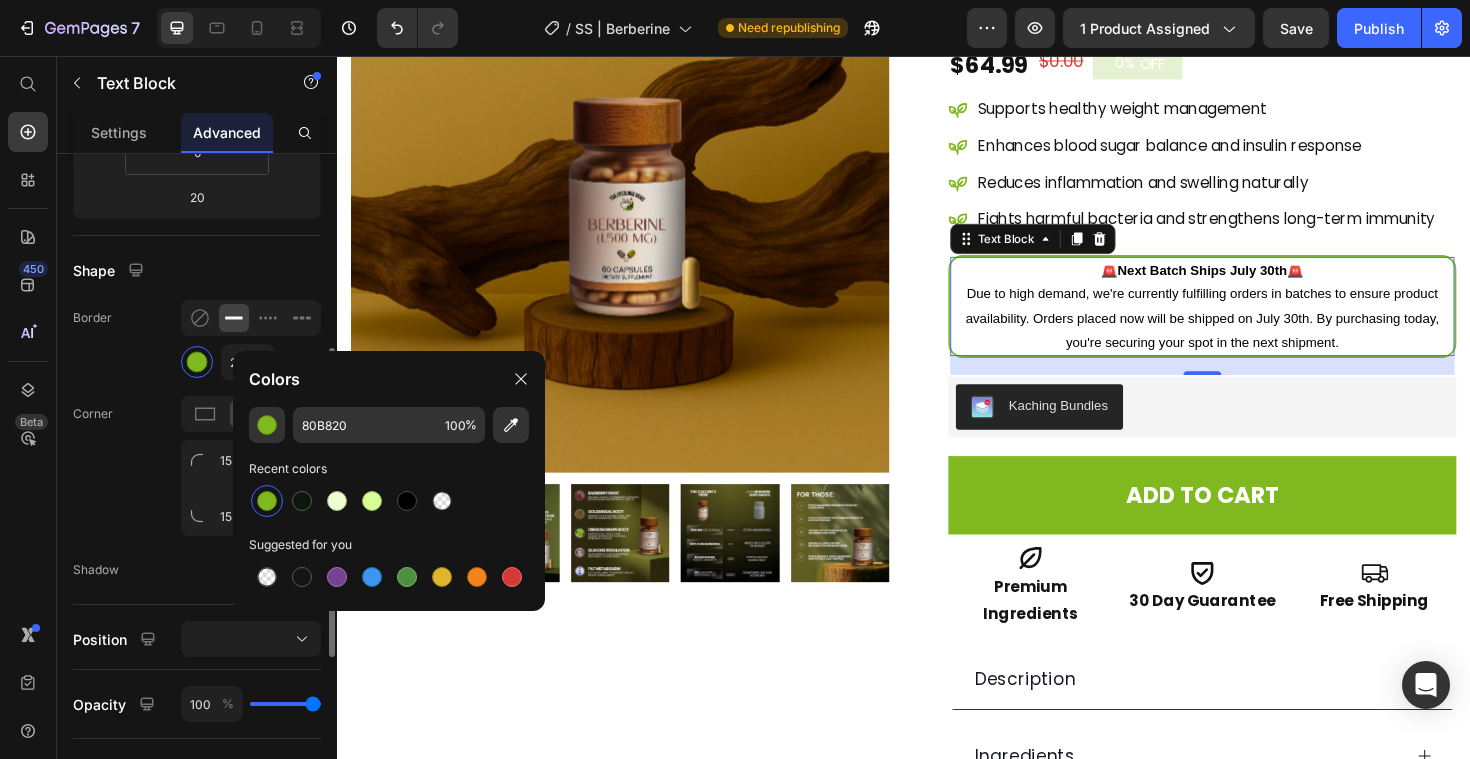 click on "Corner 15 15 15 15" 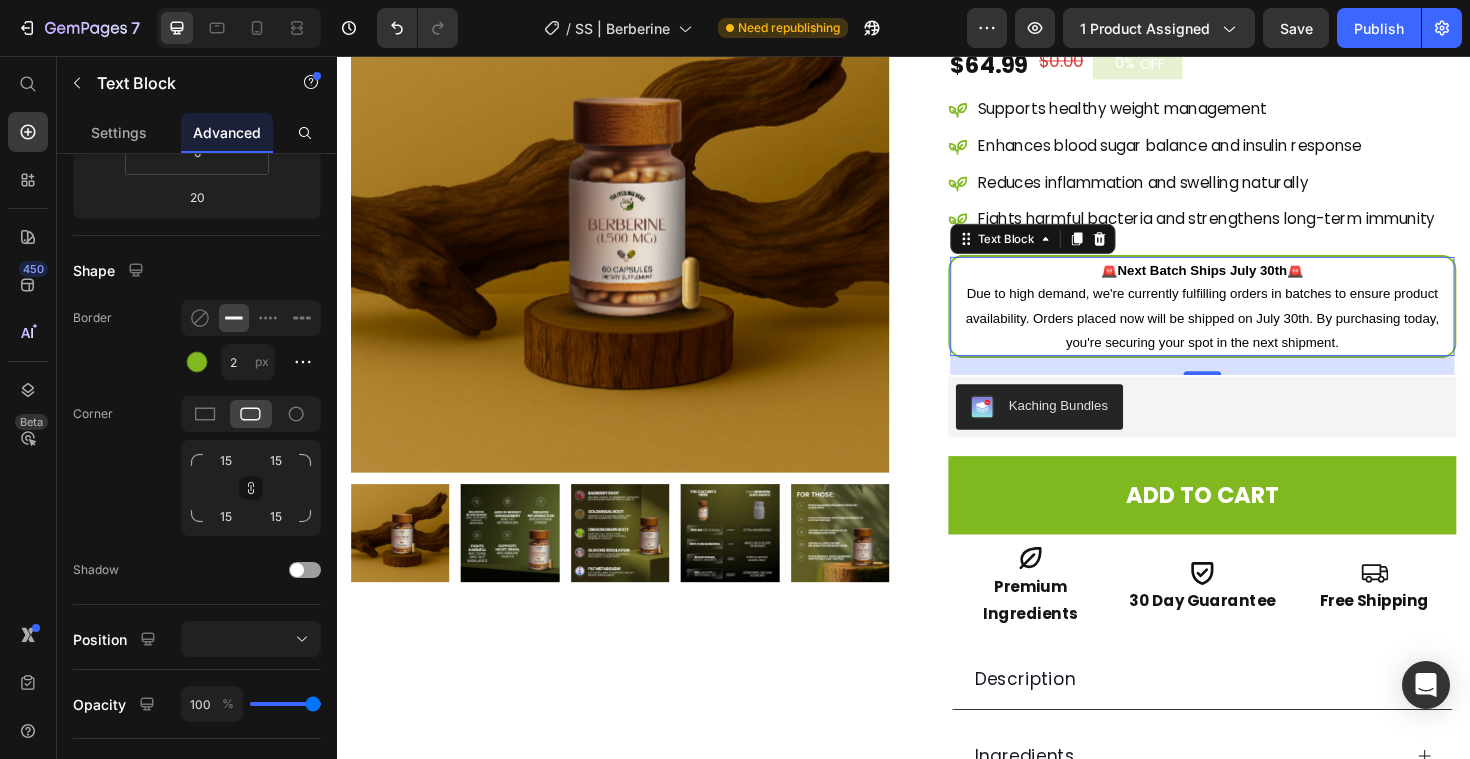 click at bounding box center [239, 28] 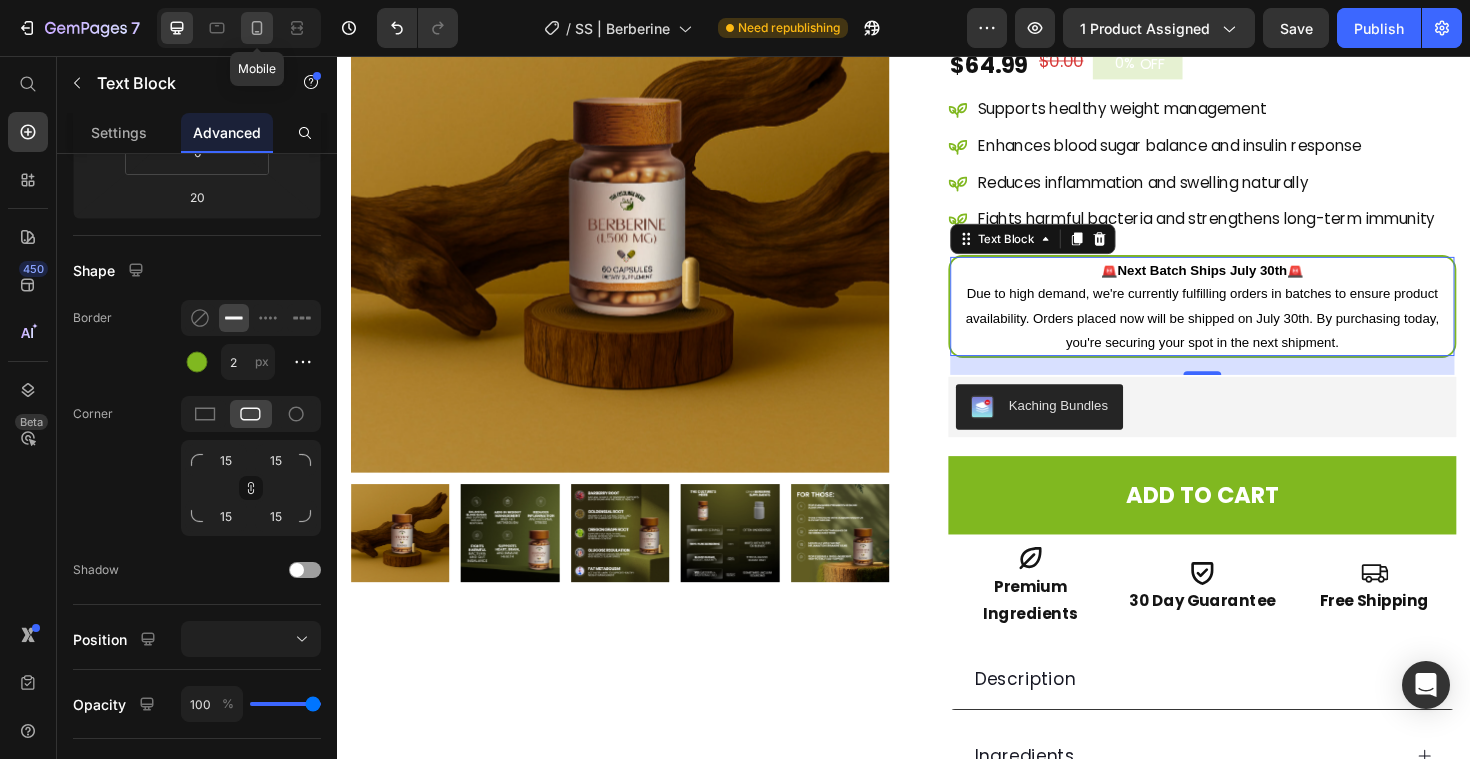 click 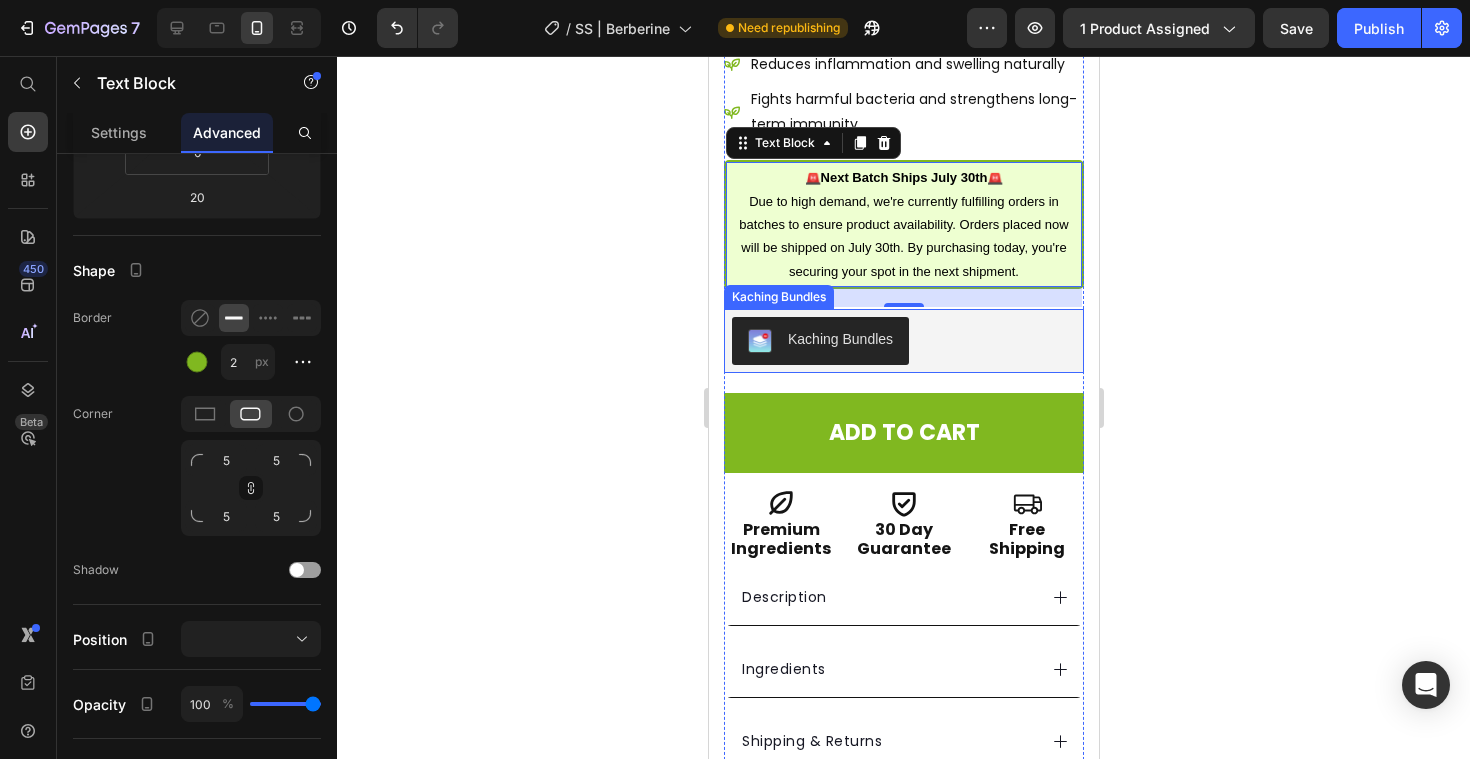 scroll, scrollTop: 757, scrollLeft: 0, axis: vertical 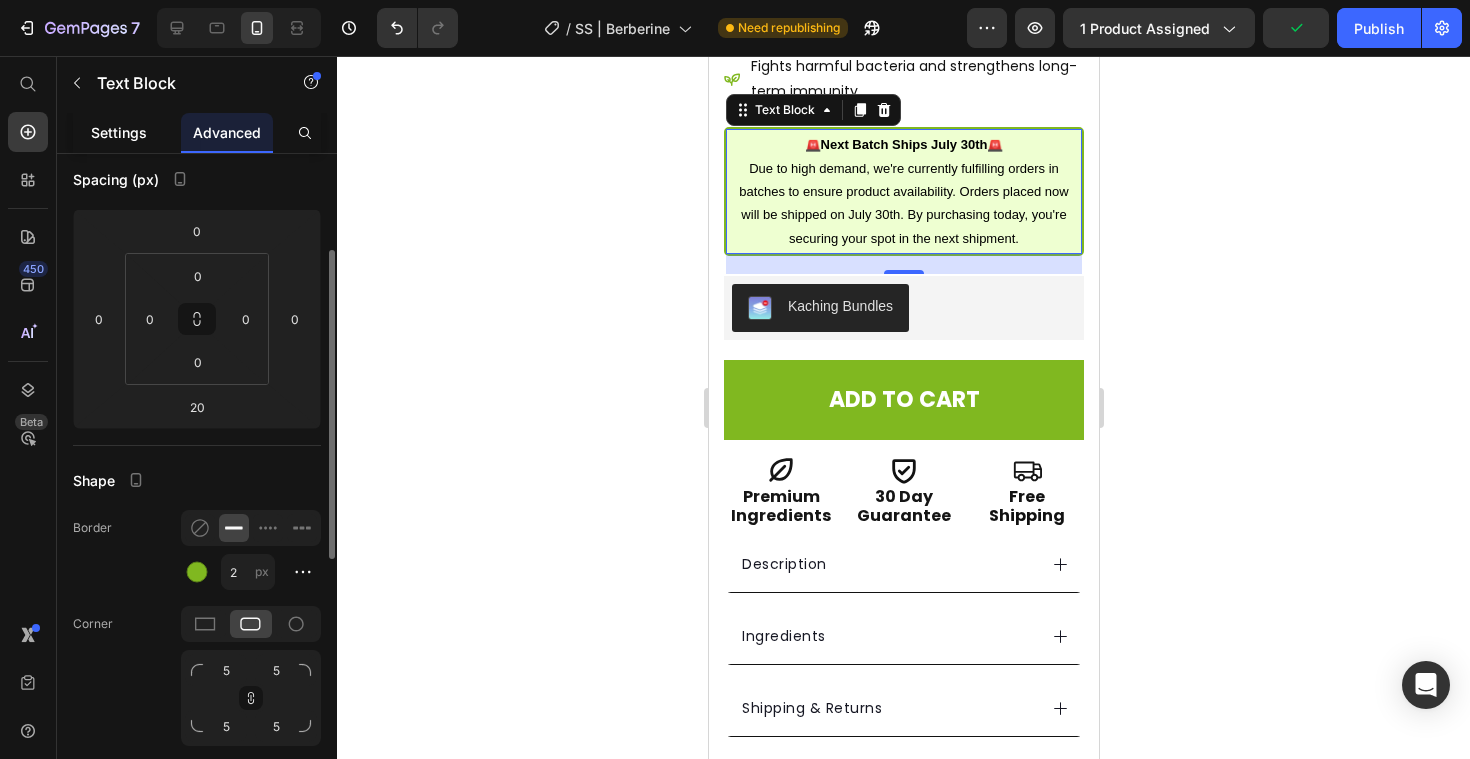 click on "Settings" at bounding box center (119, 132) 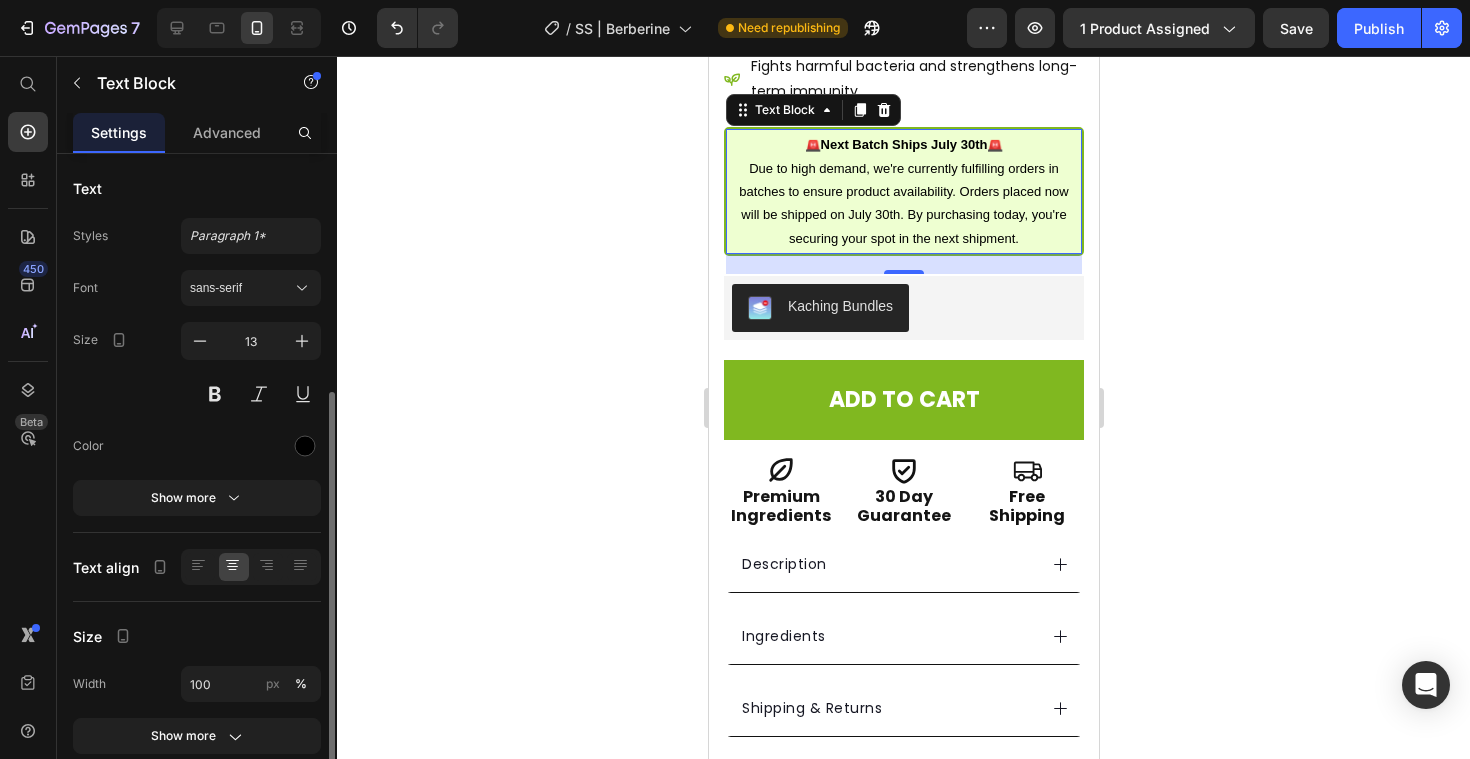 scroll, scrollTop: 233, scrollLeft: 0, axis: vertical 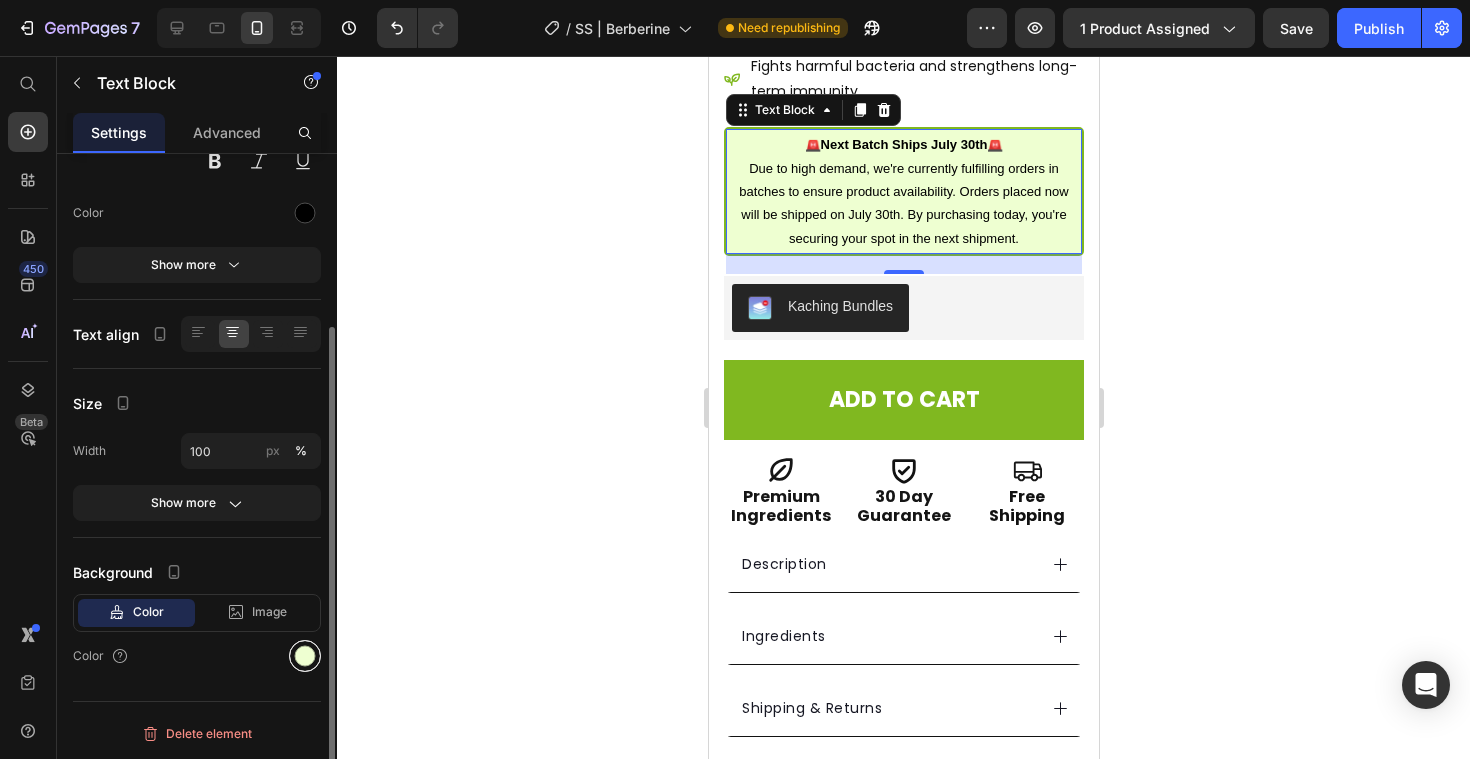 click at bounding box center [305, 656] 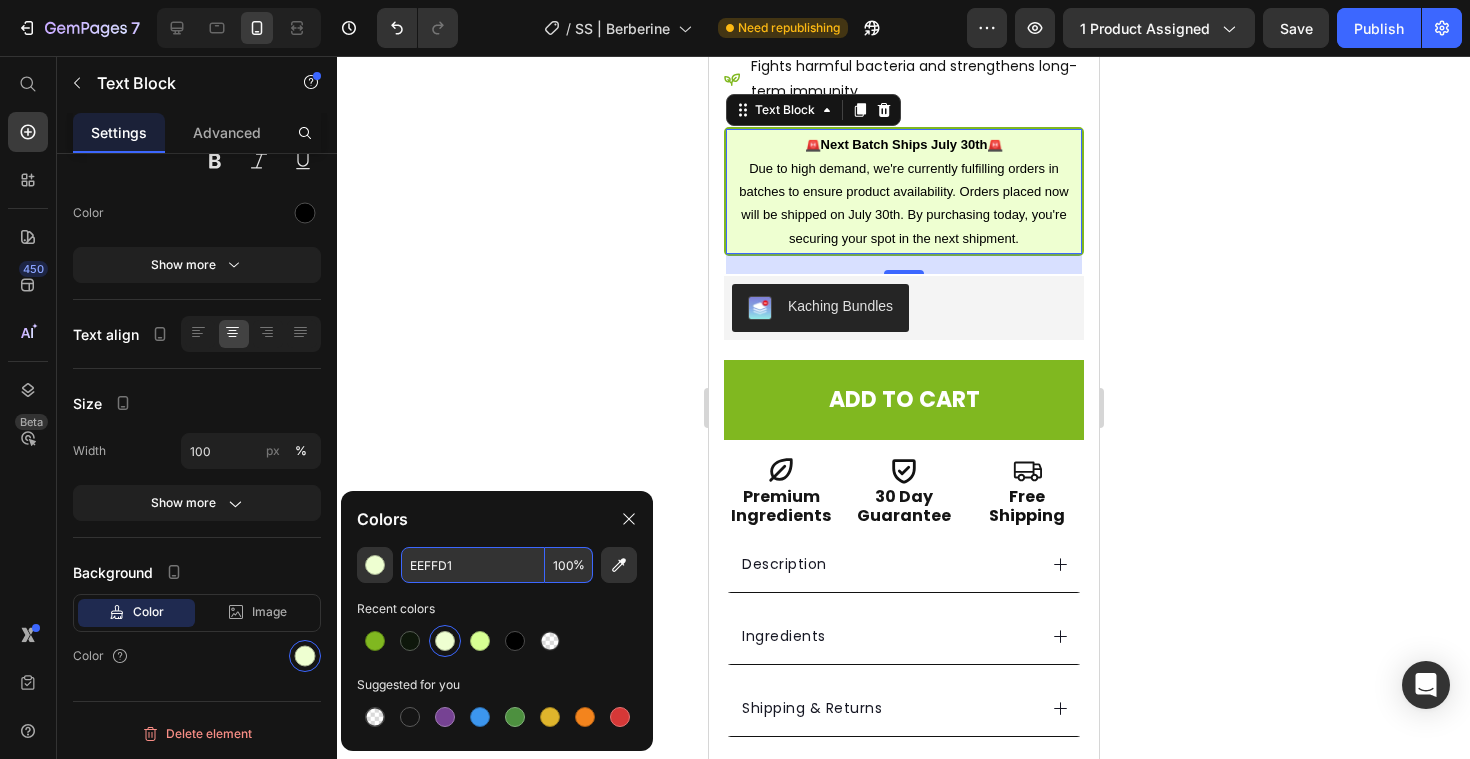 click on "EEFFD1" at bounding box center (473, 565) 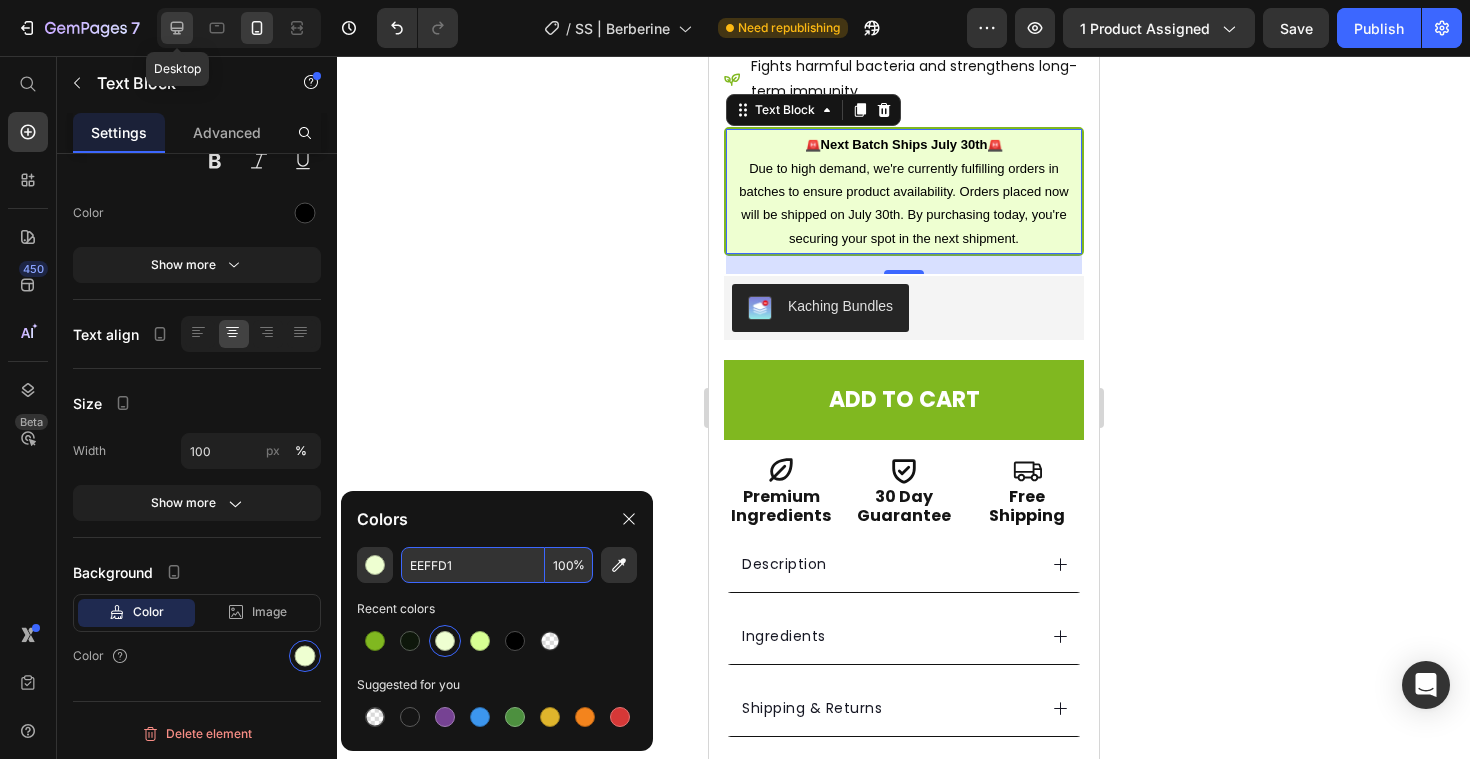 click 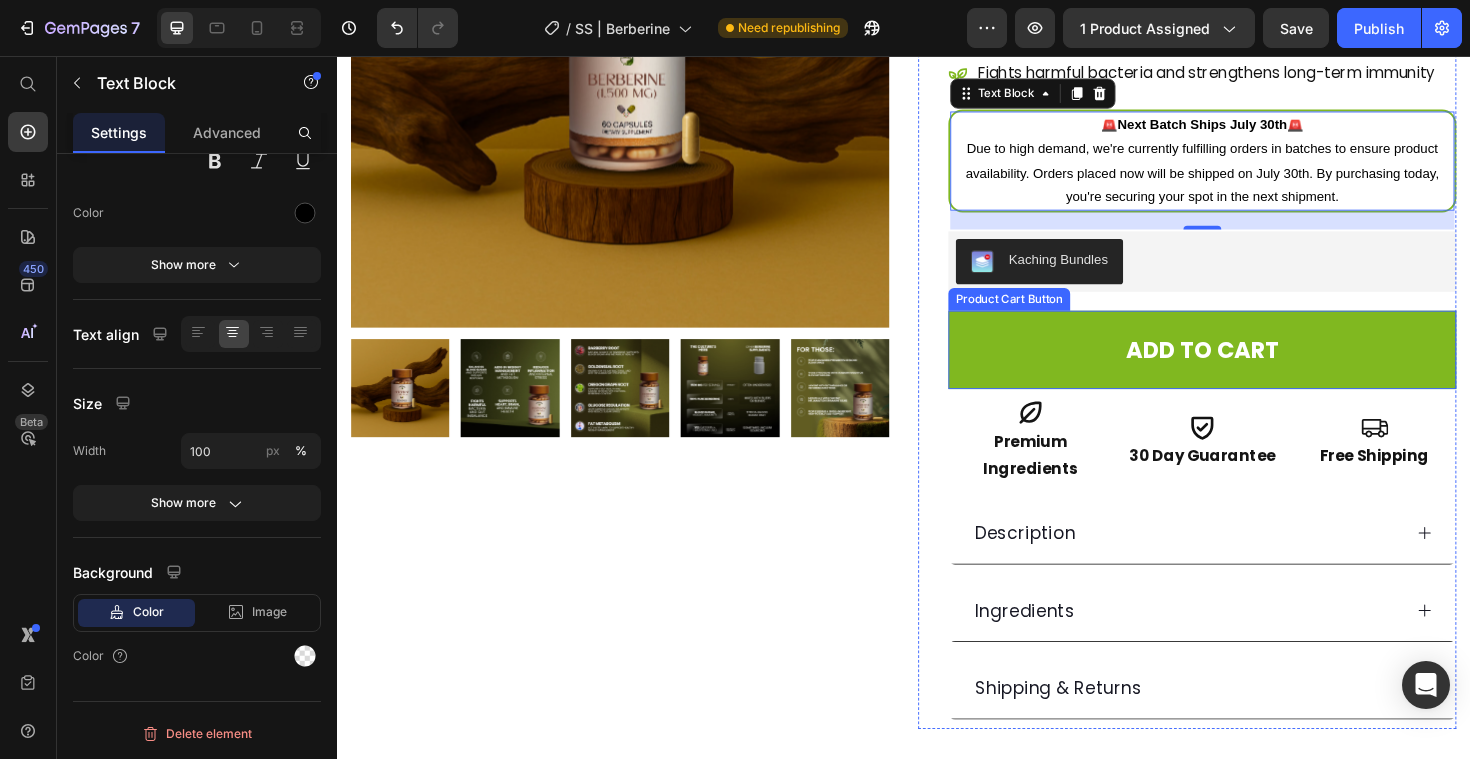 scroll, scrollTop: 329, scrollLeft: 0, axis: vertical 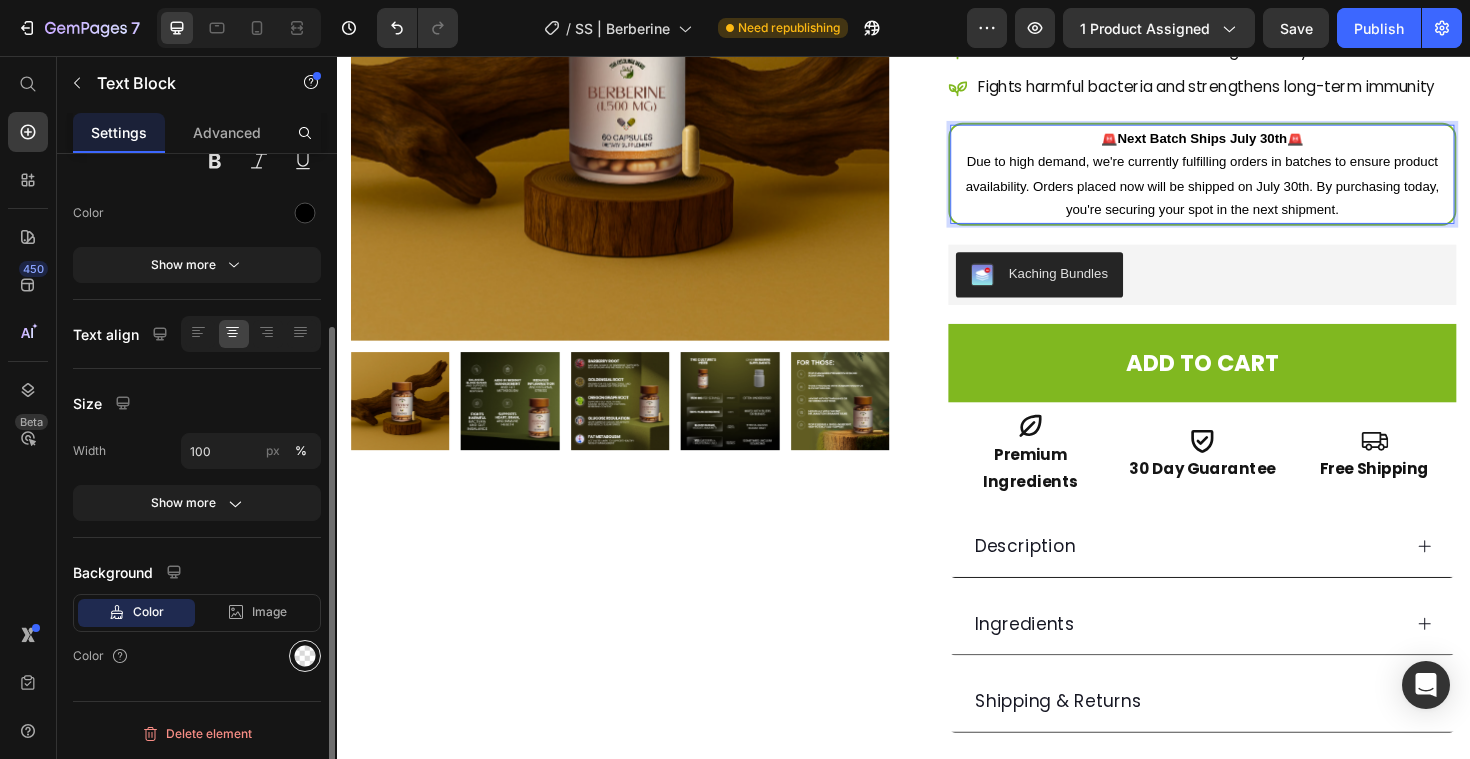 click at bounding box center [305, 656] 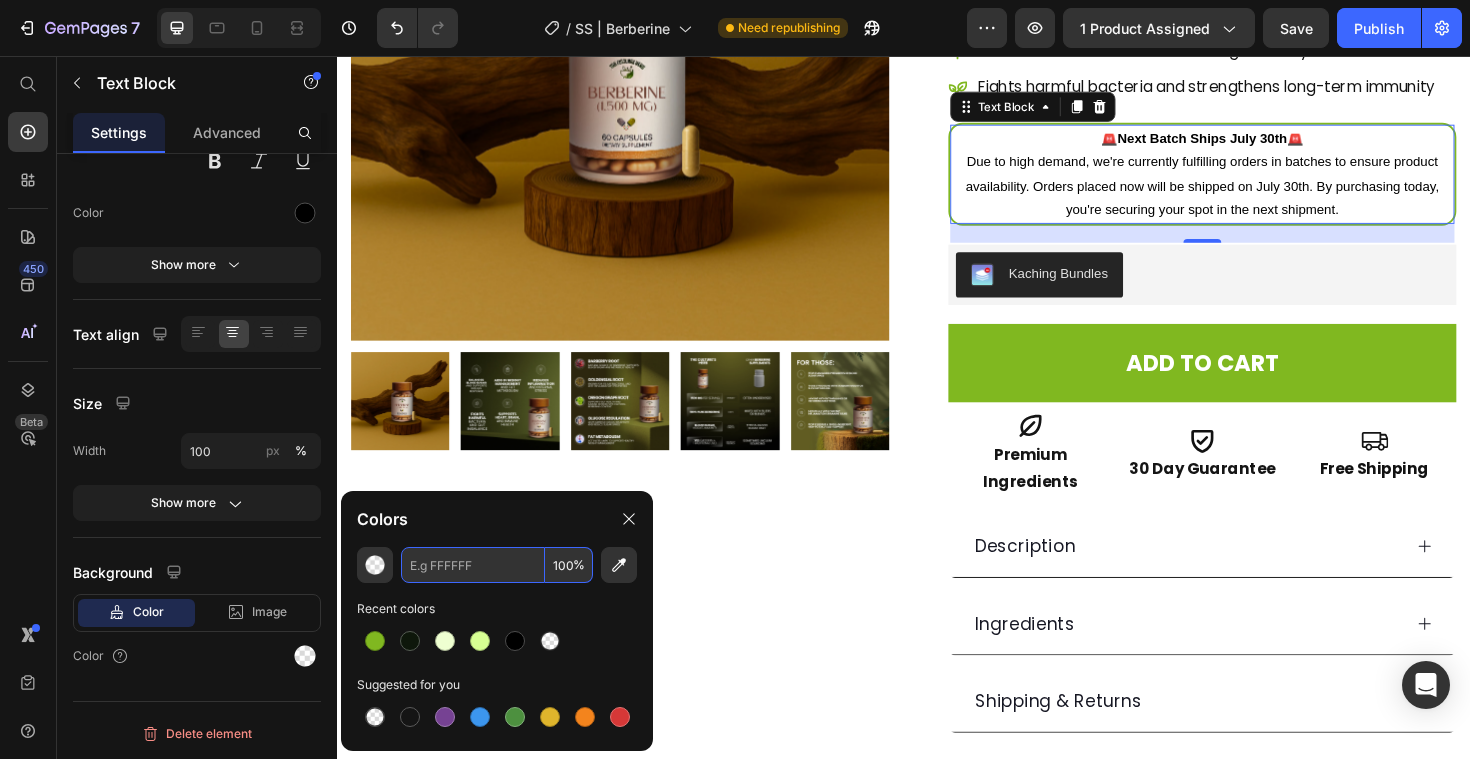 click at bounding box center [473, 565] 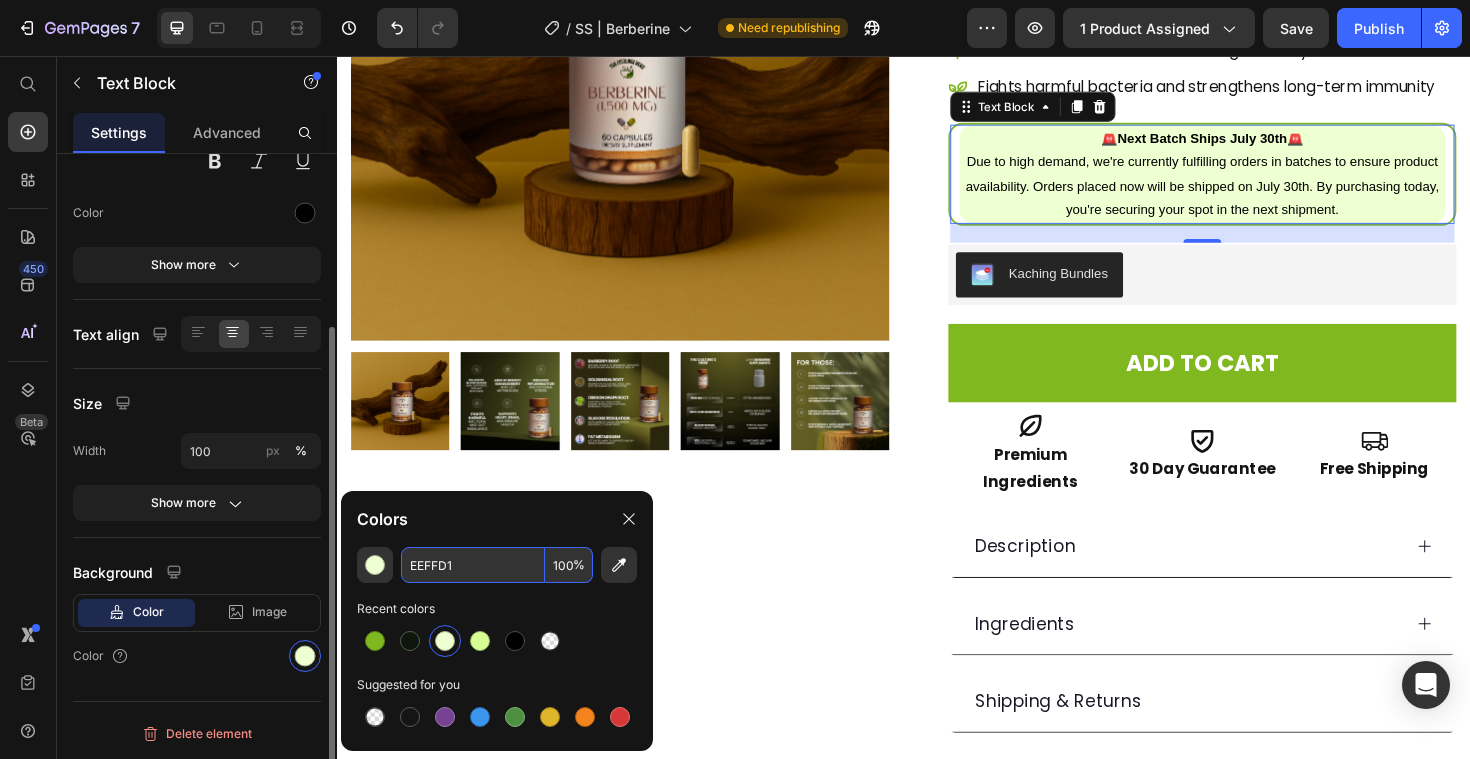 type on "EEFFD1" 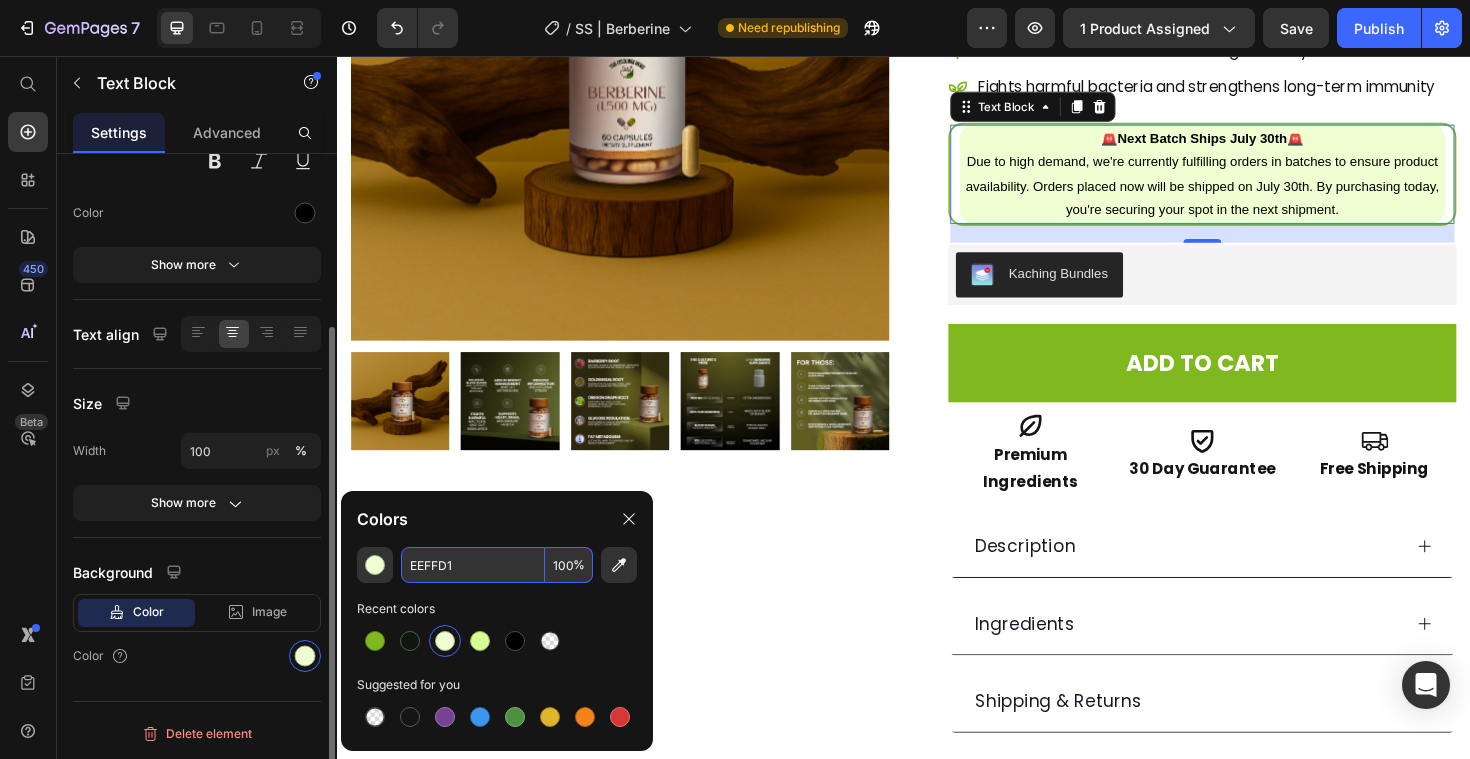 click on "Text Styles Paragraph 1* Font sans-serif Size 14 Color Show more Text align Size Width 100 px % Show more Background Color Image Video  Color" at bounding box center [197, 319] 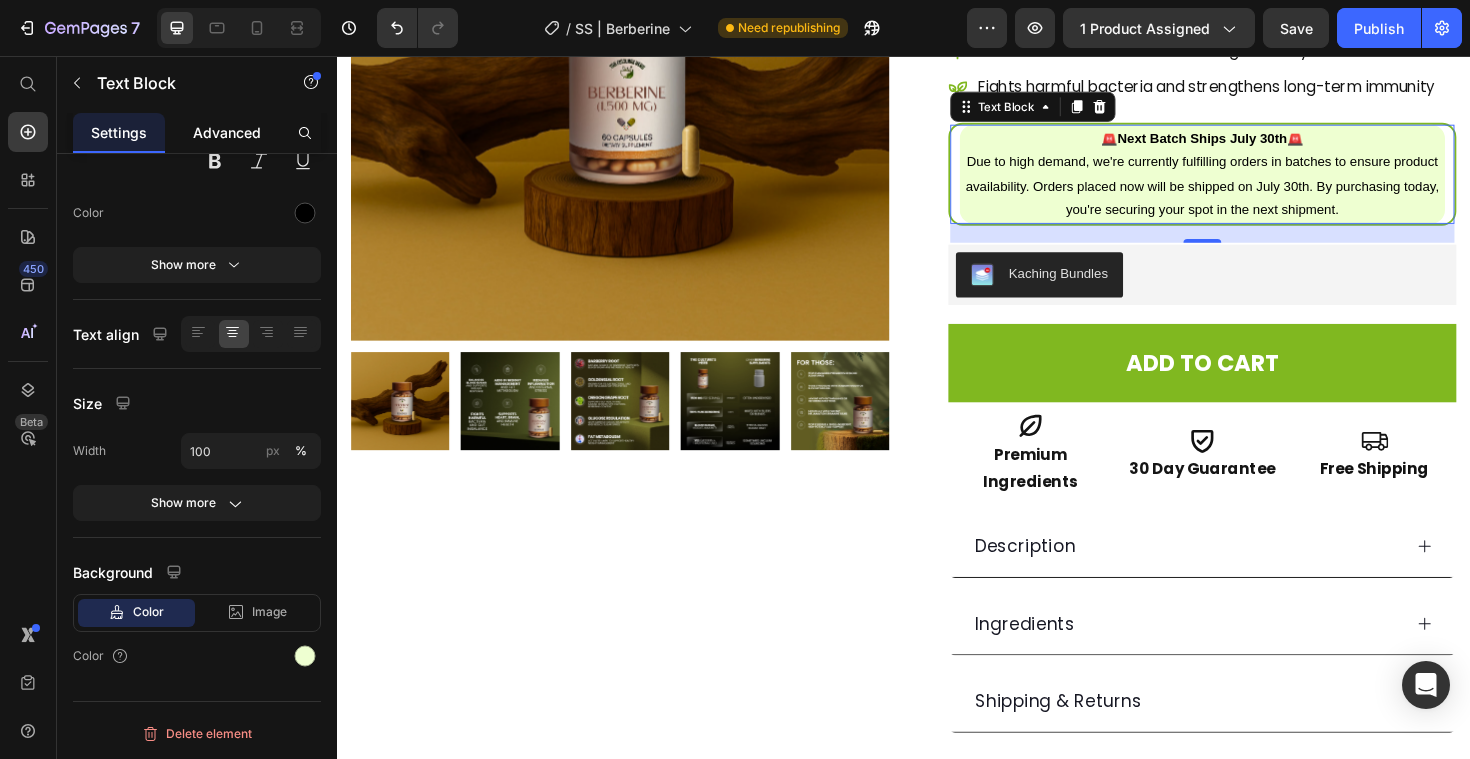 click on "Advanced" at bounding box center [227, 132] 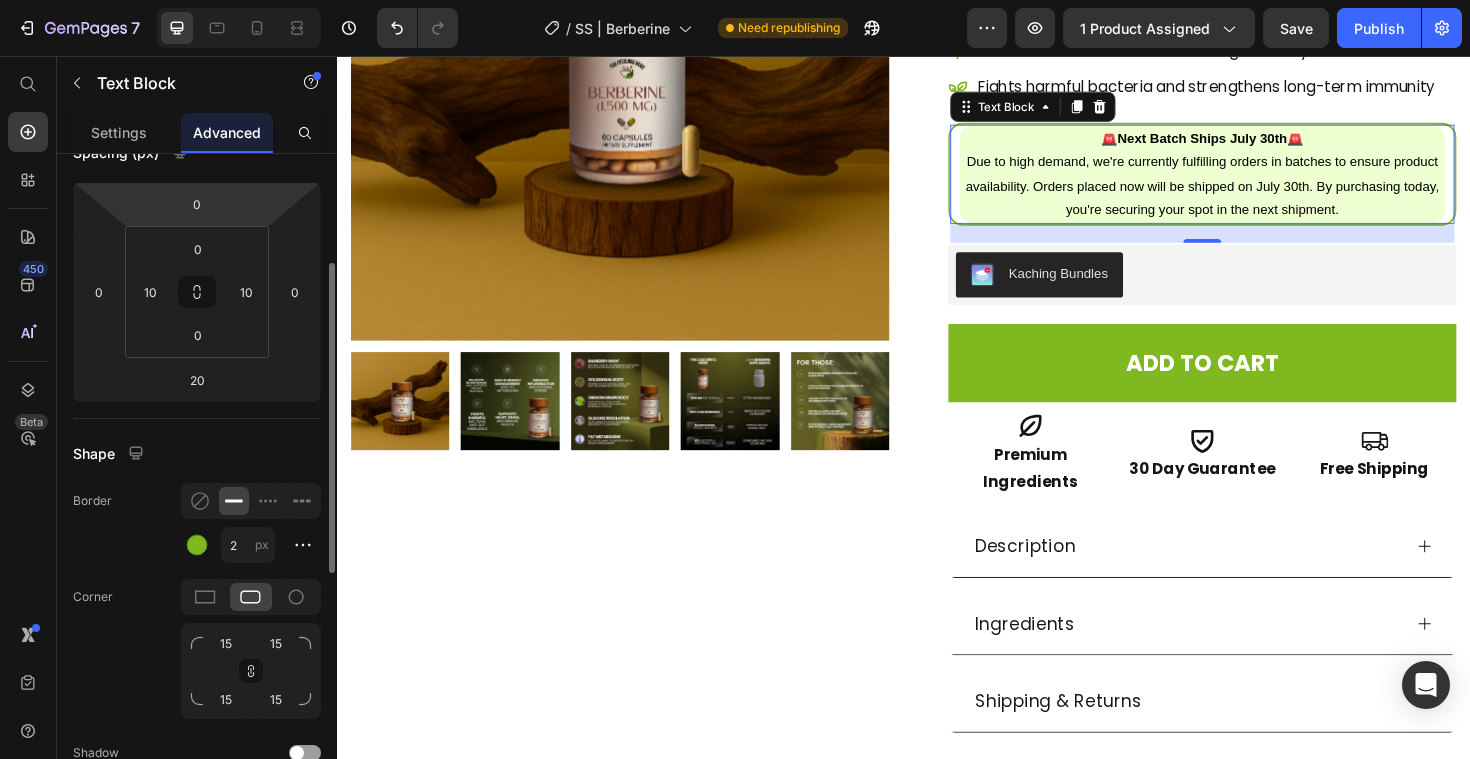scroll, scrollTop: 0, scrollLeft: 0, axis: both 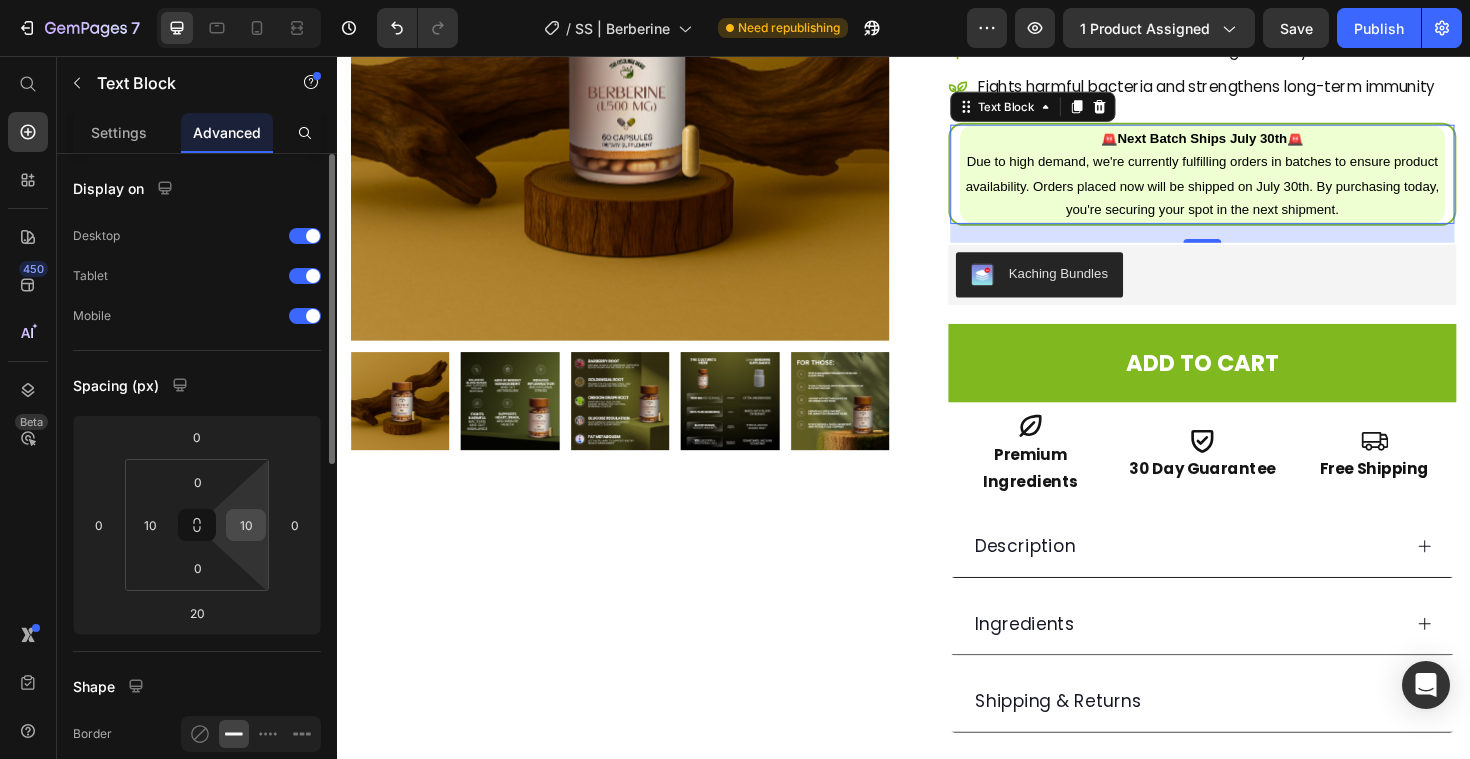 click on "10" at bounding box center [246, 525] 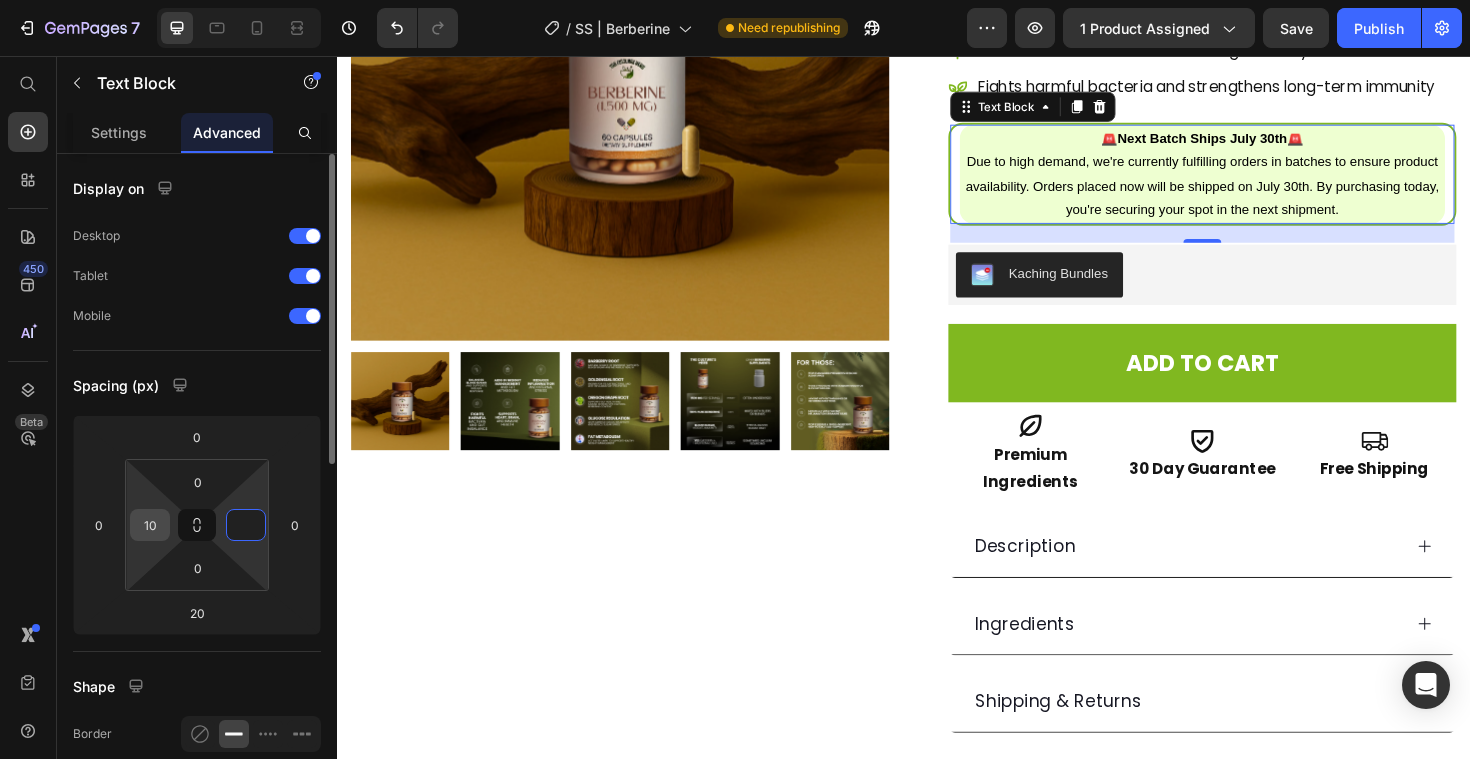 type on "0" 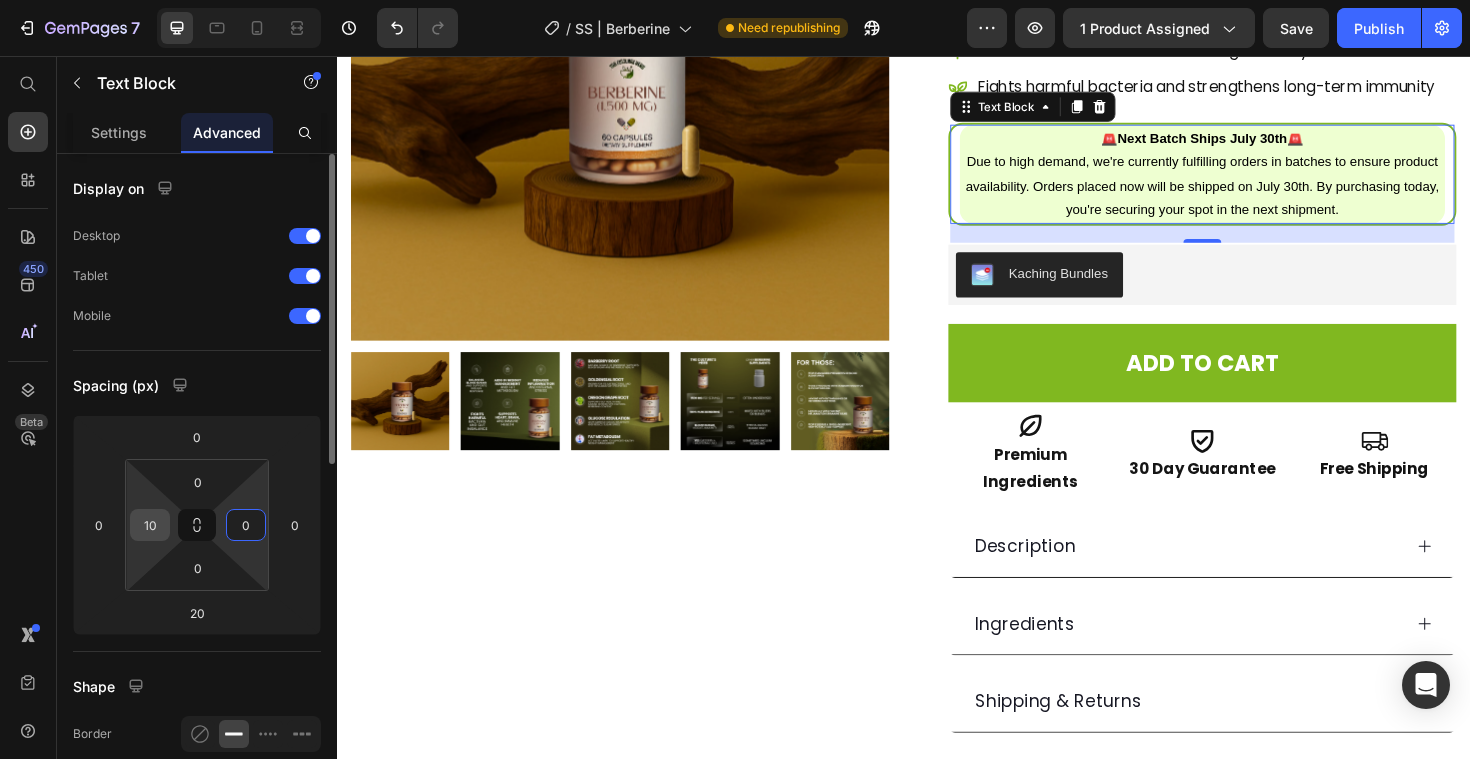 click on "10" at bounding box center [150, 525] 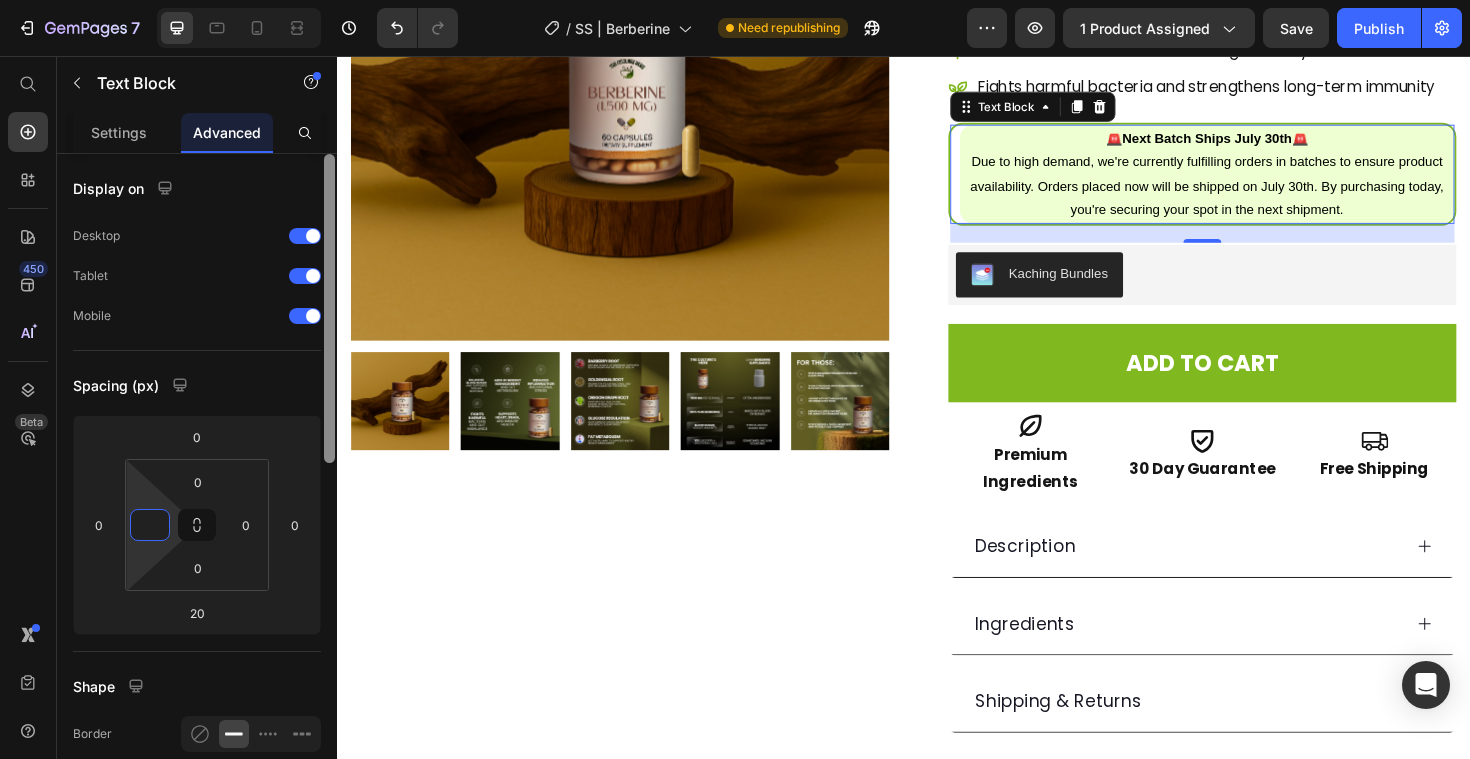 type on "0" 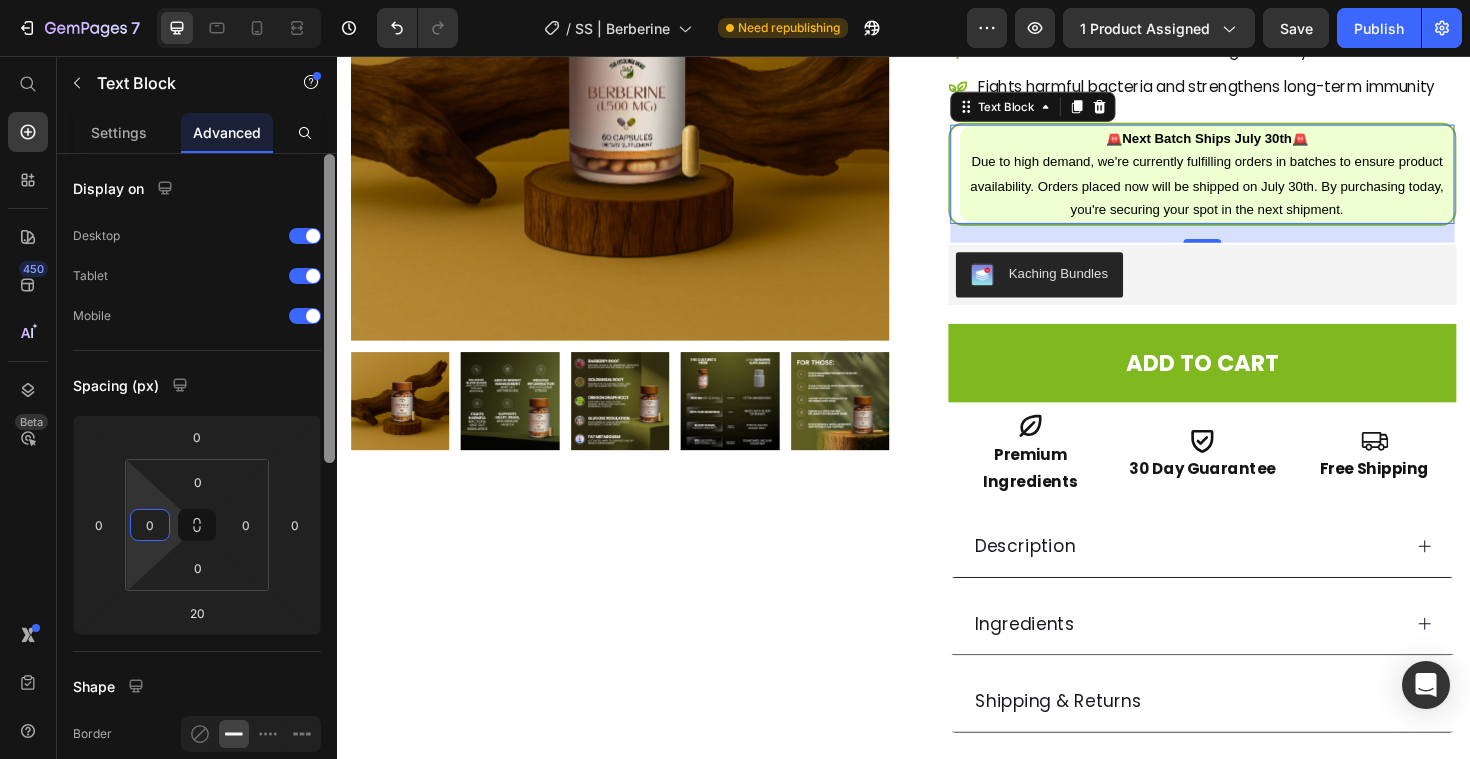 click at bounding box center (329, 485) 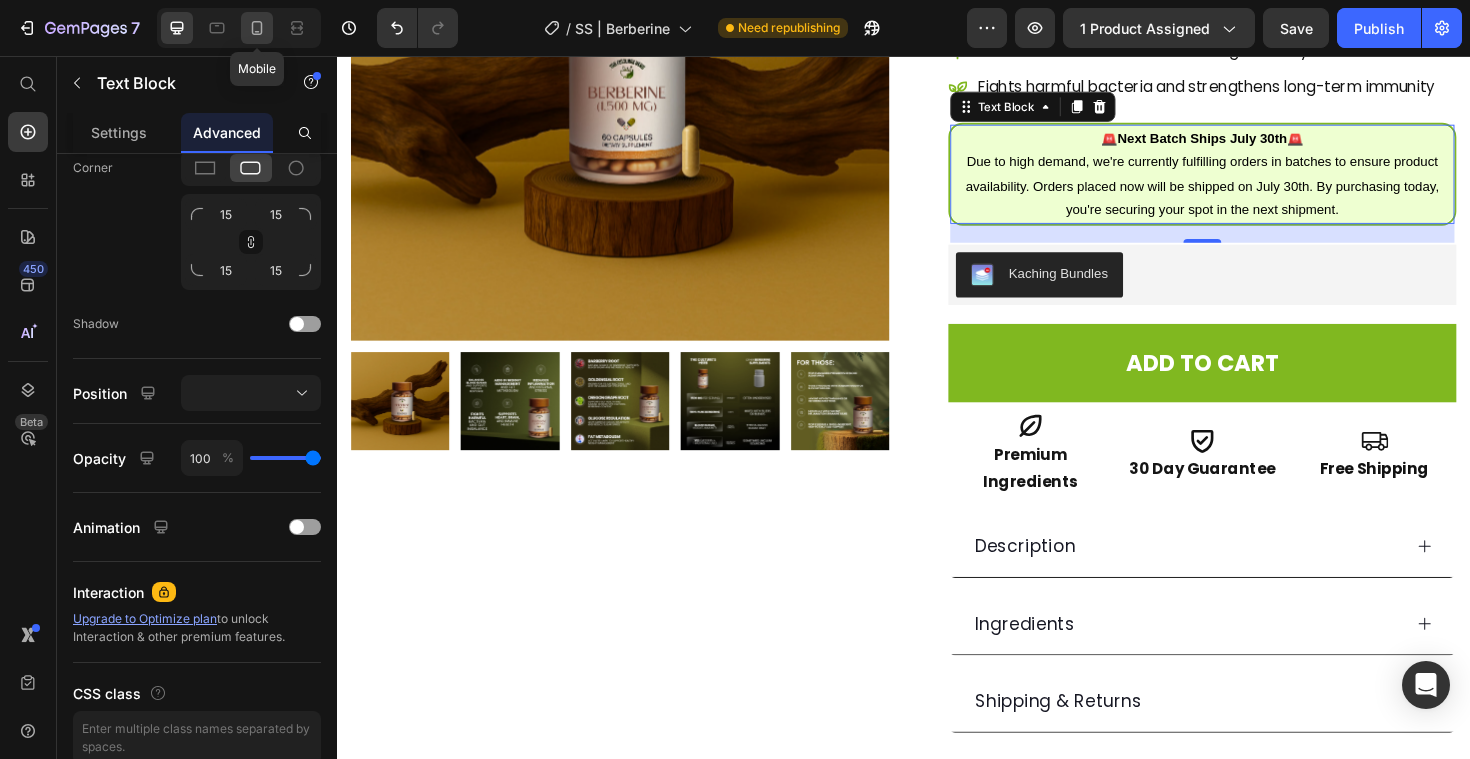 click 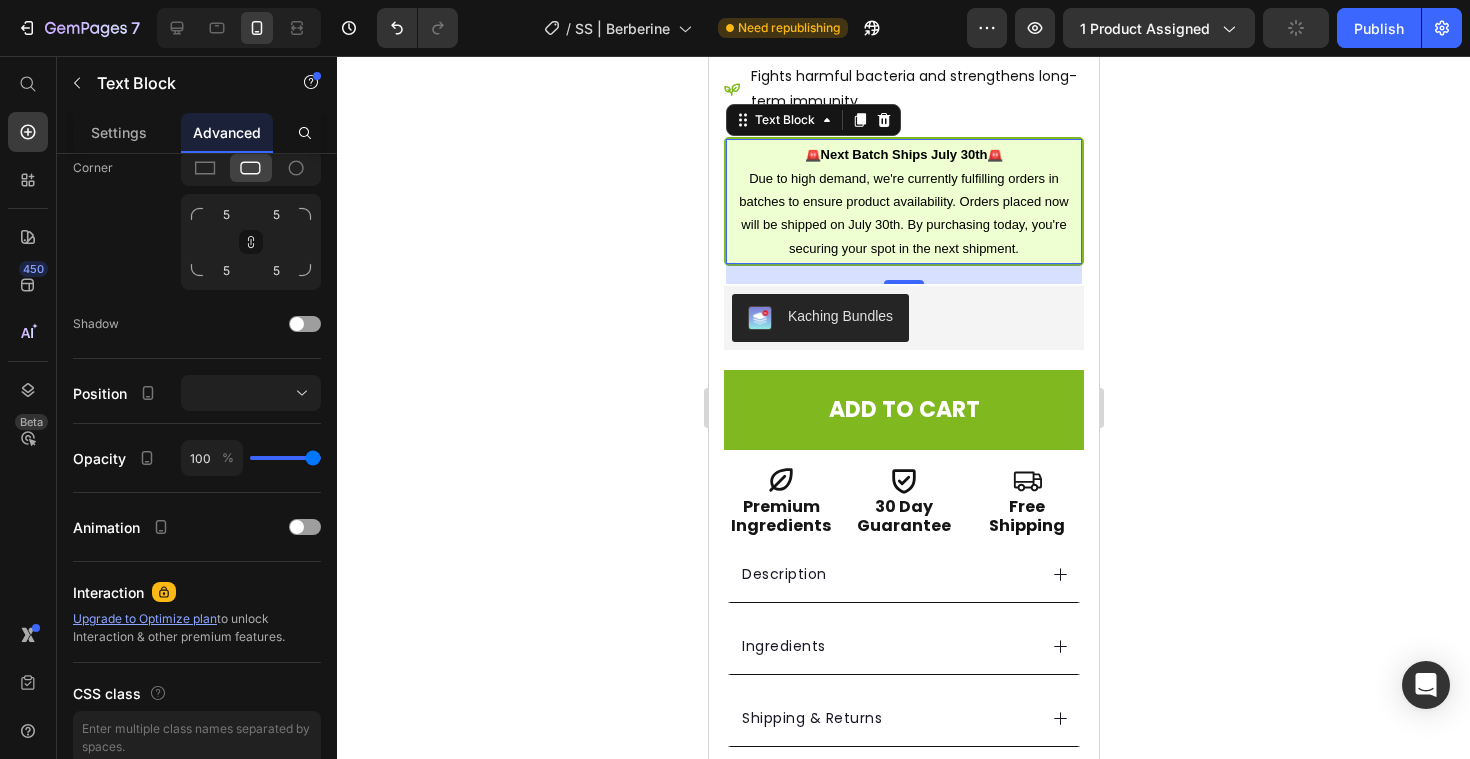 scroll, scrollTop: 757, scrollLeft: 0, axis: vertical 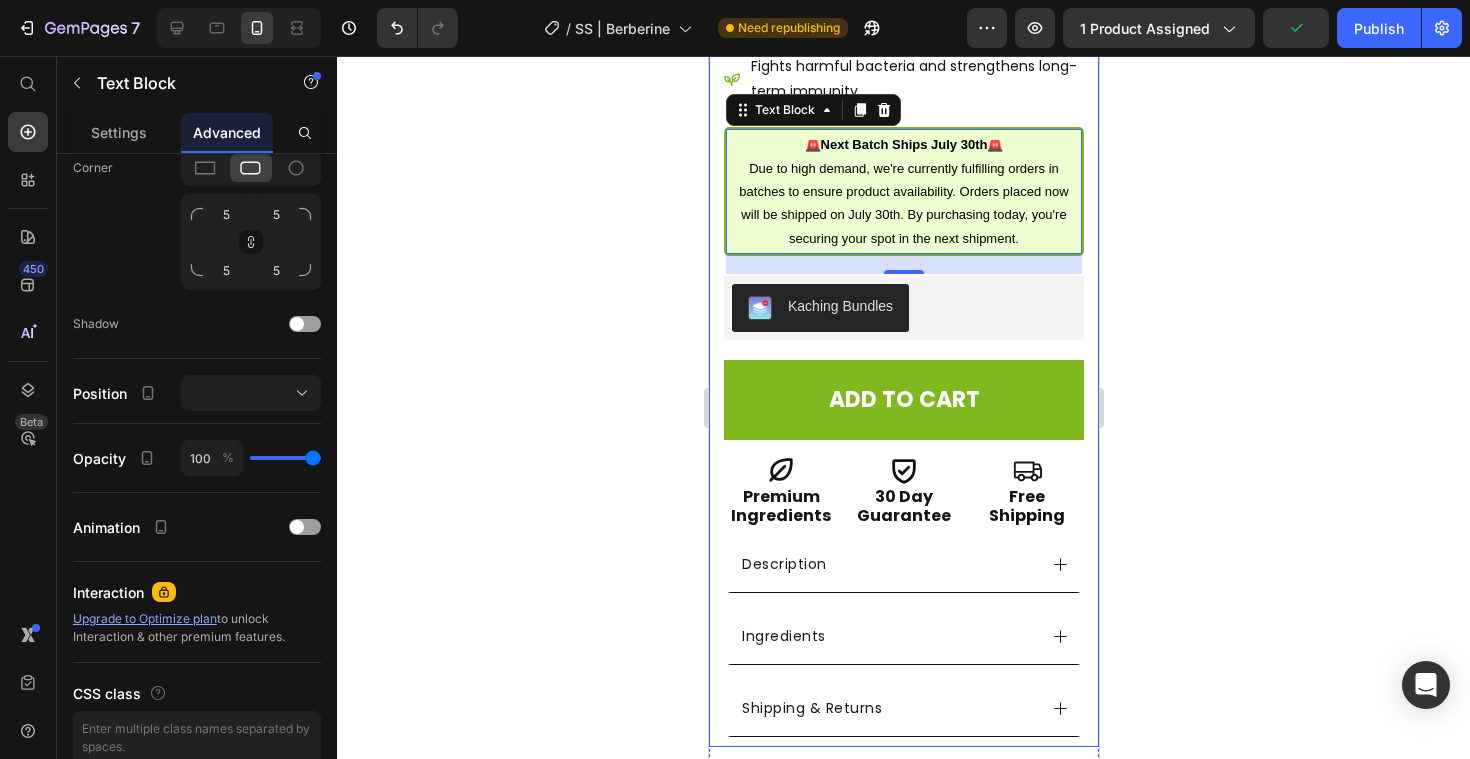 click 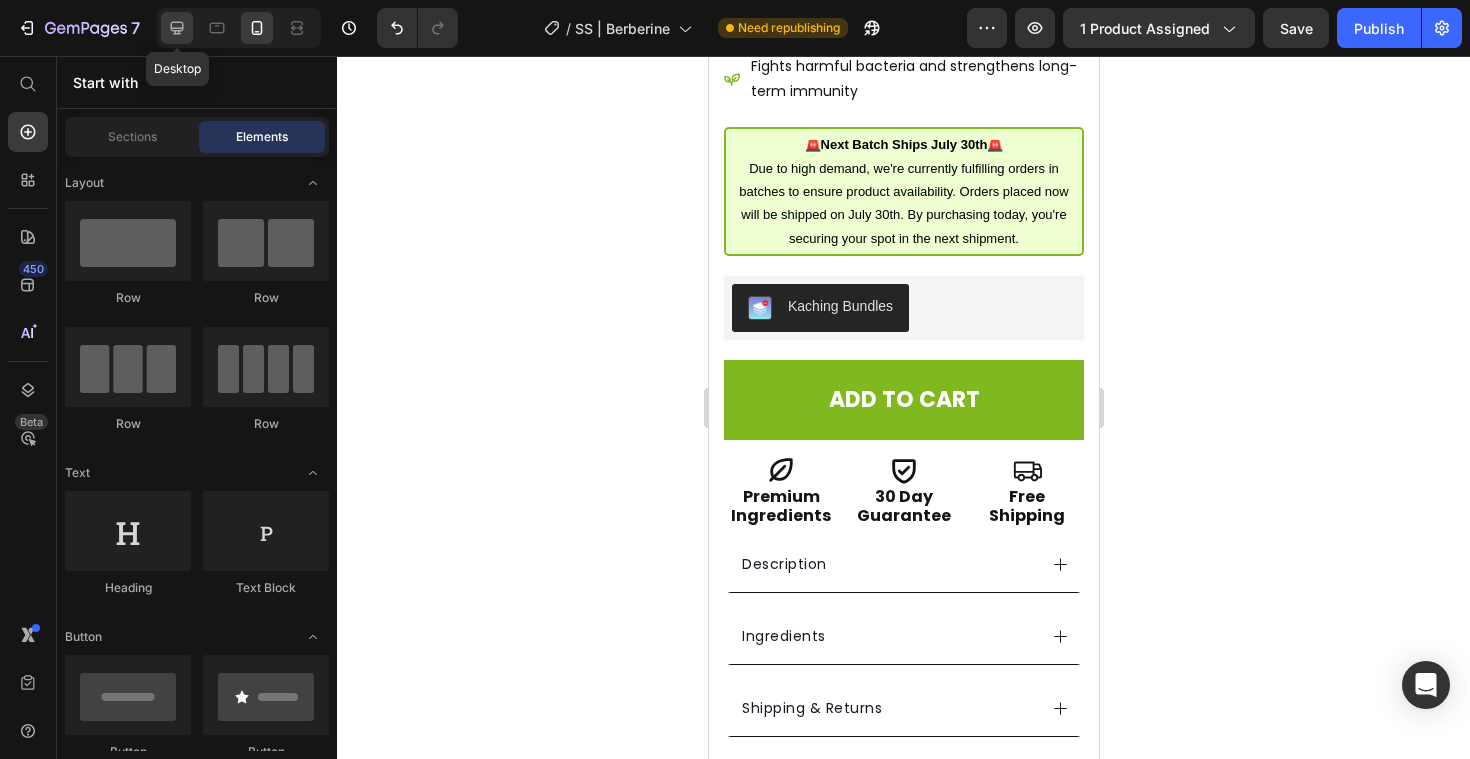 click 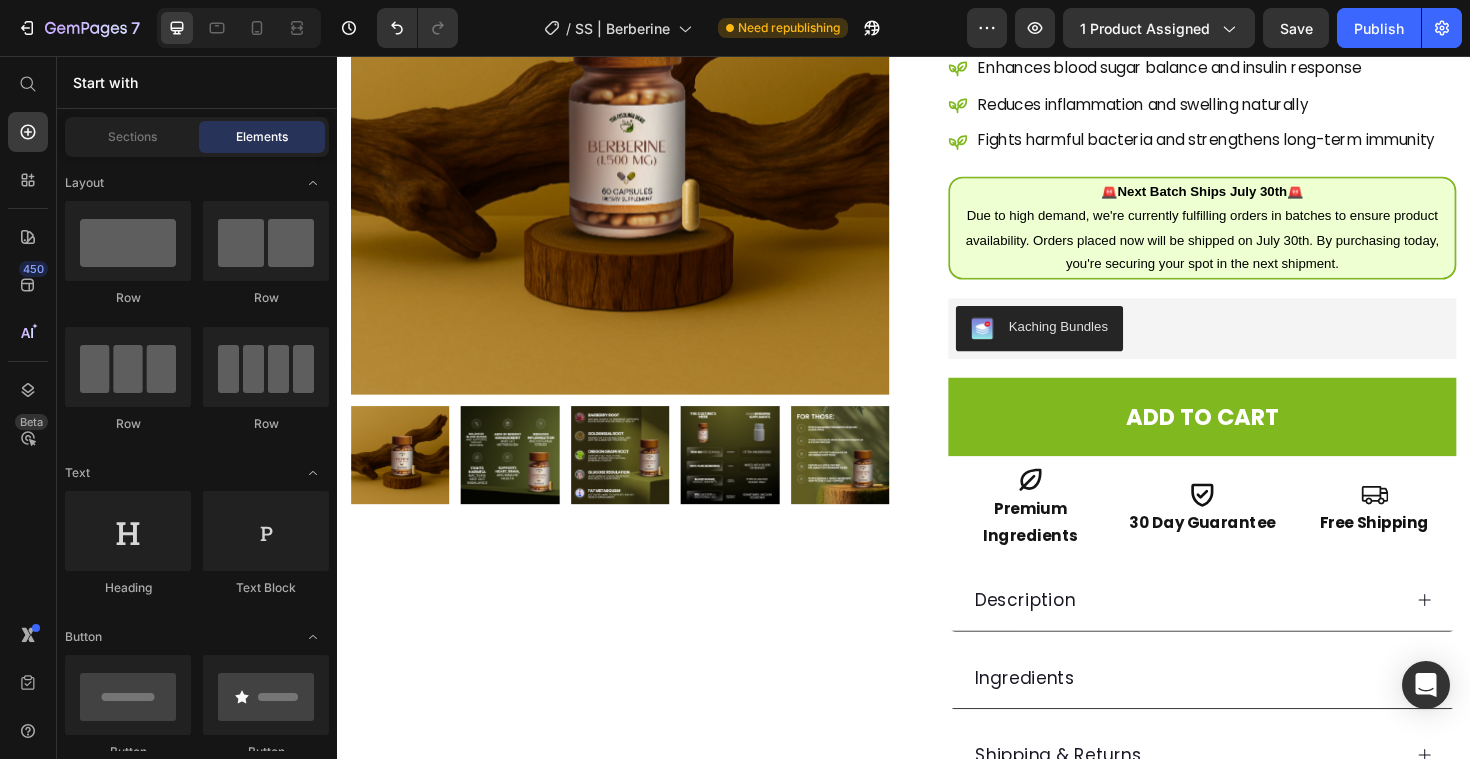 scroll, scrollTop: 221, scrollLeft: 0, axis: vertical 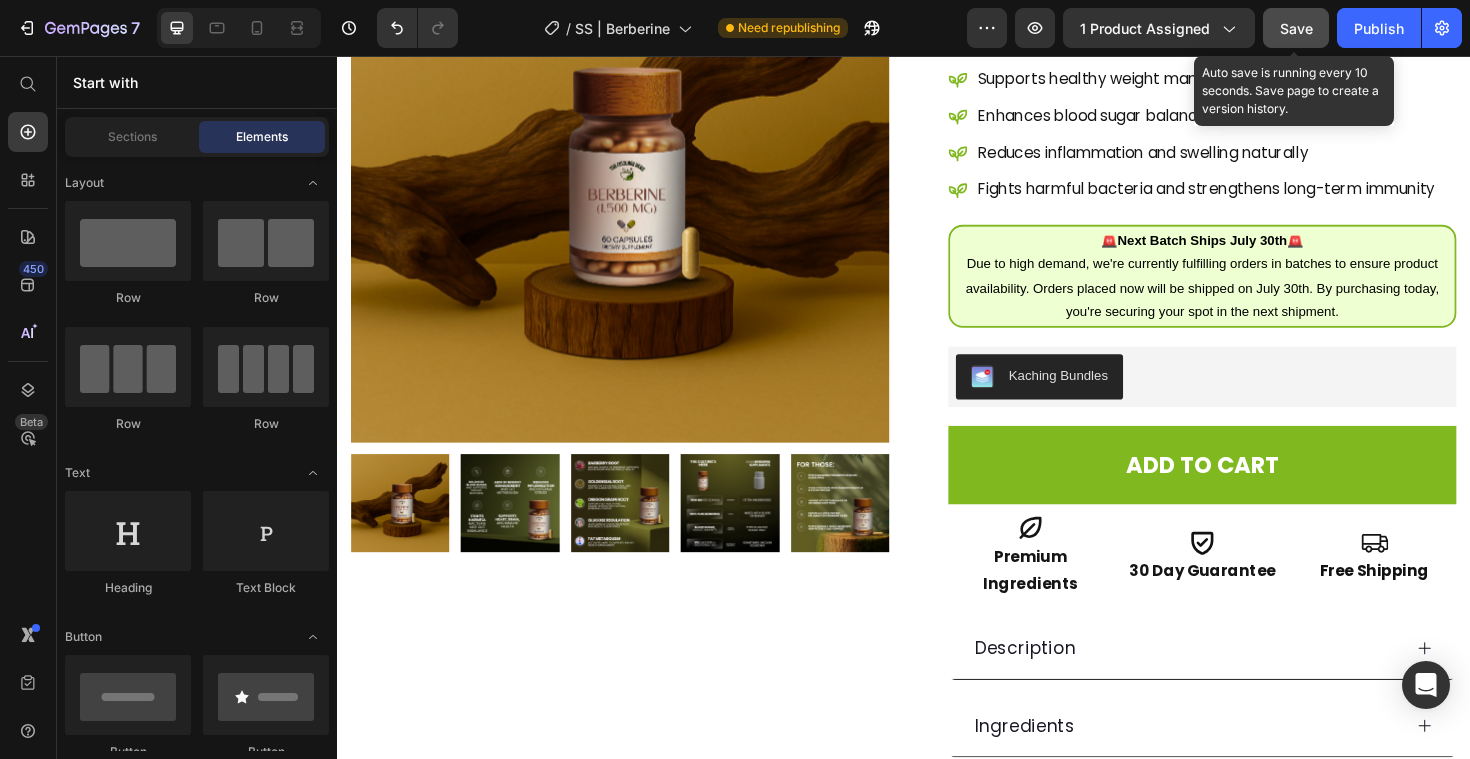click on "Save" at bounding box center [1296, 28] 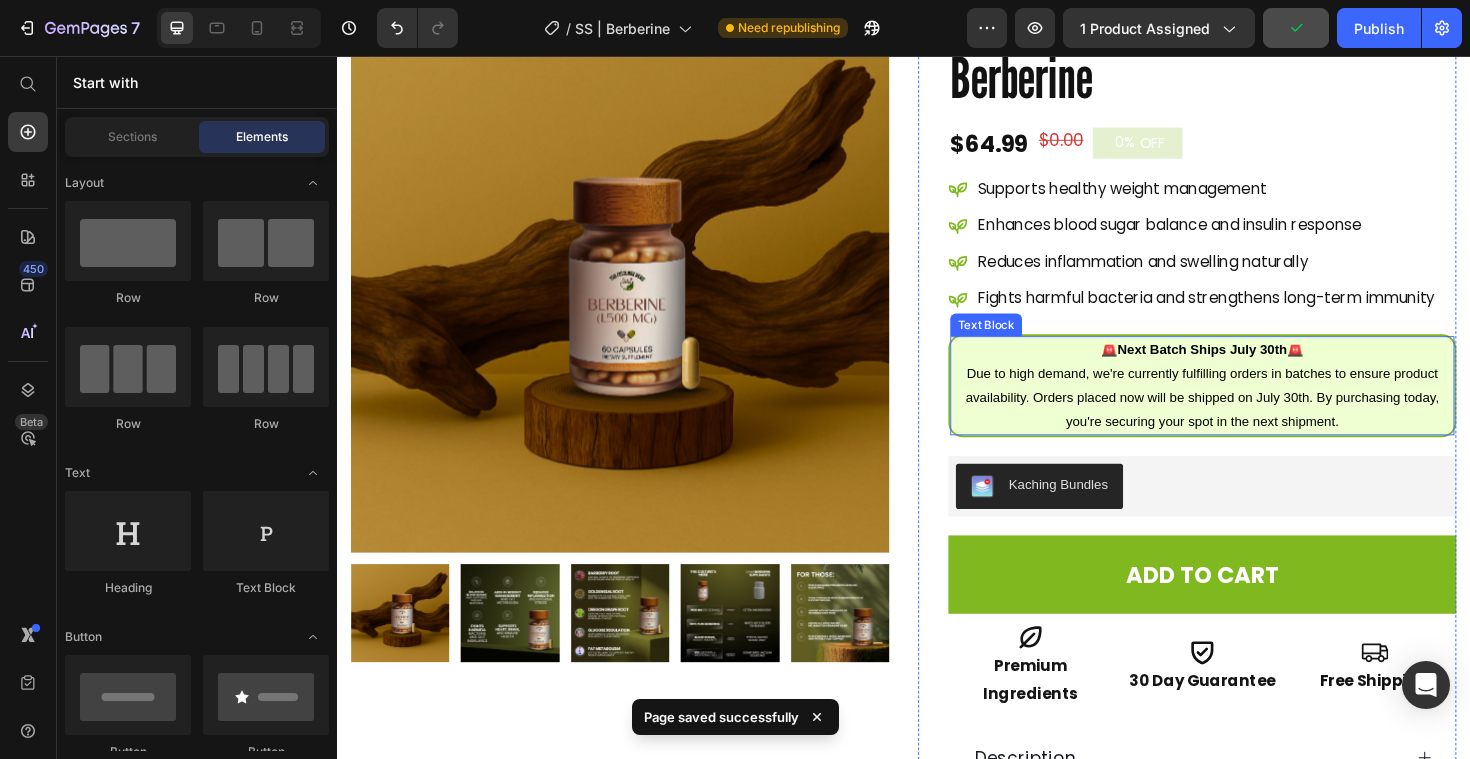 scroll, scrollTop: 103, scrollLeft: 0, axis: vertical 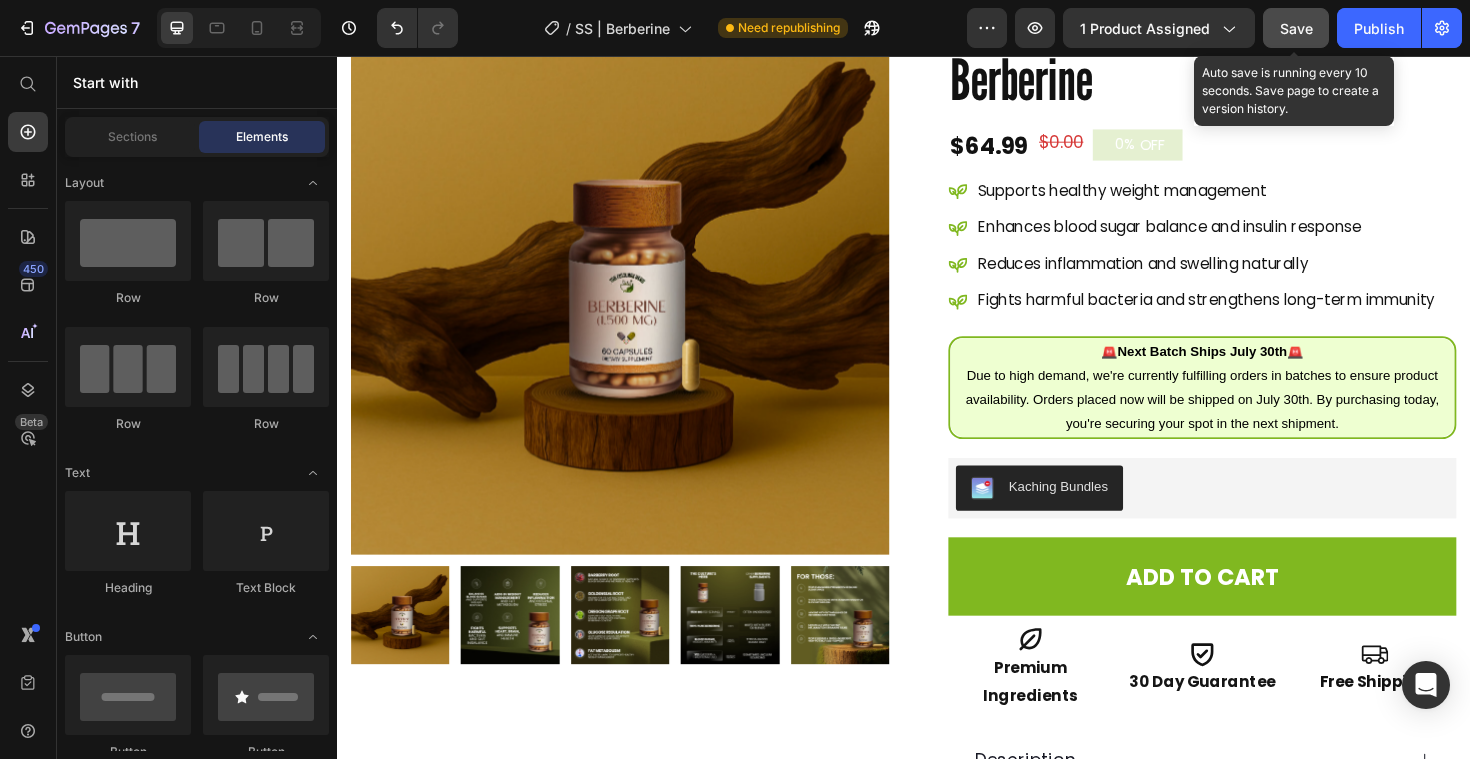 click on "Save" at bounding box center (1296, 28) 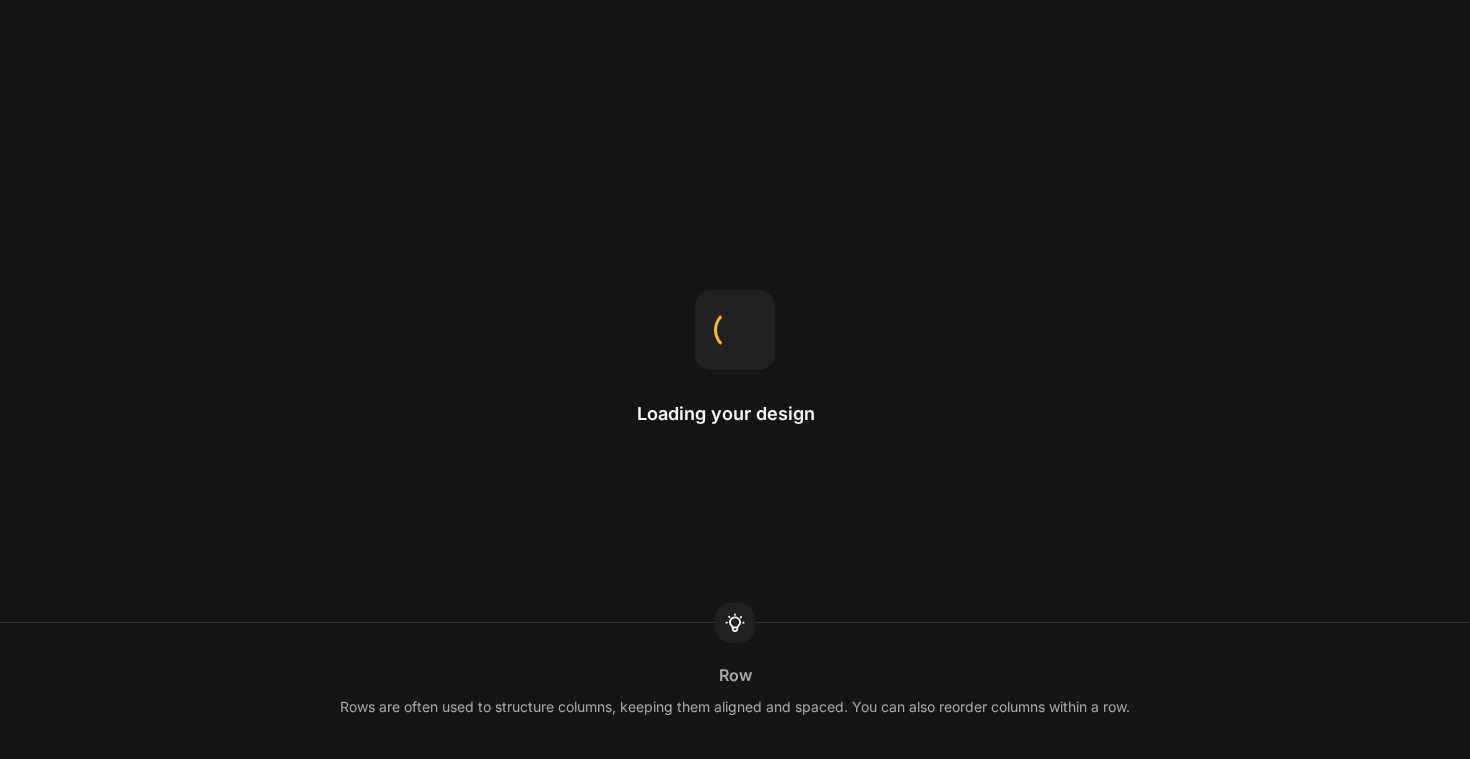 scroll, scrollTop: 0, scrollLeft: 0, axis: both 